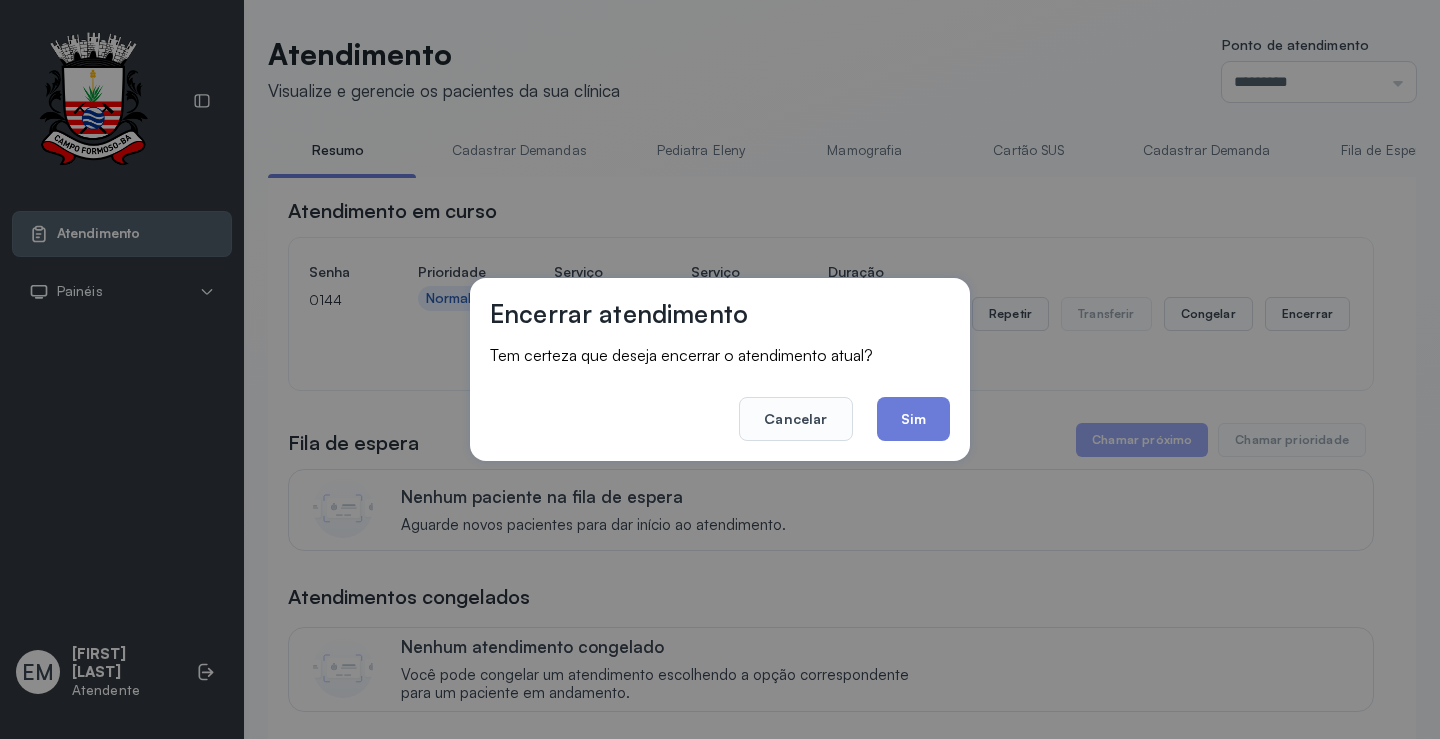 scroll, scrollTop: 0, scrollLeft: 0, axis: both 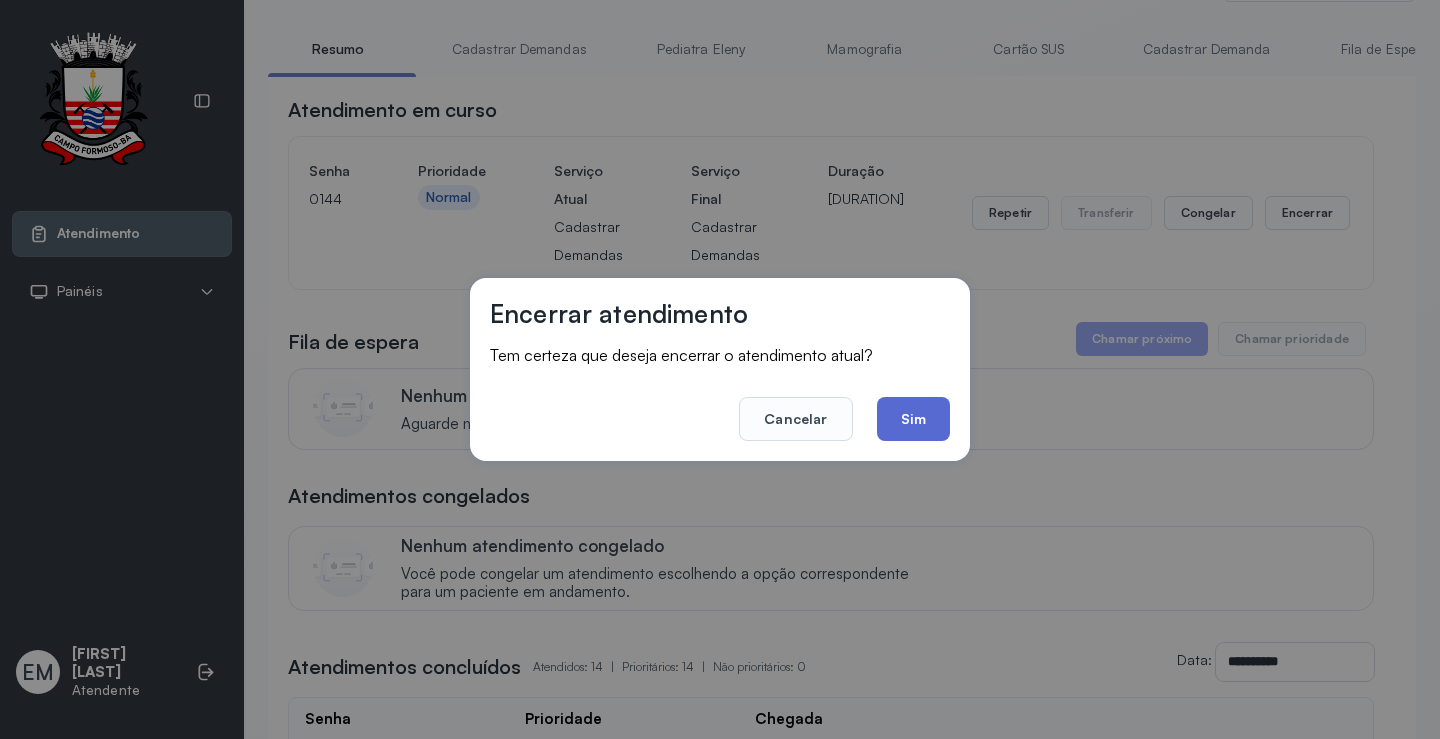click on "Sim" 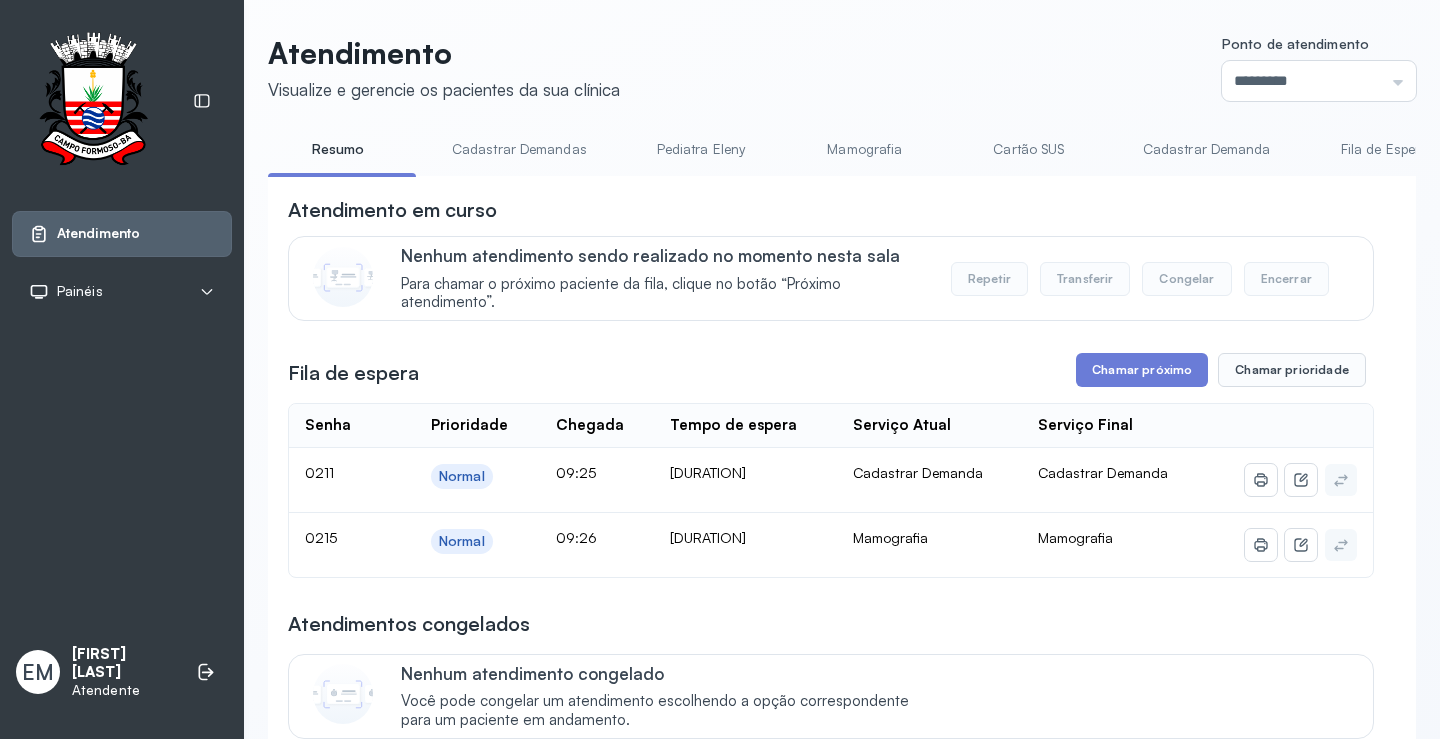 scroll, scrollTop: 101, scrollLeft: 0, axis: vertical 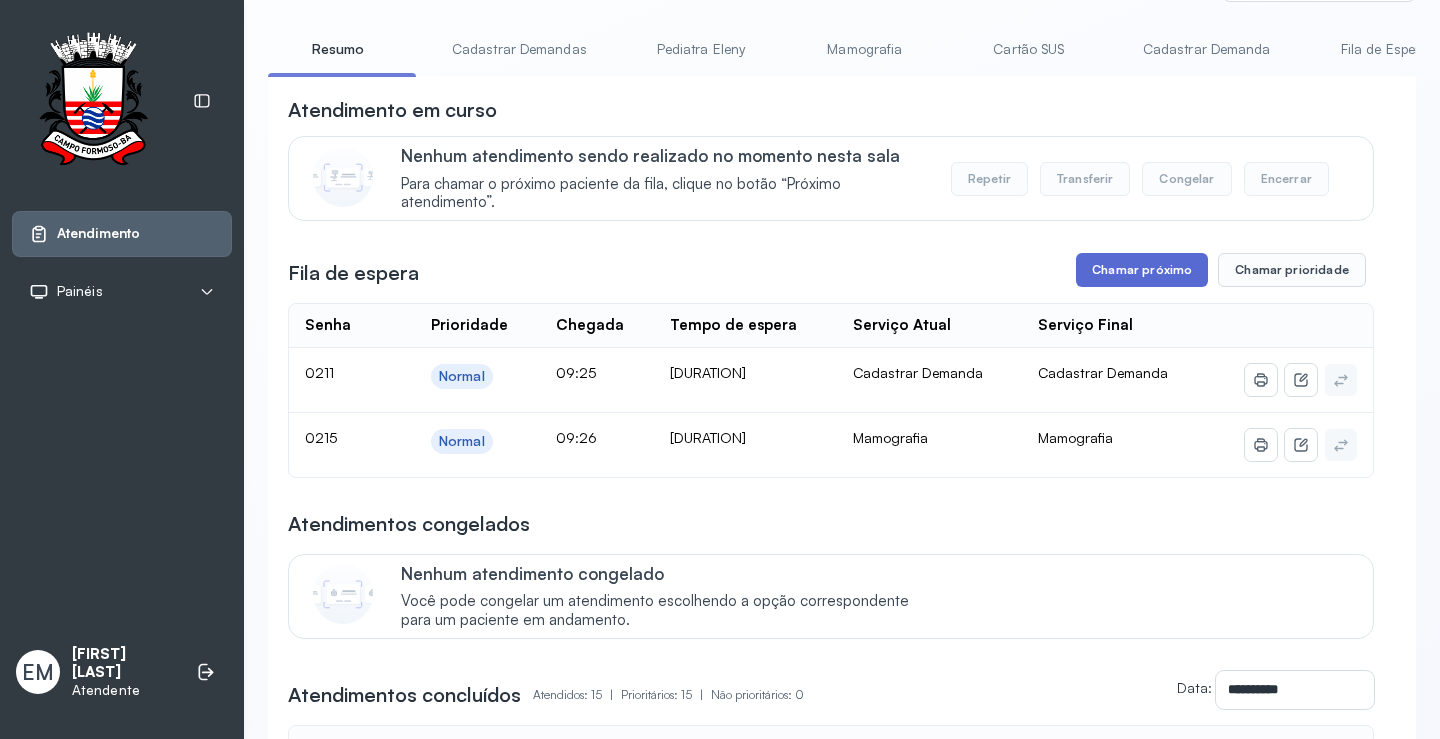 click on "Chamar próximo" at bounding box center (1142, 270) 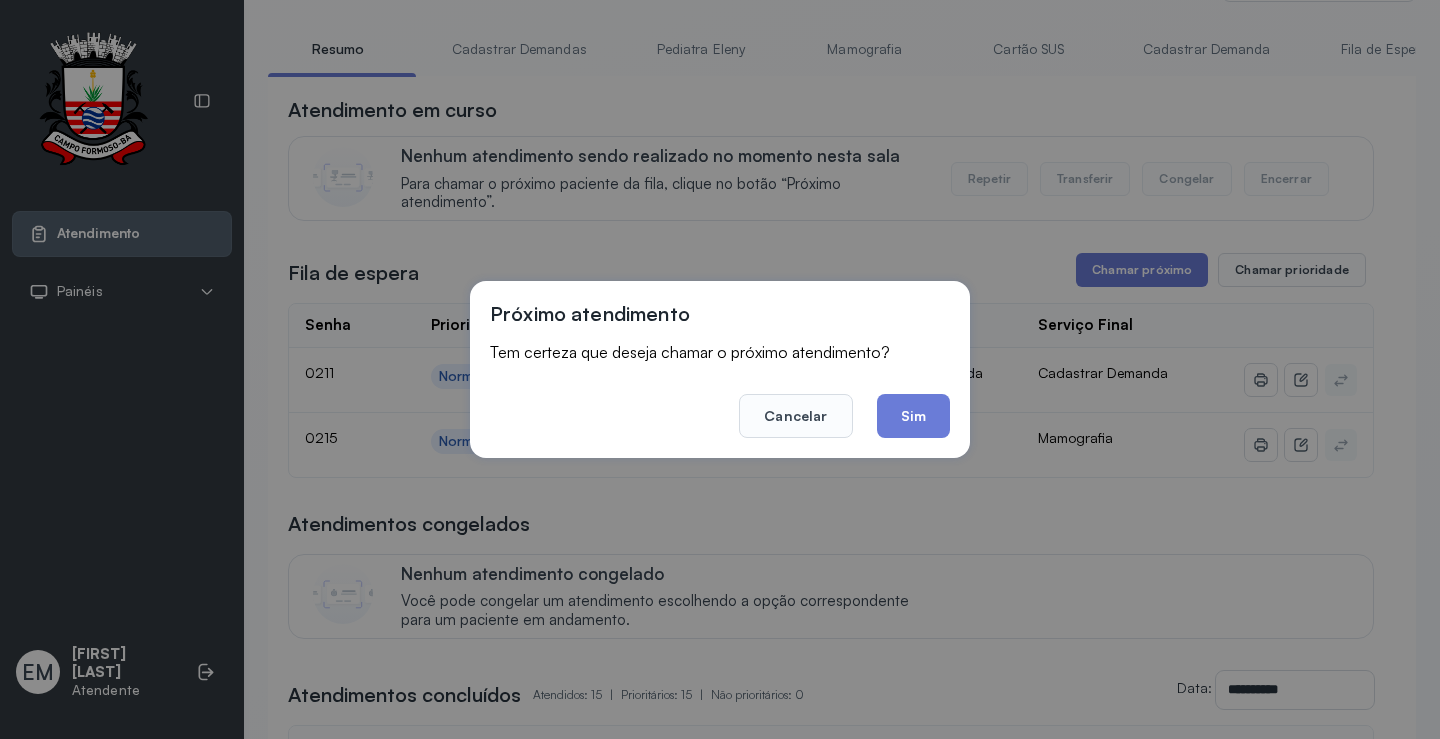 click on "Cancelar Sim" at bounding box center (720, 402) 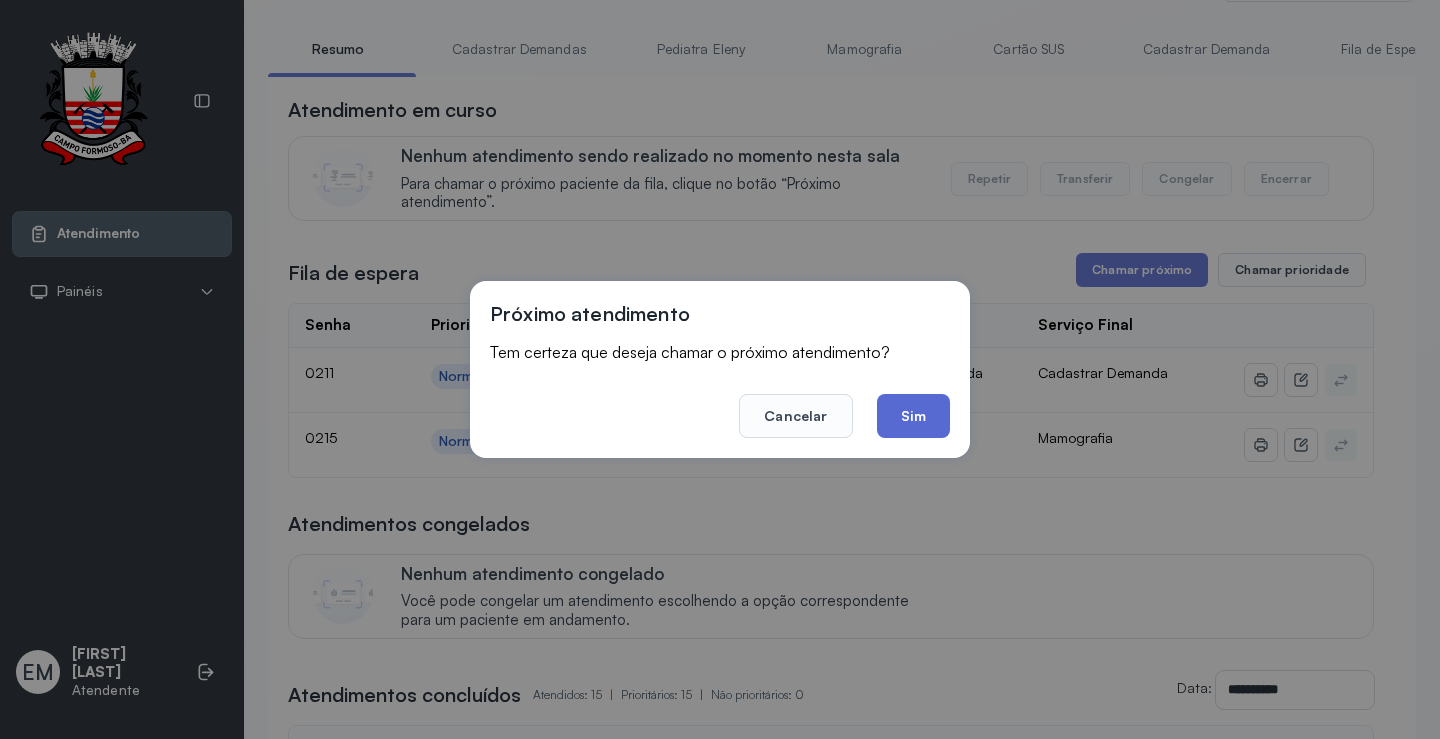 click on "Sim" 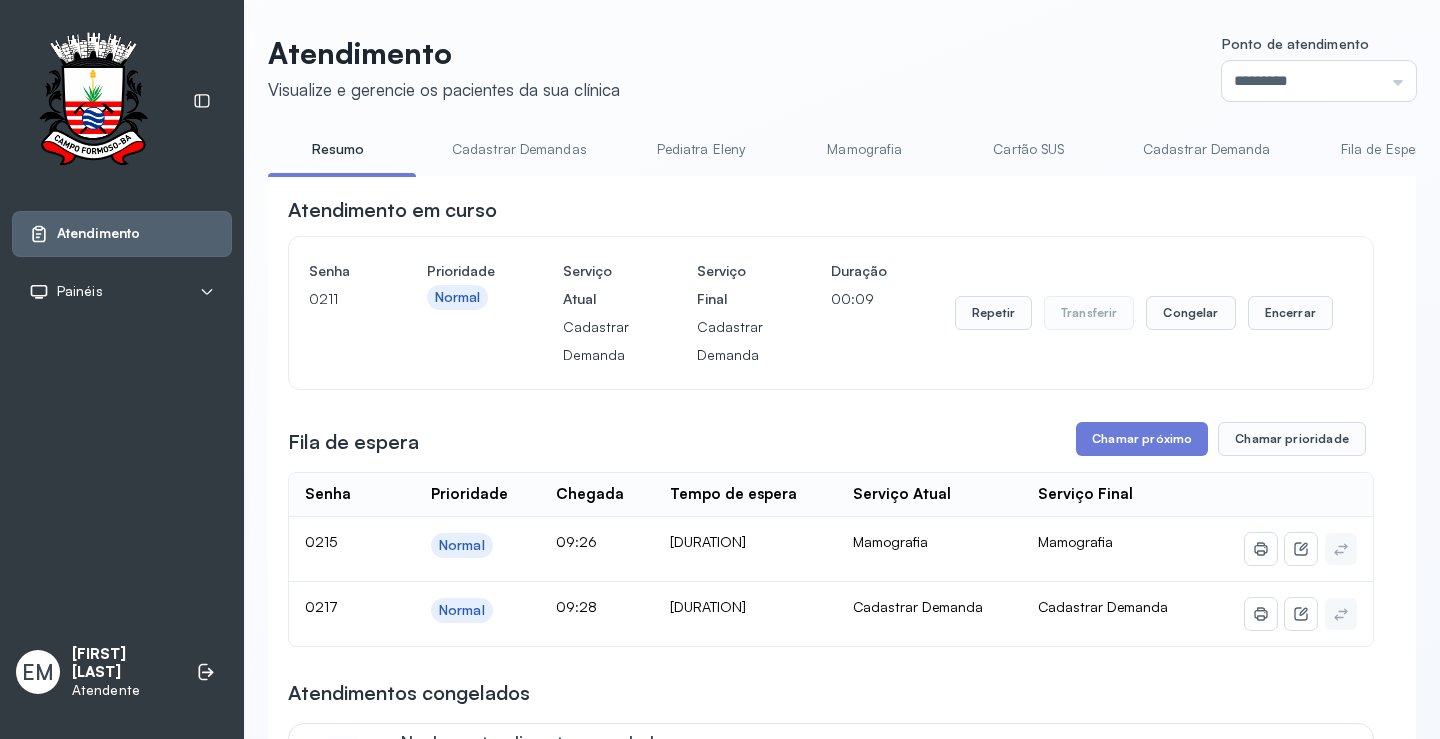 scroll, scrollTop: 101, scrollLeft: 0, axis: vertical 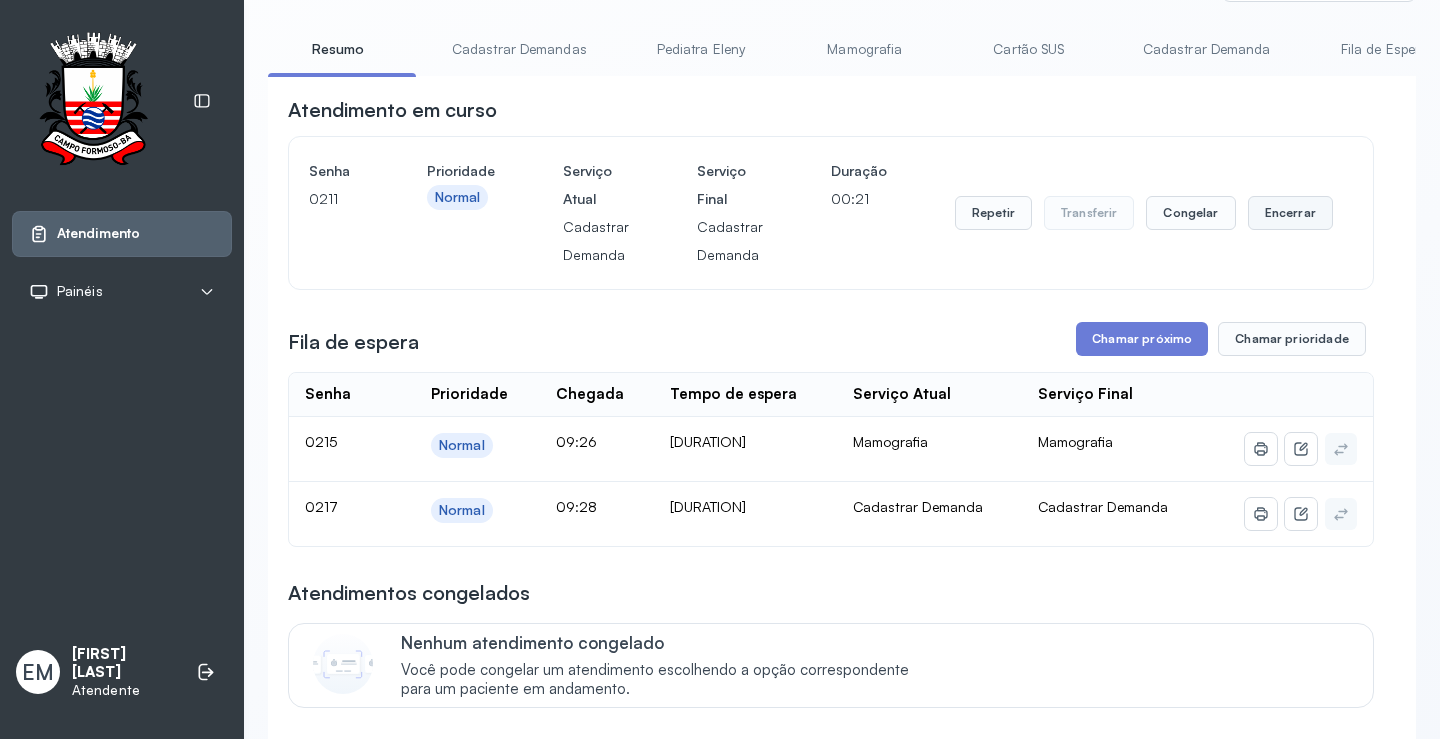 click on "Encerrar" at bounding box center [1290, 213] 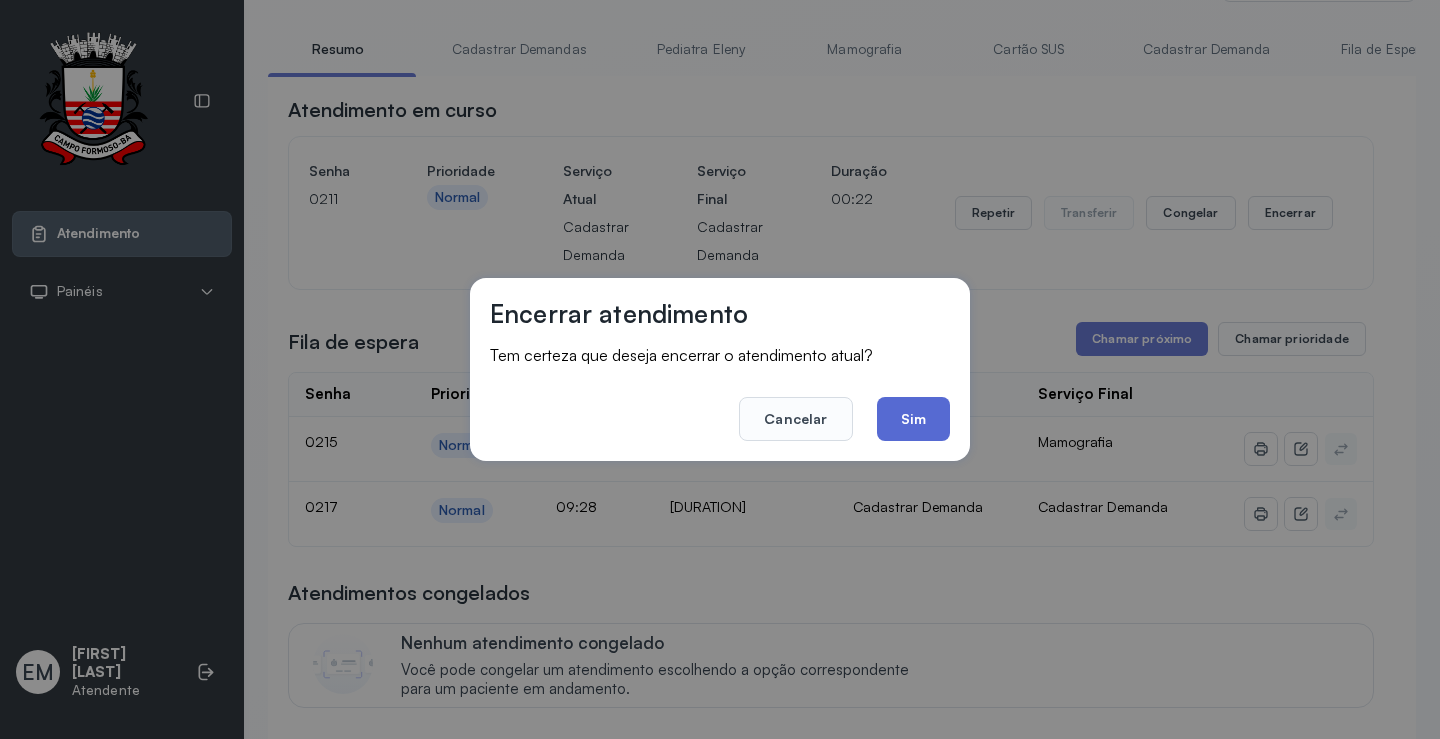 click on "Sim" 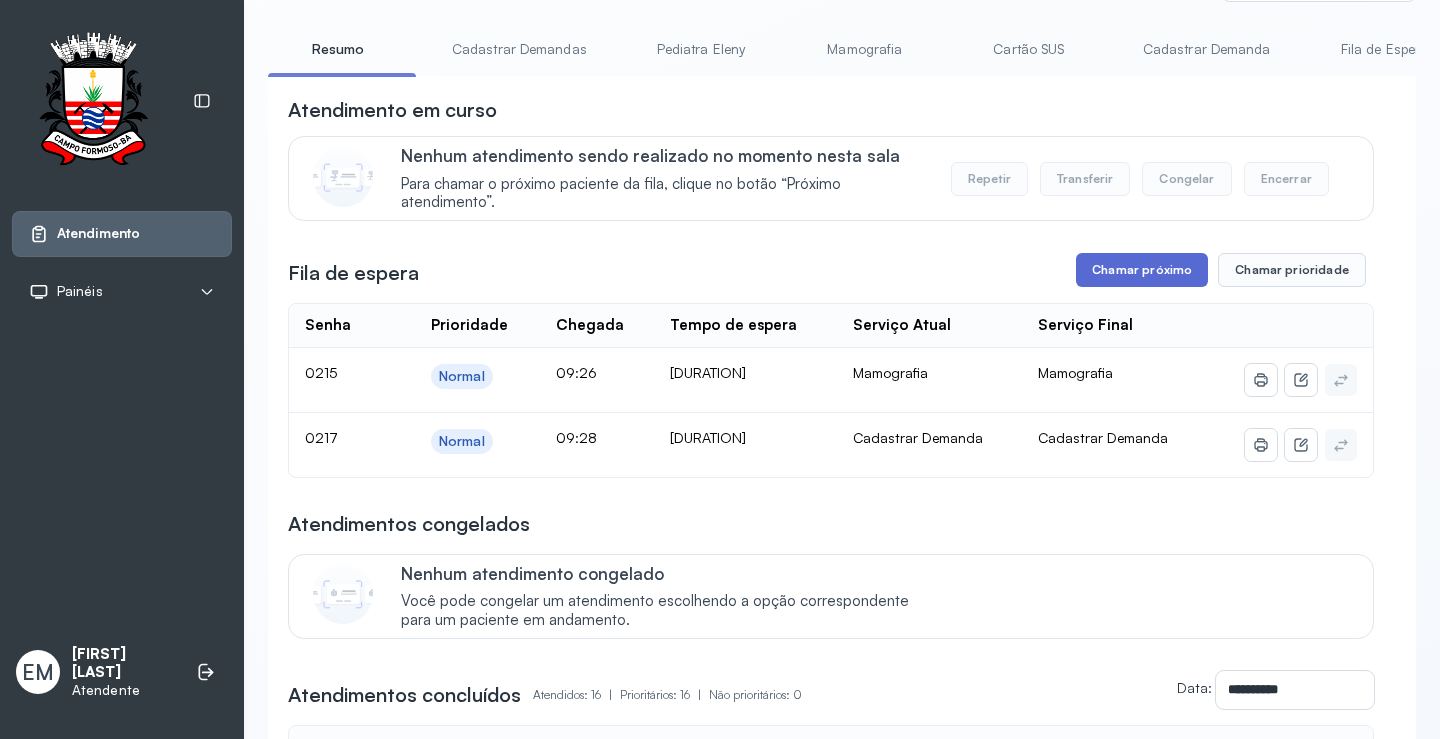 scroll, scrollTop: 1, scrollLeft: 0, axis: vertical 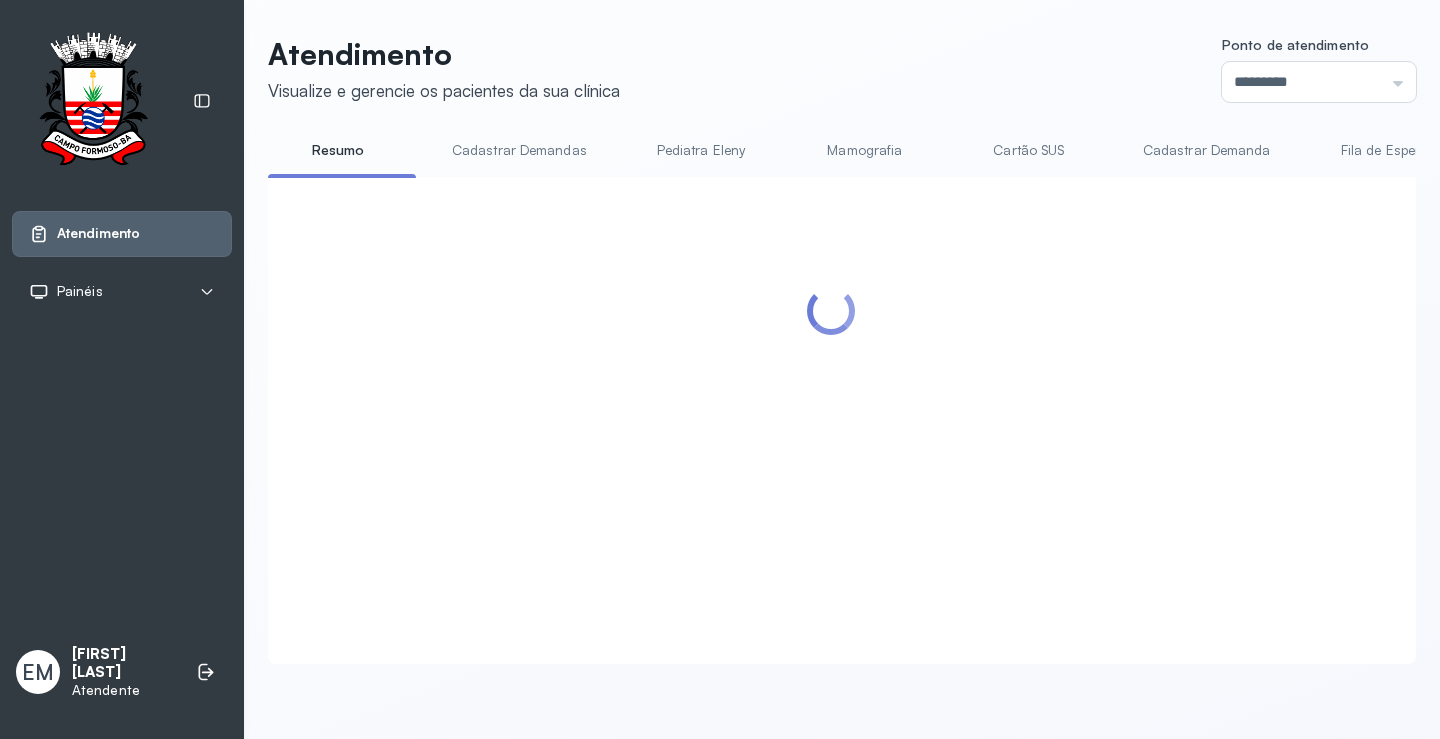 click at bounding box center [831, 396] 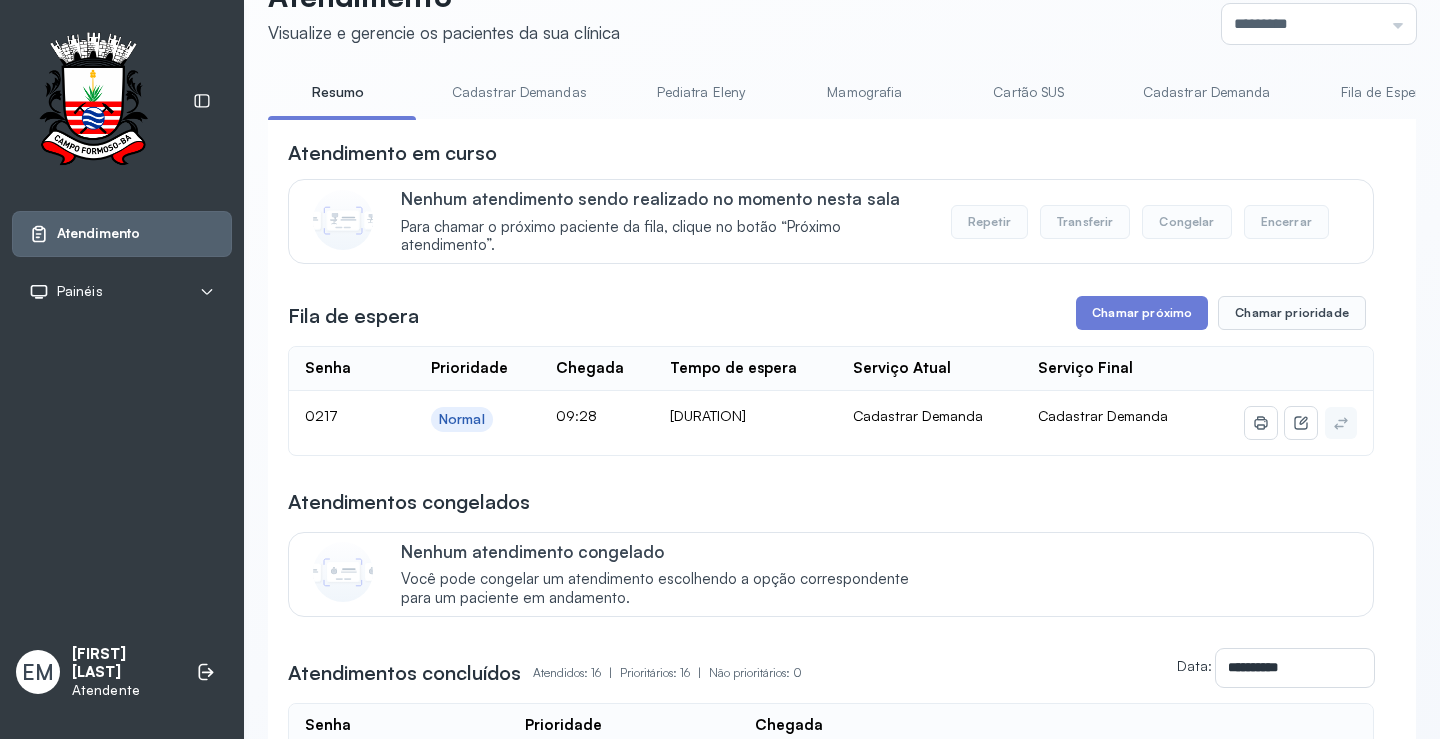 scroll, scrollTop: 0, scrollLeft: 0, axis: both 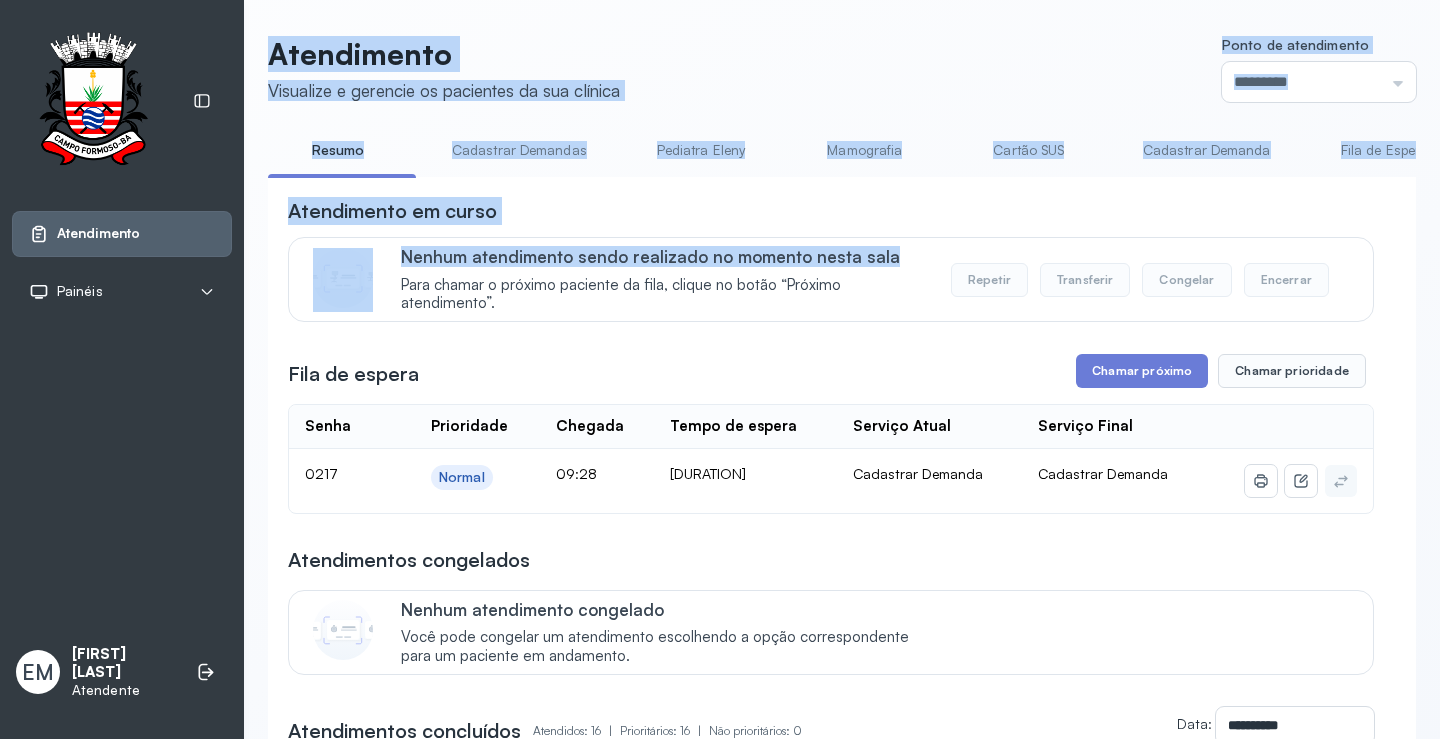 drag, startPoint x: 300, startPoint y: 57, endPoint x: 994, endPoint y: 261, distance: 723.3616 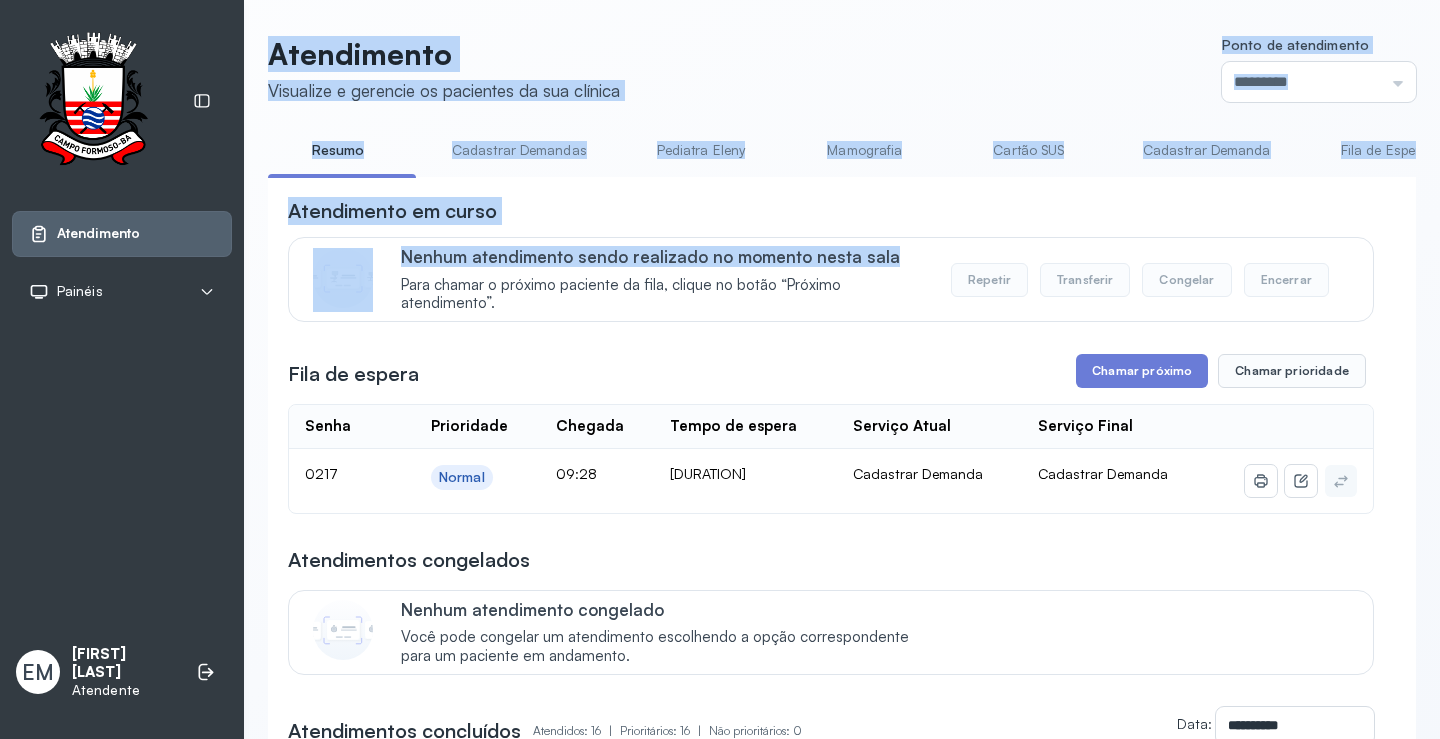 click on "Atendimento Visualize e gerencie os pacientes da sua clínica Ponto de atendimento ********* Nenhum Guichê 01 Guichê 02 Guichê 03 Guichê 04 Guichê 05 Guichê 06 Guichê 07 Guichê 08 Resumo Cadastrar Demandas Pediatra Eleny Mamografia Cartão SUS Cadastrar Demanda Fila de Espera Pediatra Ubaldina Pediatra Hamilton Ortopedista Mauricio Ortopedista Ramon Ginecologista Luana Ginecologista Amilton Endocrinologista Poliercio Endocrinologista Washington Obstetra Nefrologista Laboratório INFECTOLOGISTA GERIATRA Atendimento em curso Nenhum atendimento sendo realizado no momento nesta sala Para chamar o próximo paciente da fila, clique no botão “Próximo atendimento”. Repetir Transferir Congelar Encerrar Fila de espera Chamar próximo Chamar prioridade Senha    Prioridade  Chegada  Tempo de espera  Serviço Atual  Serviço Final    0217 Normal 09:28 00h00 Cadastrar Demanda Cadastrar Demanda Atendimentos congelados Nenhum atendimento congelado Atendimentos concluídos  Atendidos: 16  |  Prioritários: 16  |" 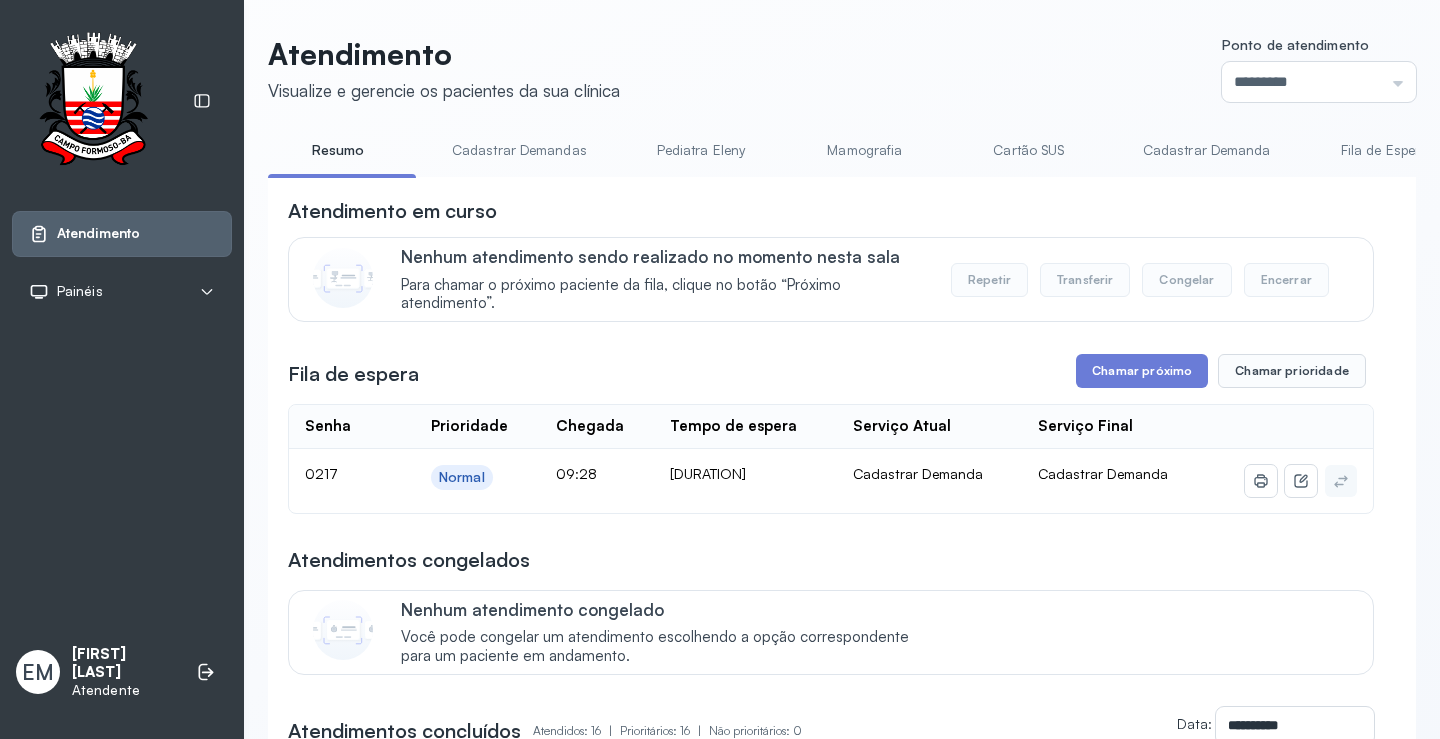 click on "Nenhum atendimento sendo realizado no momento nesta sala Para chamar o próximo paciente da fila, clique no botão “Próximo atendimento”. Repetir Transferir Congelar Encerrar" at bounding box center [831, 279] 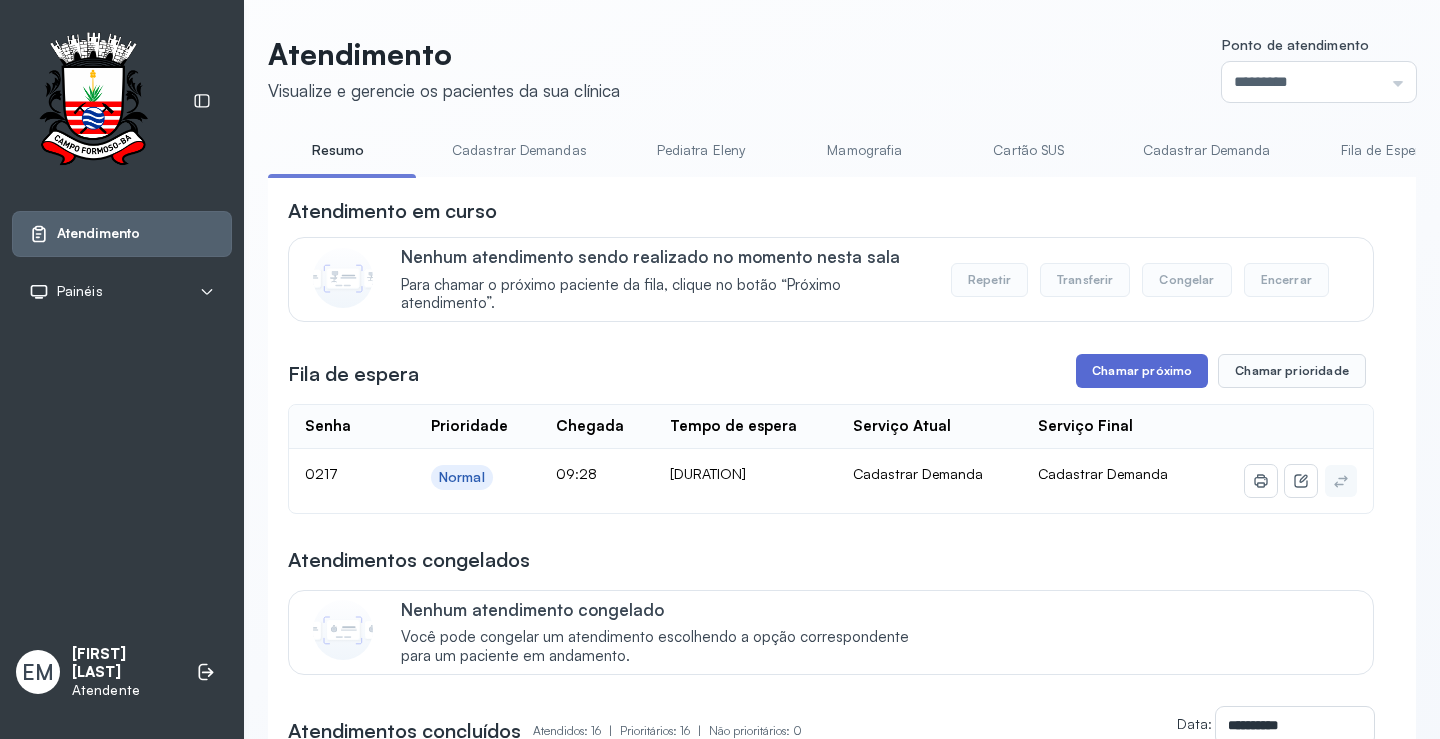 click on "Chamar próximo" at bounding box center [1142, 371] 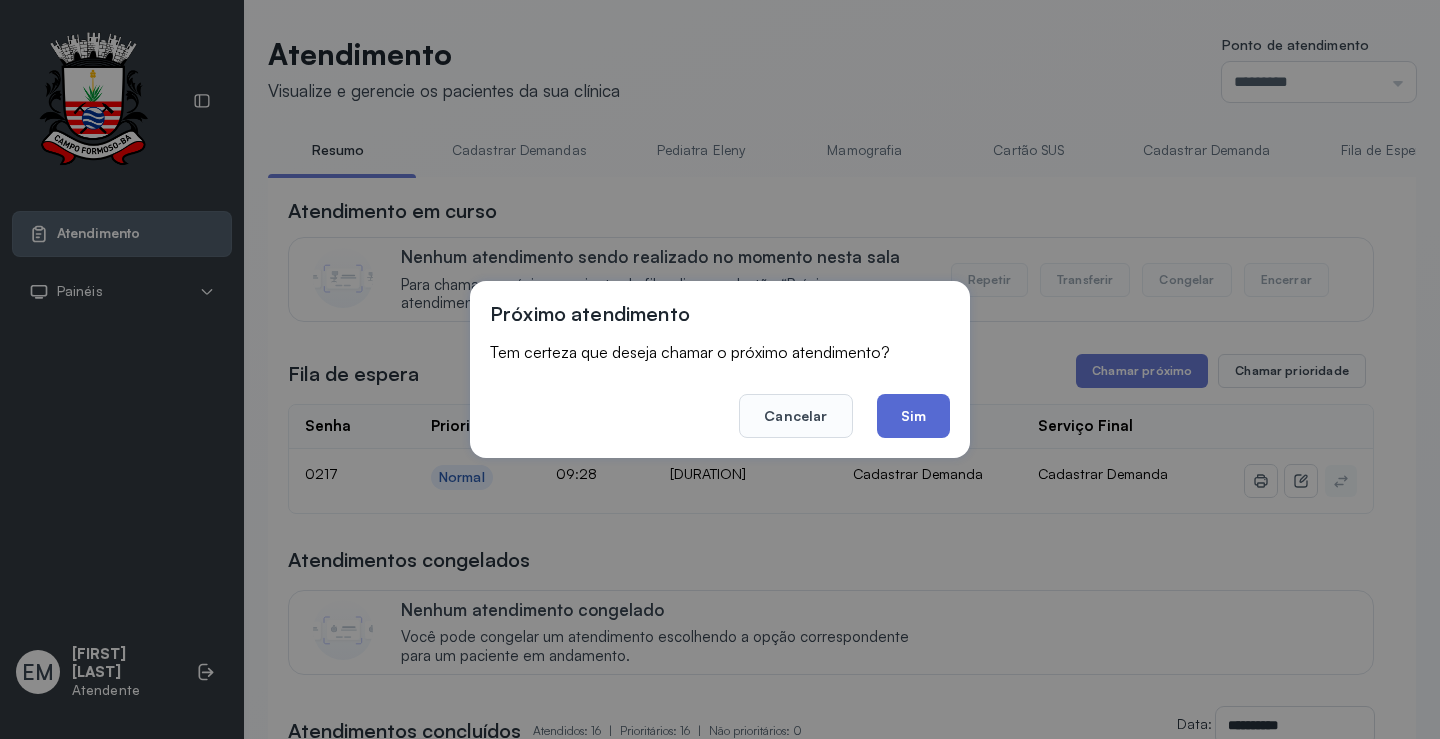 click on "Sim" 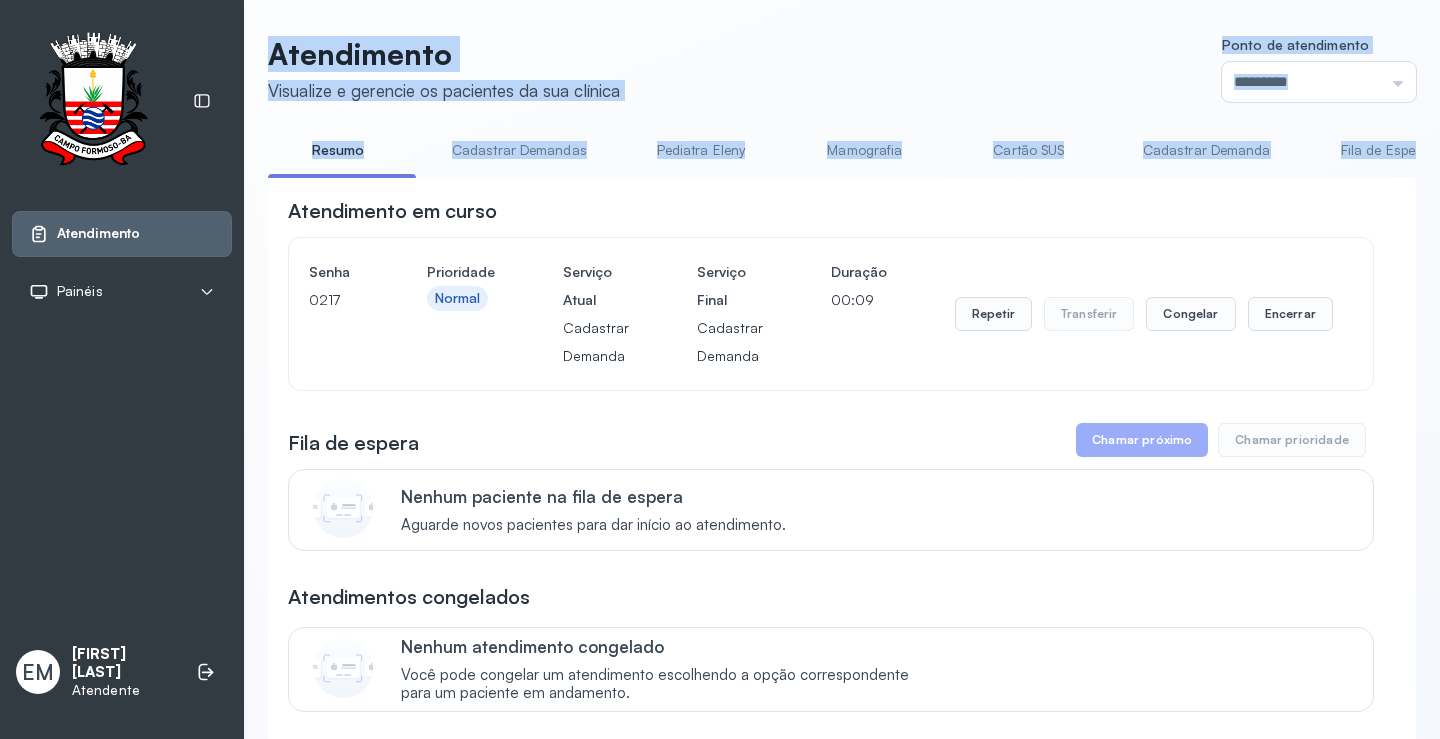 drag, startPoint x: 306, startPoint y: 58, endPoint x: 1000, endPoint y: 214, distance: 711.3171 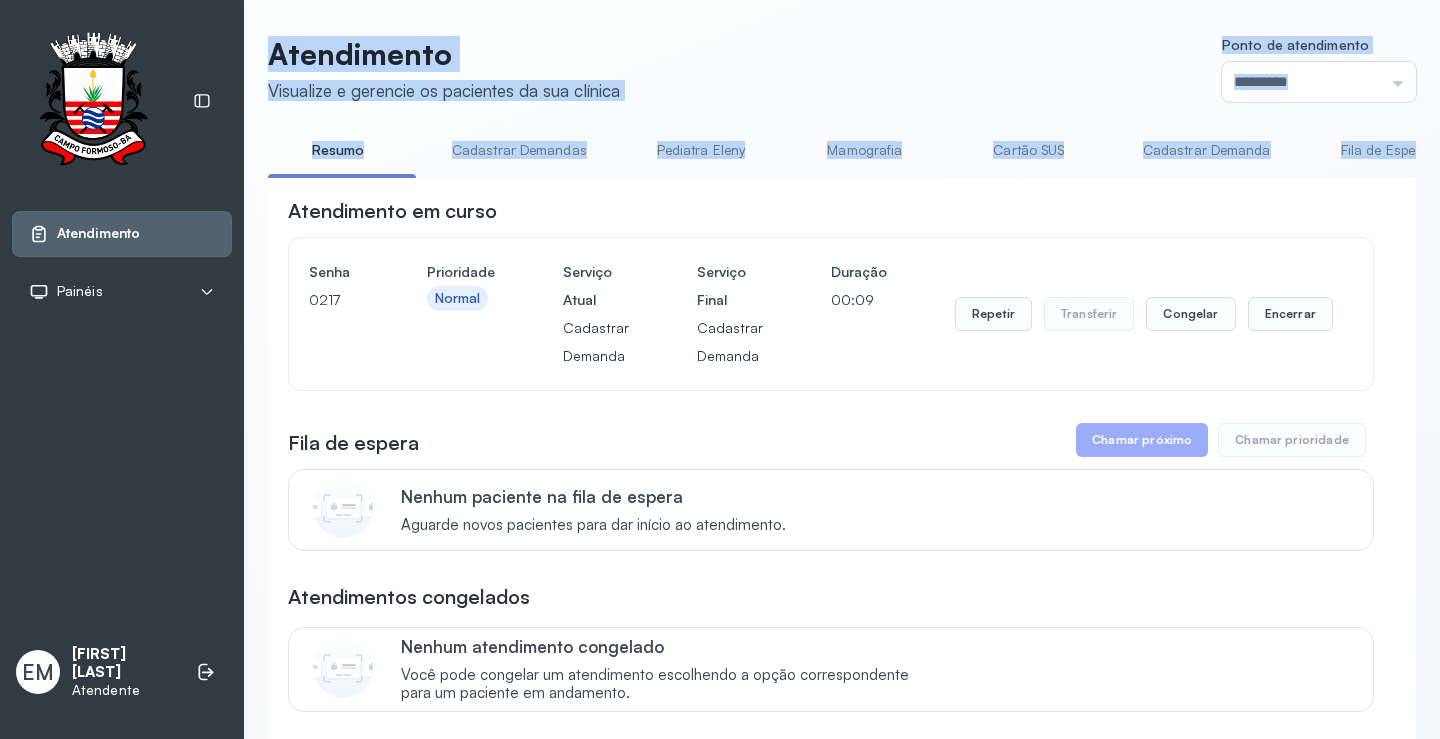 click on "Atendimento Visualize e gerencie os pacientes da sua clínica Ponto de atendimento ********* Nenhum Guichê 01 Guichê 02 Guichê 03 Guichê 04 Guichê 05 Guichê 06 Guichê 07 Guichê 08 Resumo Cadastrar Demandas Pediatra Eleny Mamografia Cartão SUS Cadastrar Demanda Fila de Espera Pediatra Ubaldina Pediatra Hamilton Ortopedista Mauricio Ortopedista Ramon Ginecologista Luana Ginecologista Amilton Endocrinologista Poliercio Endocrinologista Washington Obstetra Nefrologista Laboratório INFECTOLOGISTA GERIATRA Atendimento em curso Senha 0217 Prioridade Normal Serviço Atual Cadastrar Demanda Serviço Final Cadastrar Demanda Duração 00:09 Repetir Transferir Congelar Encerrar Fila de espera Chamar próximo Chamar prioridade Nenhum paciente na fila de espera Aguarde novos pacientes para dar início ao atendimento. Atendimentos congelados Nenhum atendimento congelado Você pode congelar um atendimento escolhendo a opção correspondente para um paciente em andamento. Atendimentos concluídos  Atendidos: 16  | |" at bounding box center [842, 976] 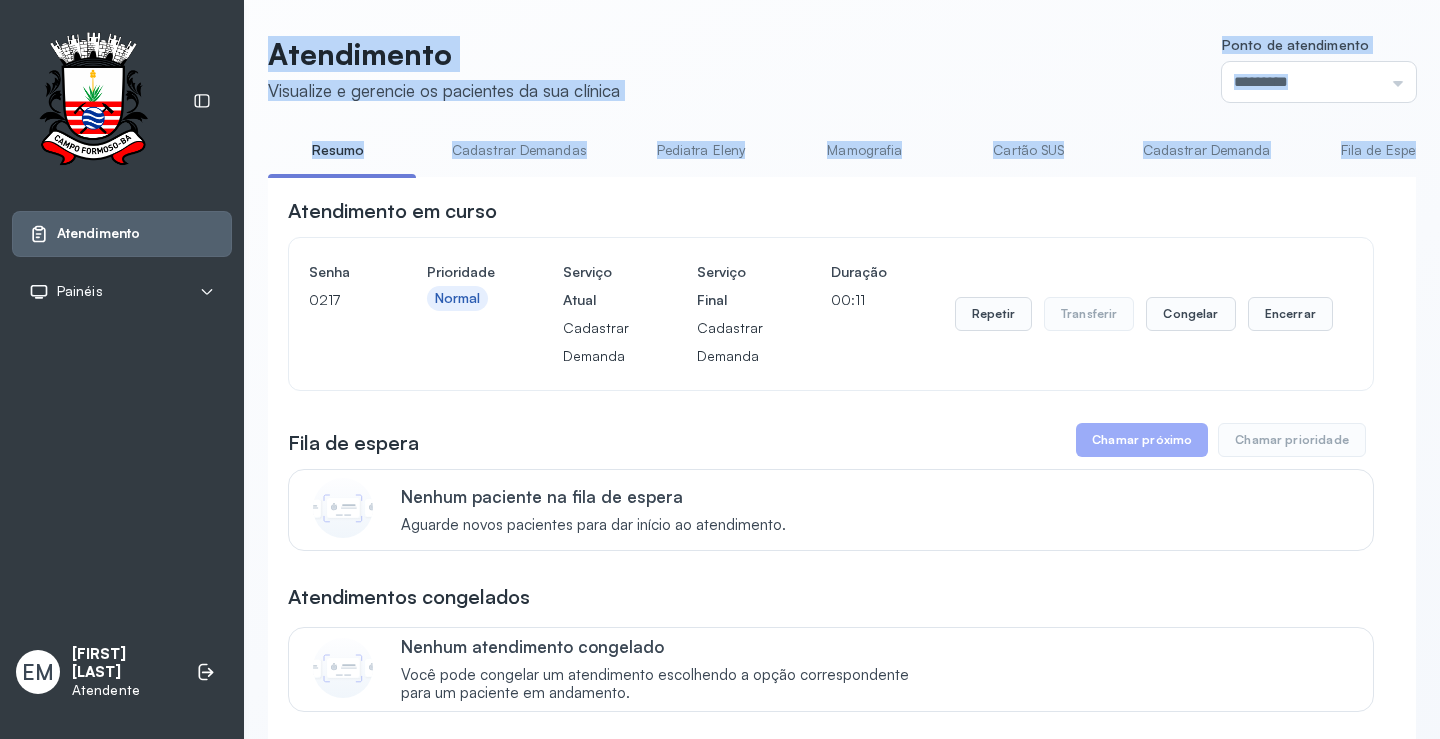 click on "Atendimento Visualize e gerencie os pacientes da sua clínica Ponto de atendimento ********* Nenhum Guichê 01 Guichê 02 Guichê 03 Guichê 04 Guichê 05 Guichê 06 Guichê 07 Guichê 08 Resumo Cadastrar Demandas Pediatra Eleny Mamografia Cartão SUS Cadastrar Demanda Fila de Espera Pediatra Ubaldina Pediatra Hamilton Ortopedista Mauricio Ortopedista Ramon Ginecologista Luana Ginecologista Amilton Endocrinologista Poliercio Endocrinologista Washington Obstetra Nefrologista Laboratório INFECTOLOGISTA GERIATRA Atendimento em curso Senha 0217 Prioridade Normal Serviço Atual Cadastrar Demanda Serviço Final Cadastrar Demanda Duração 00:11 Repetir Transferir Congelar Encerrar Fila de espera Chamar próximo Chamar prioridade Nenhum paciente na fila de espera Aguarde novos pacientes para dar início ao atendimento. Atendimentos congelados Nenhum atendimento congelado Você pode congelar um atendimento escolhendo a opção correspondente para um paciente em andamento. Atendimentos concluídos  Atendidos: 16  | |" at bounding box center [842, 976] 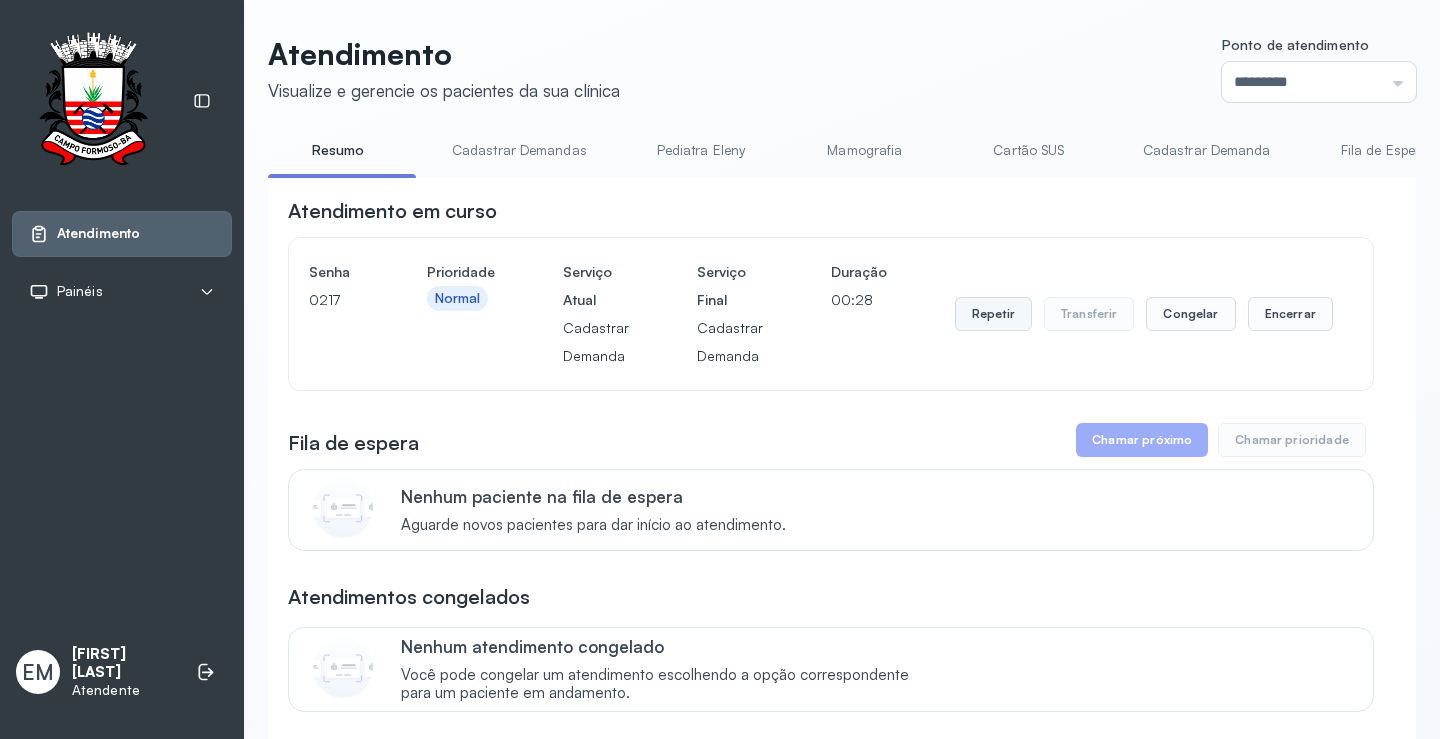 click on "Repetir" at bounding box center [993, 314] 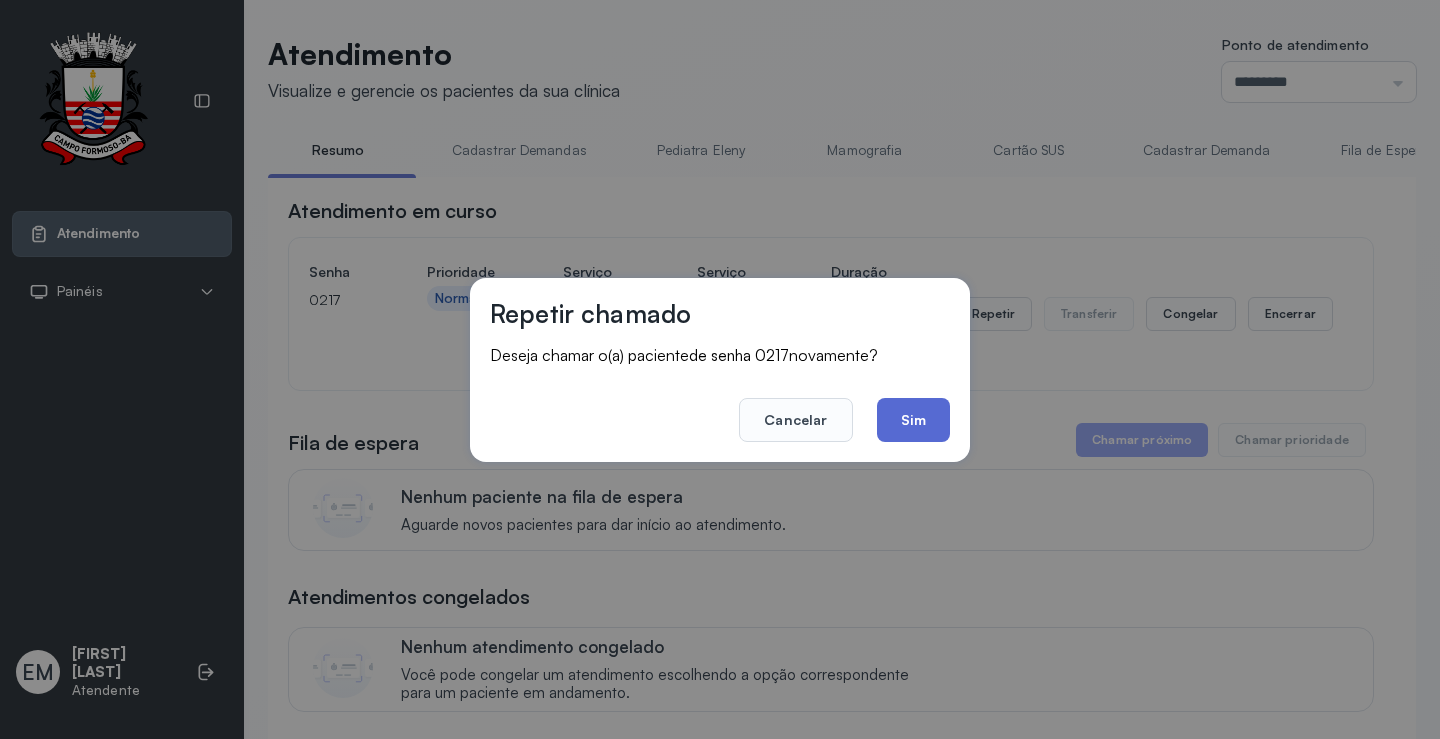 click on "Sim" 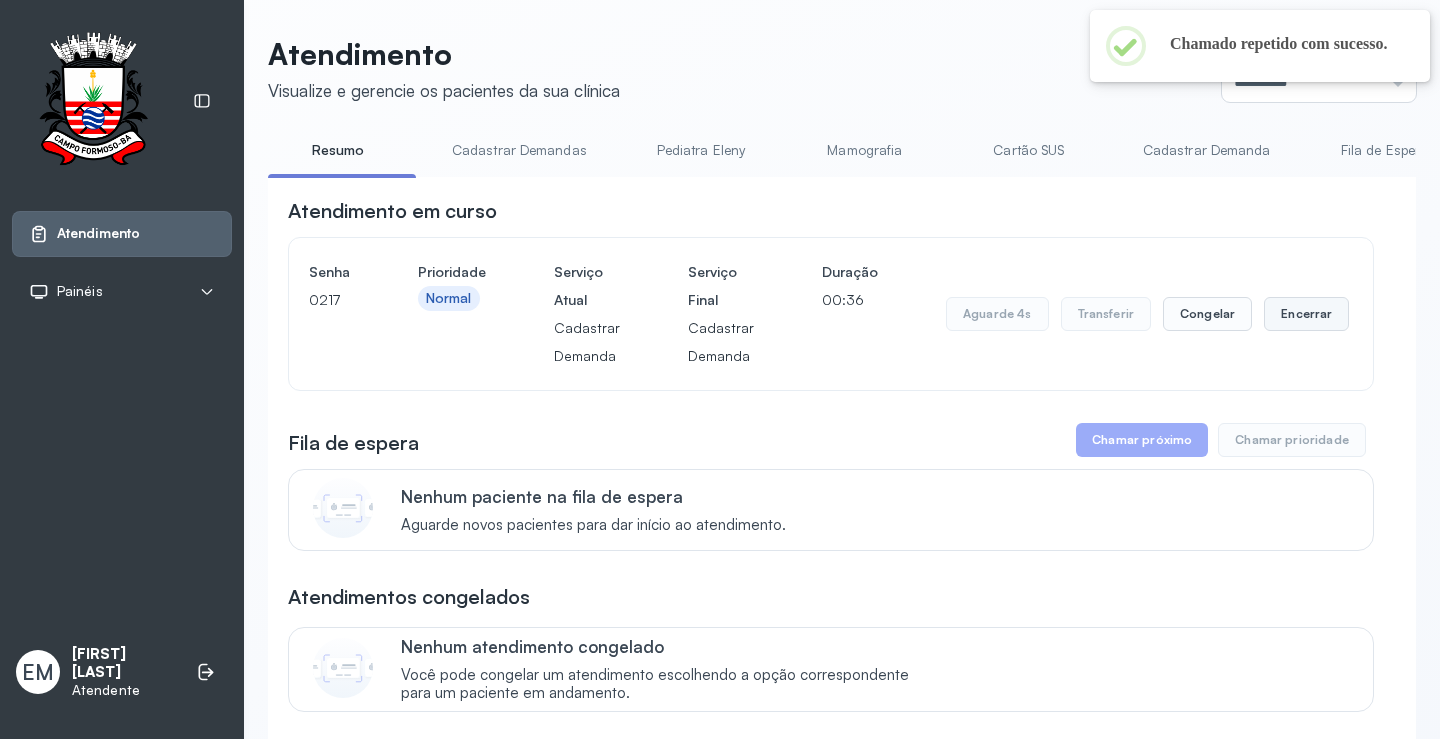 click on "Encerrar" at bounding box center (1306, 314) 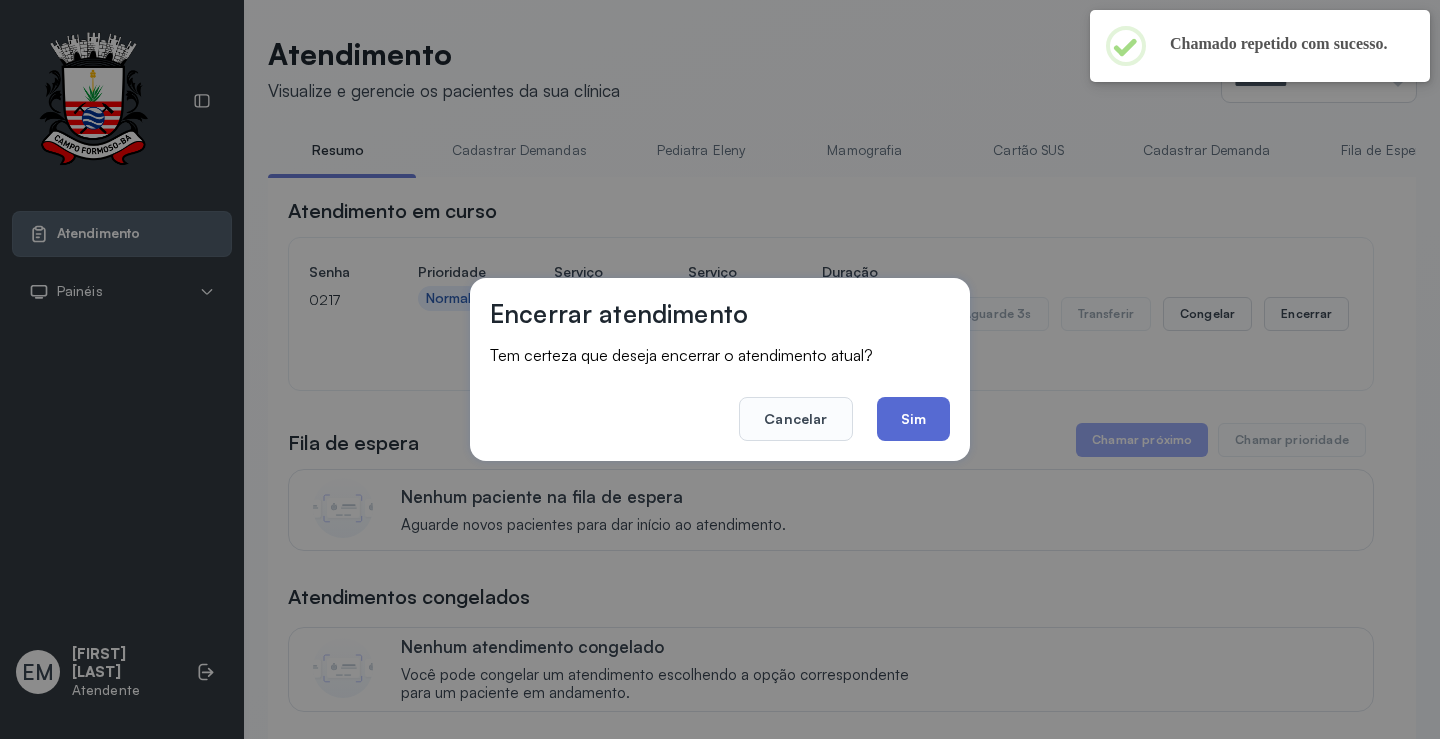 click on "Sim" 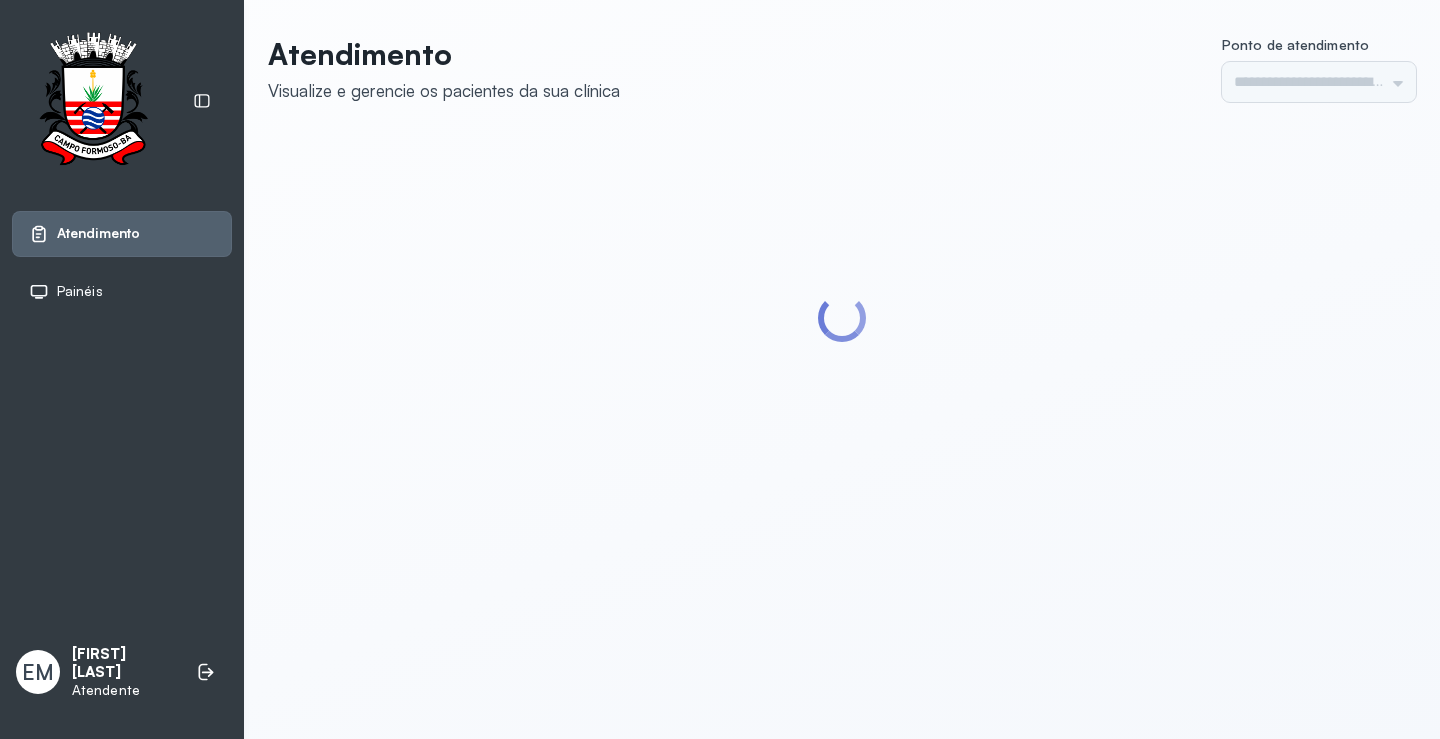 scroll, scrollTop: 0, scrollLeft: 0, axis: both 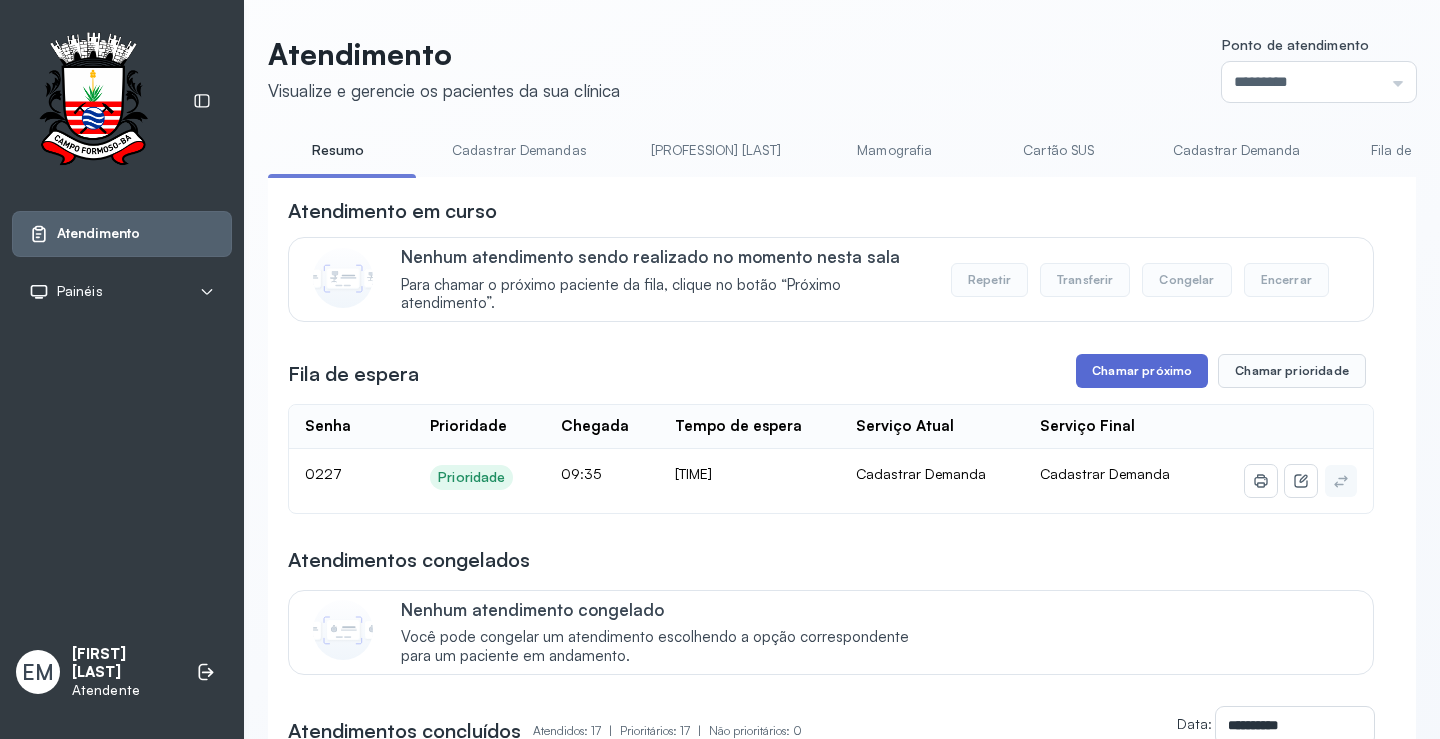click on "Chamar próximo" at bounding box center [1142, 371] 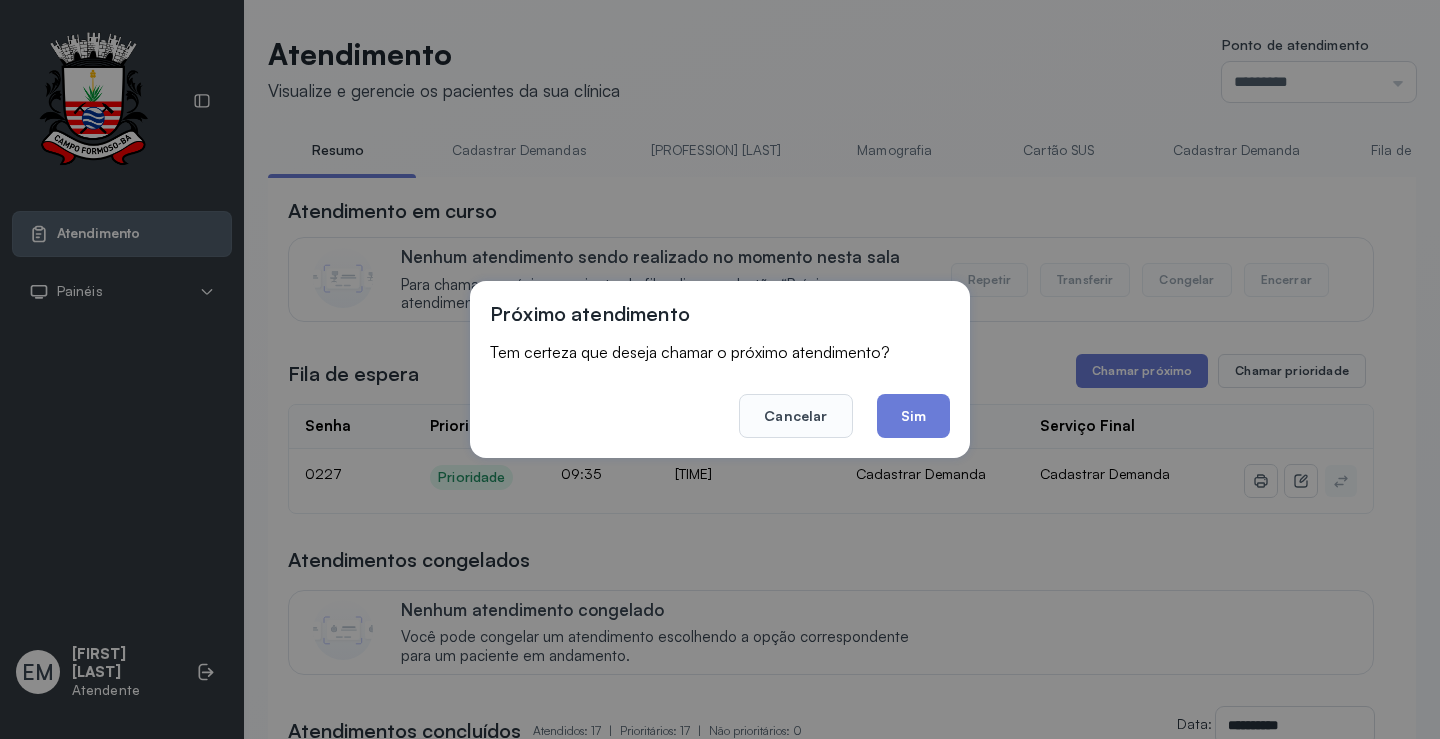 click on "Próximo atendimento Tem certeza que deseja chamar o próximo atendimento? Cancelar Sim" at bounding box center (720, 369) 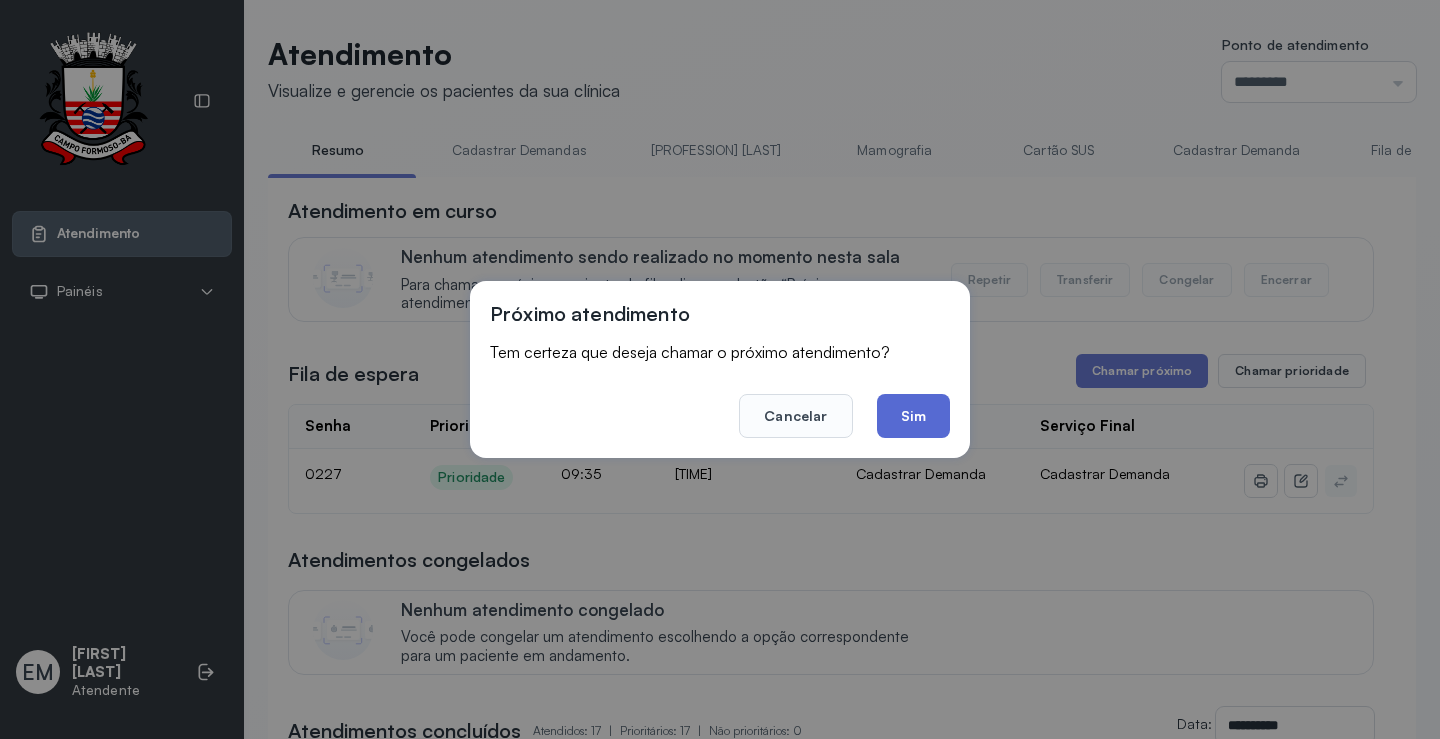 click on "Sim" 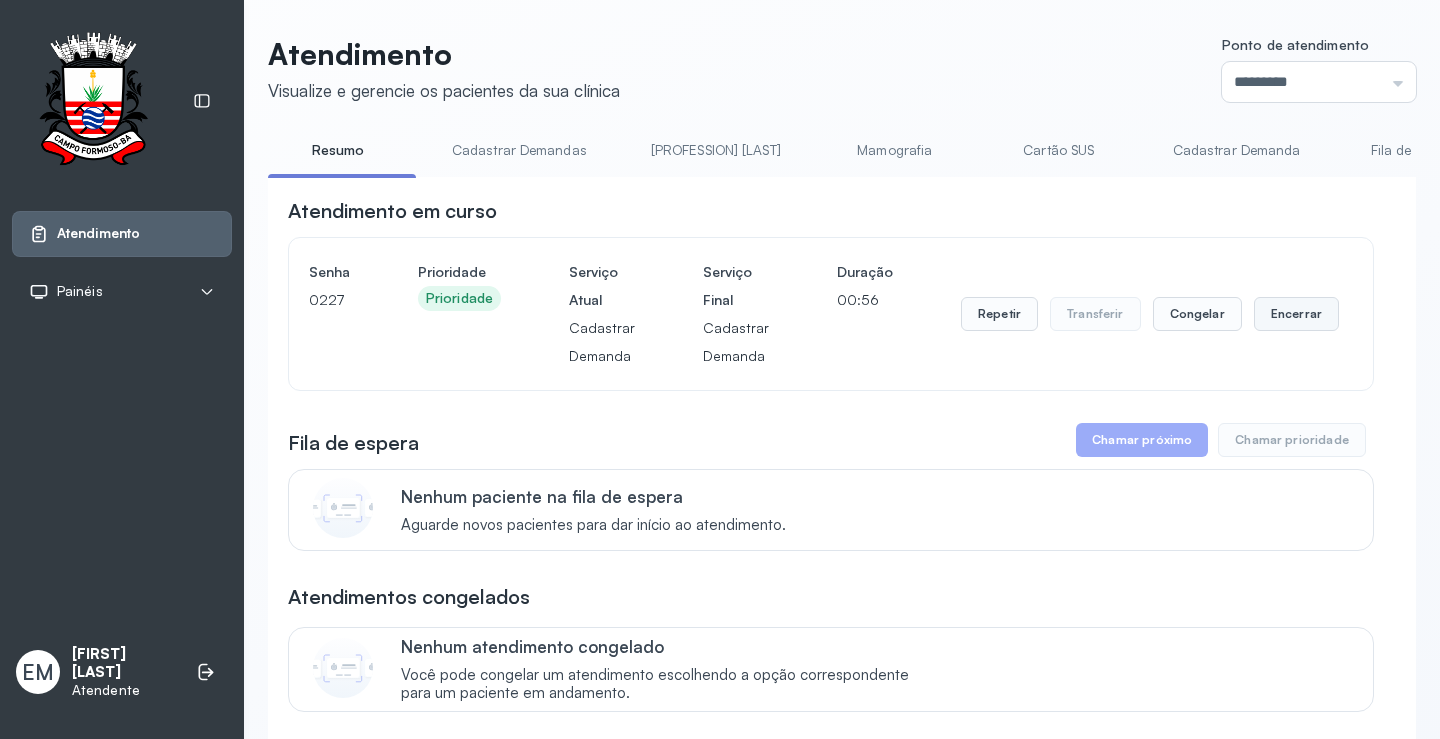 click on "Encerrar" at bounding box center (1296, 314) 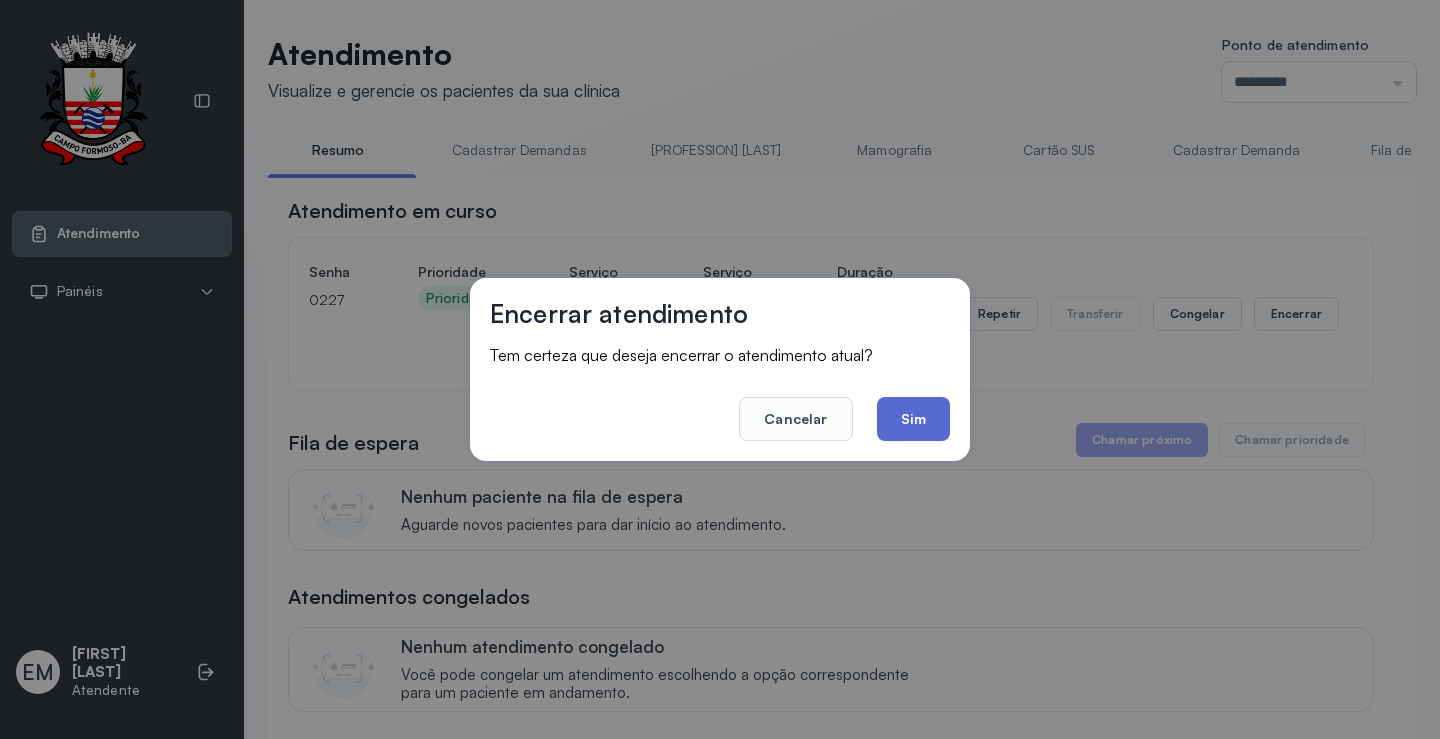 click on "Sim" 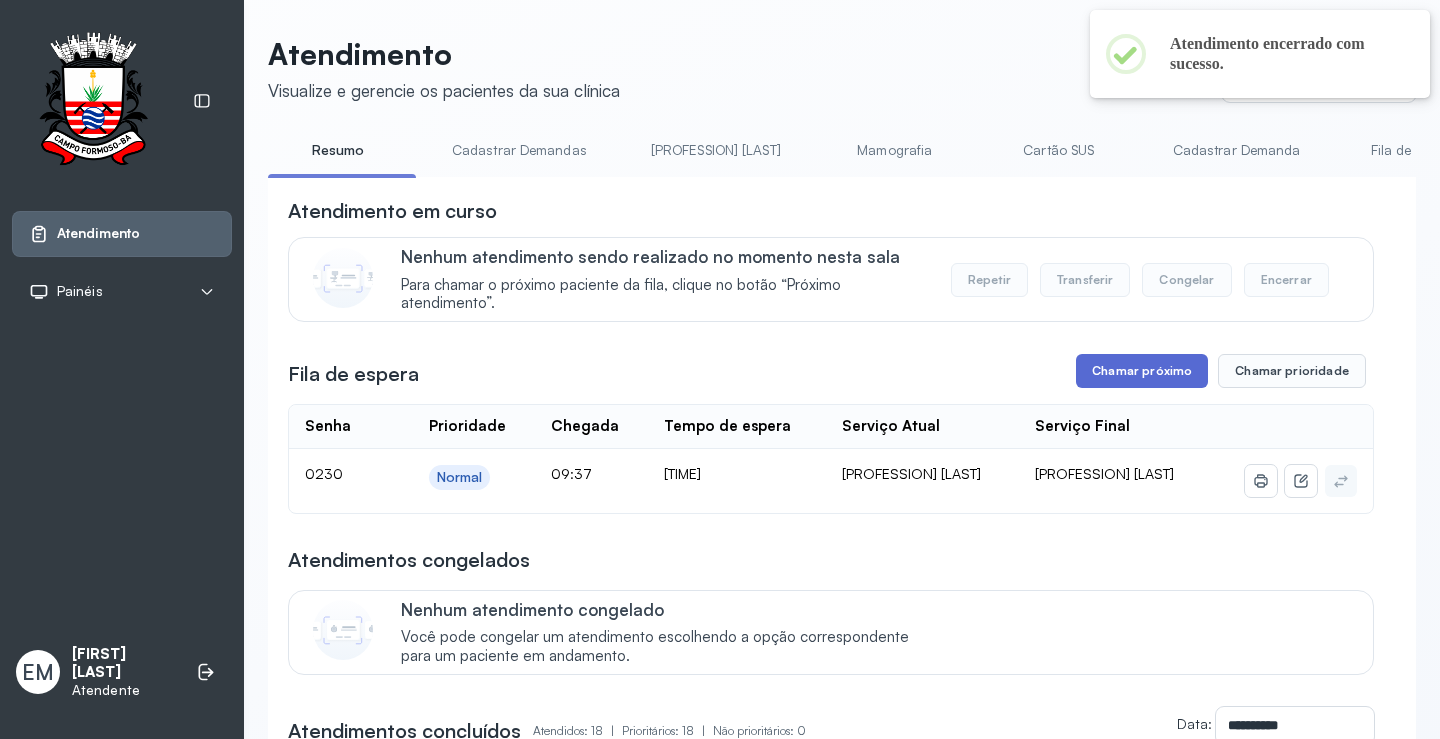 click on "Chamar próximo" at bounding box center (1142, 371) 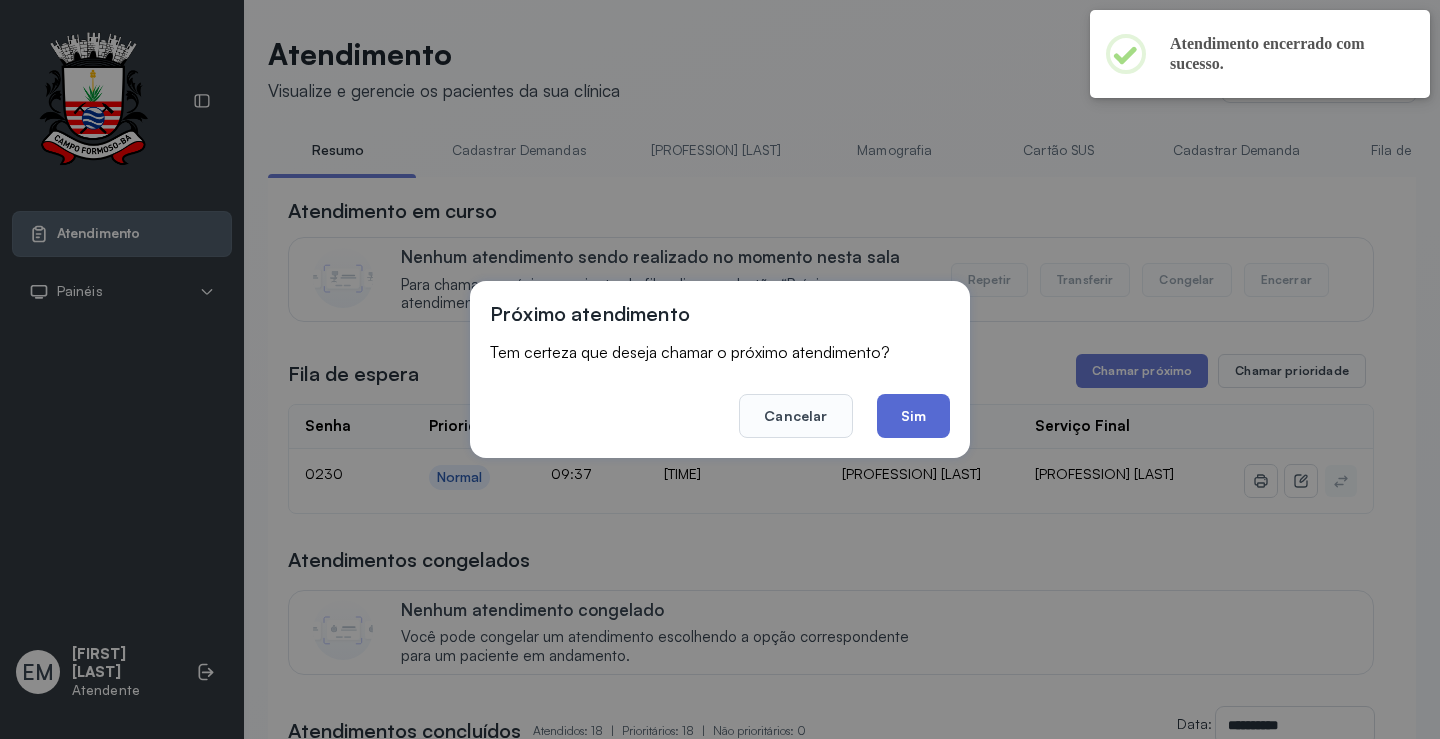 click on "Sim" 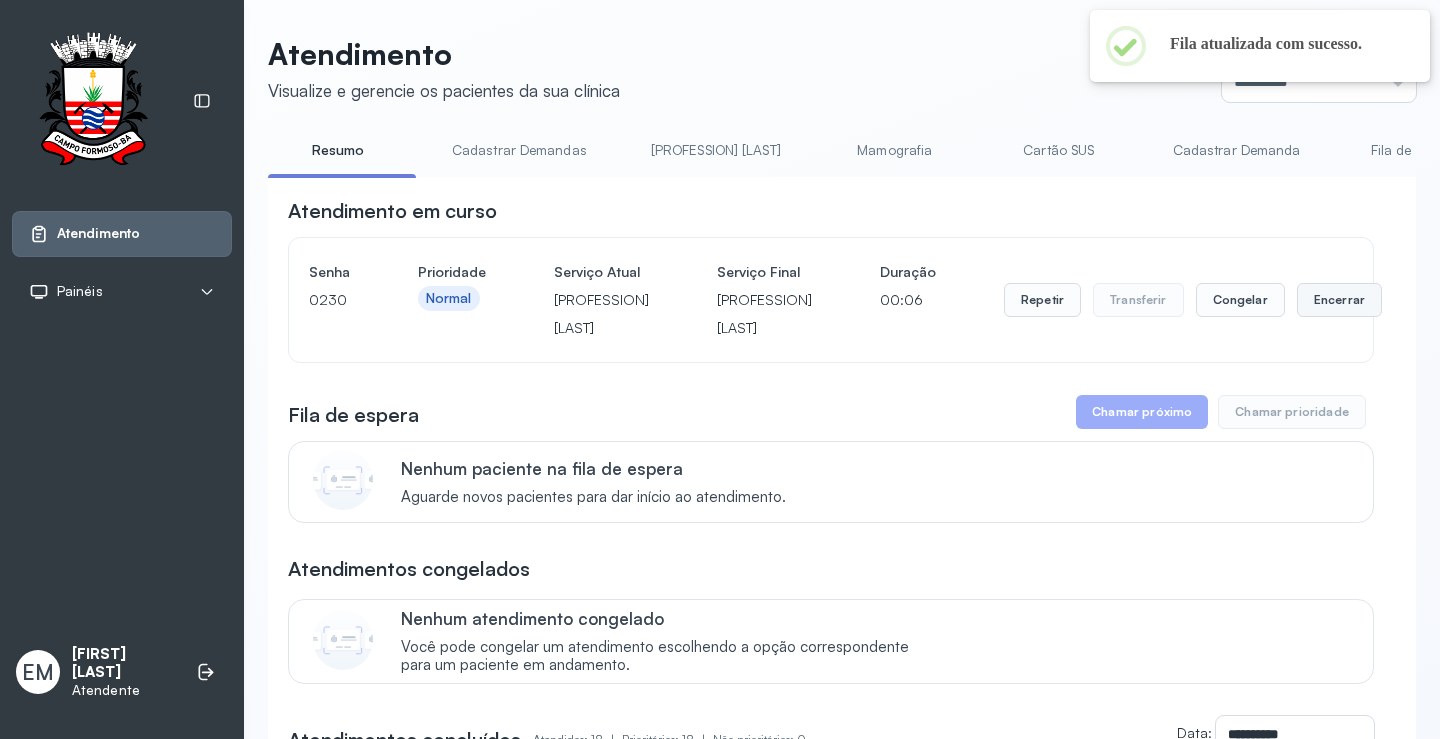 click on "Encerrar" at bounding box center (1339, 300) 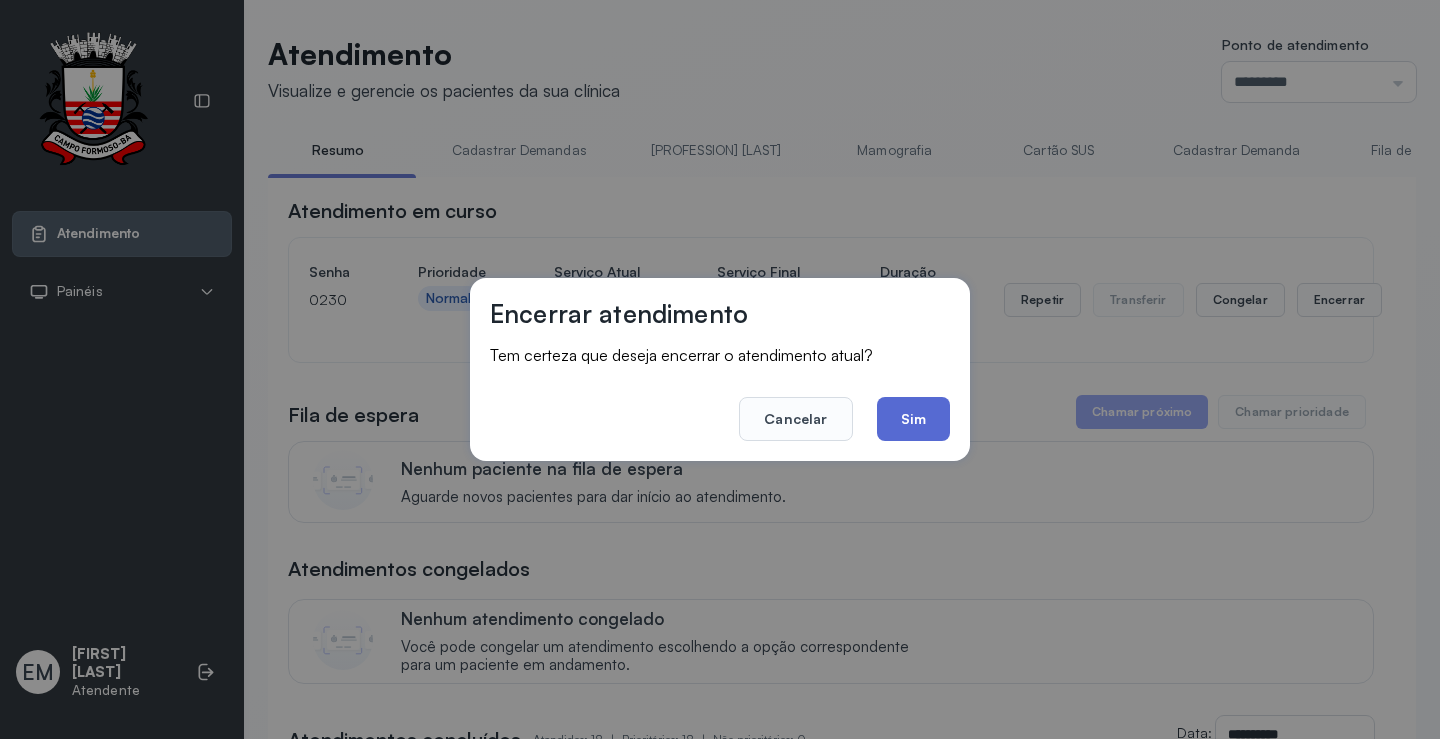 click on "Sim" 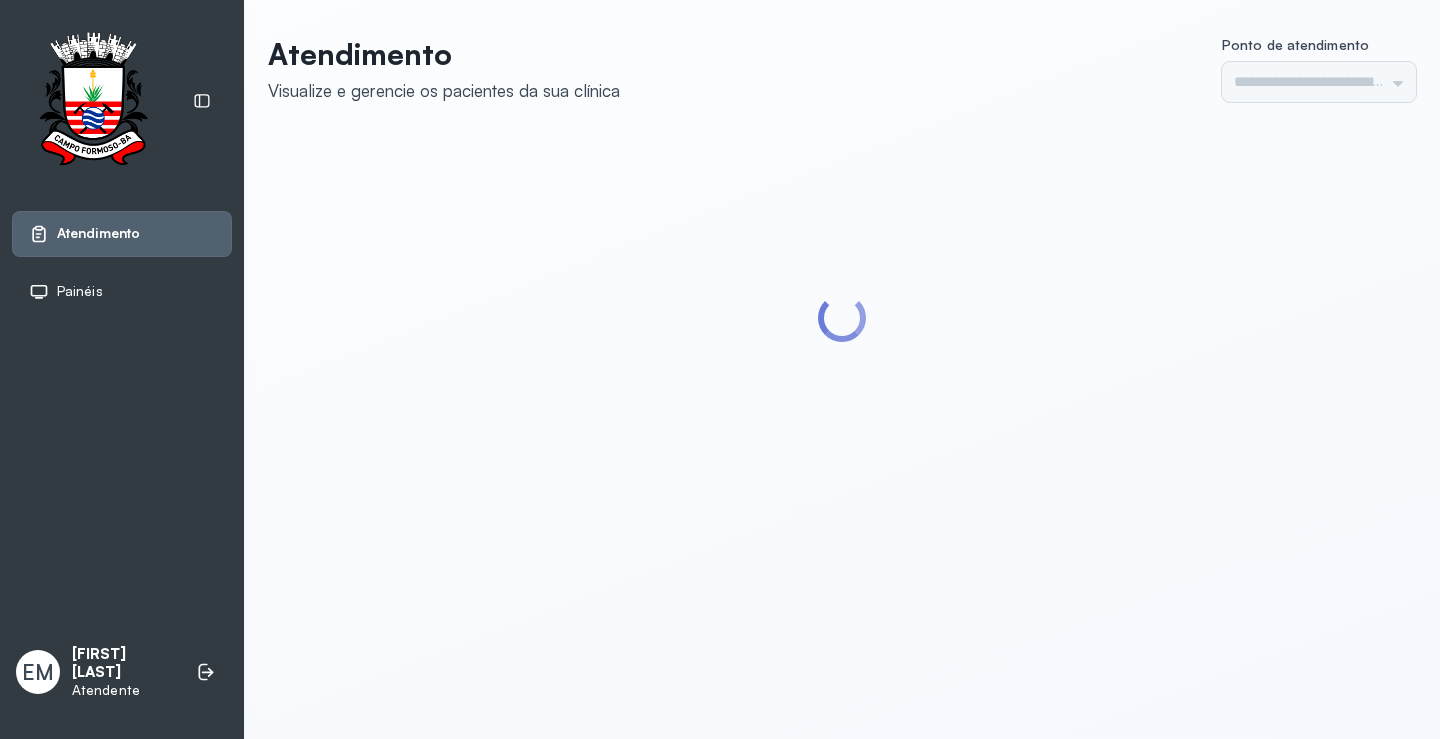 scroll, scrollTop: 0, scrollLeft: 0, axis: both 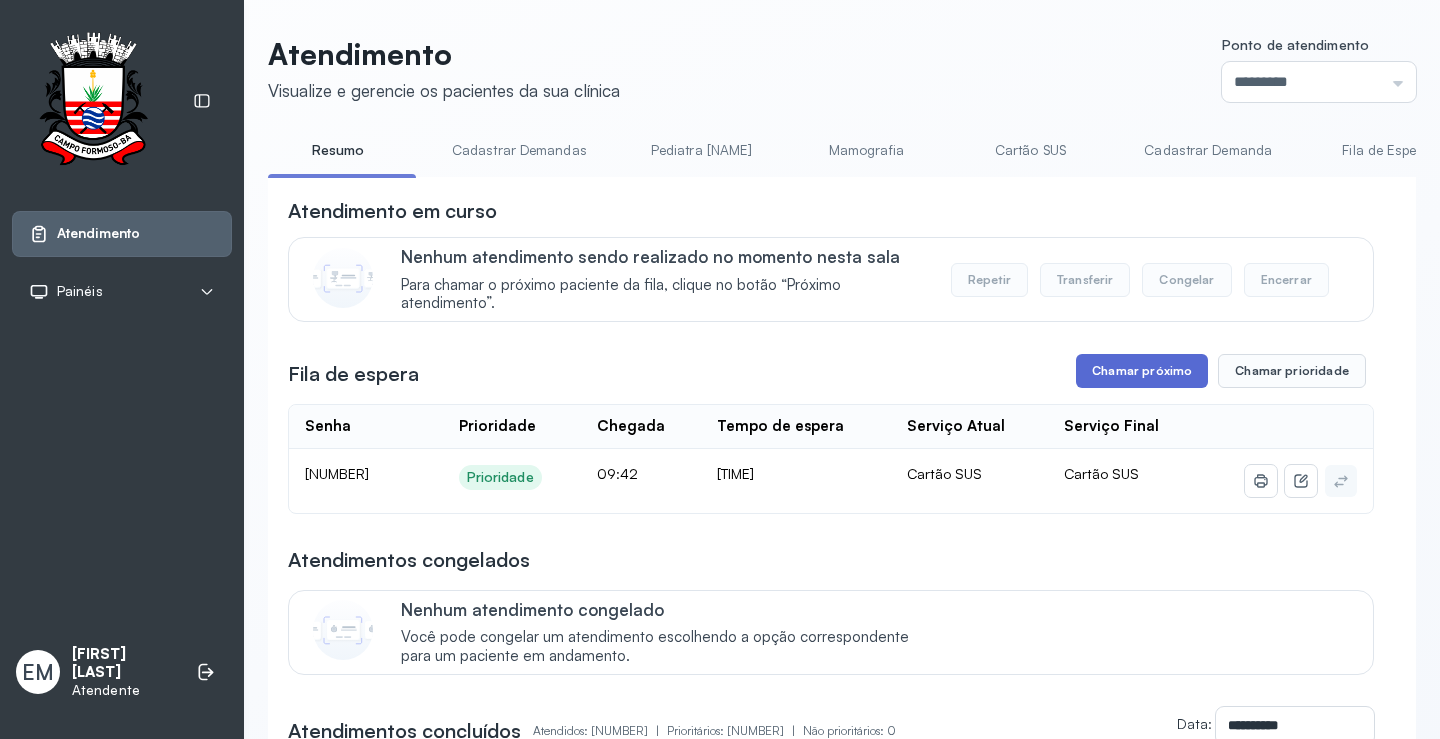 click on "Chamar próximo" at bounding box center [1142, 371] 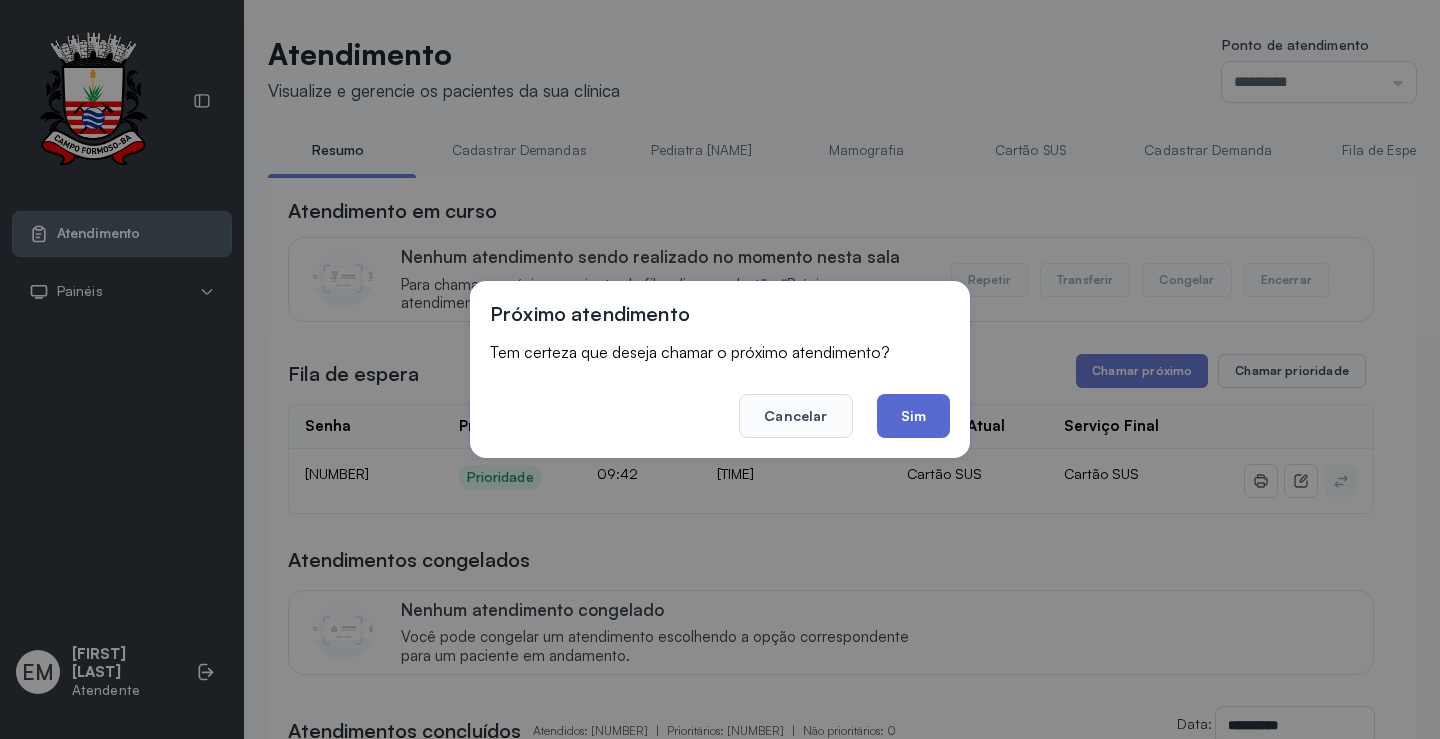 click on "Sim" 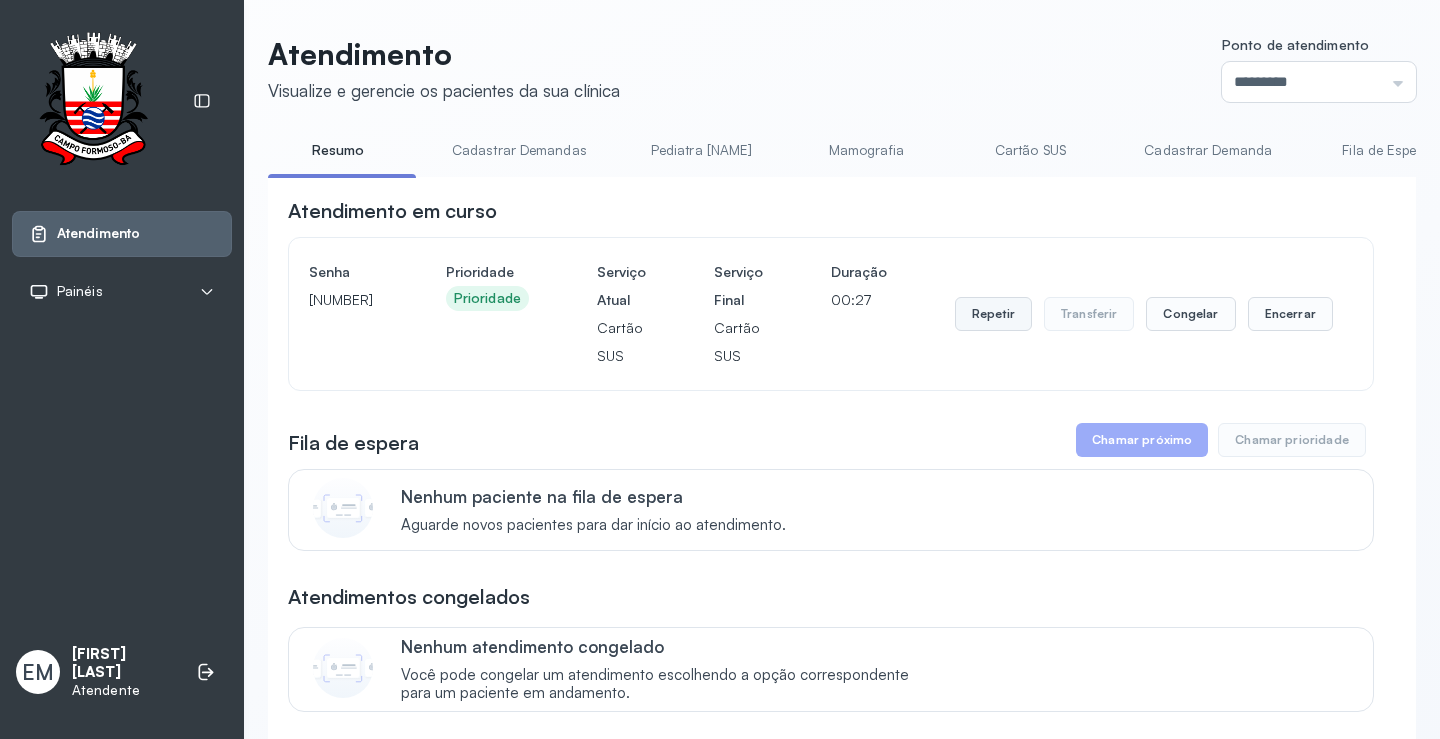 click on "Repetir" at bounding box center (993, 314) 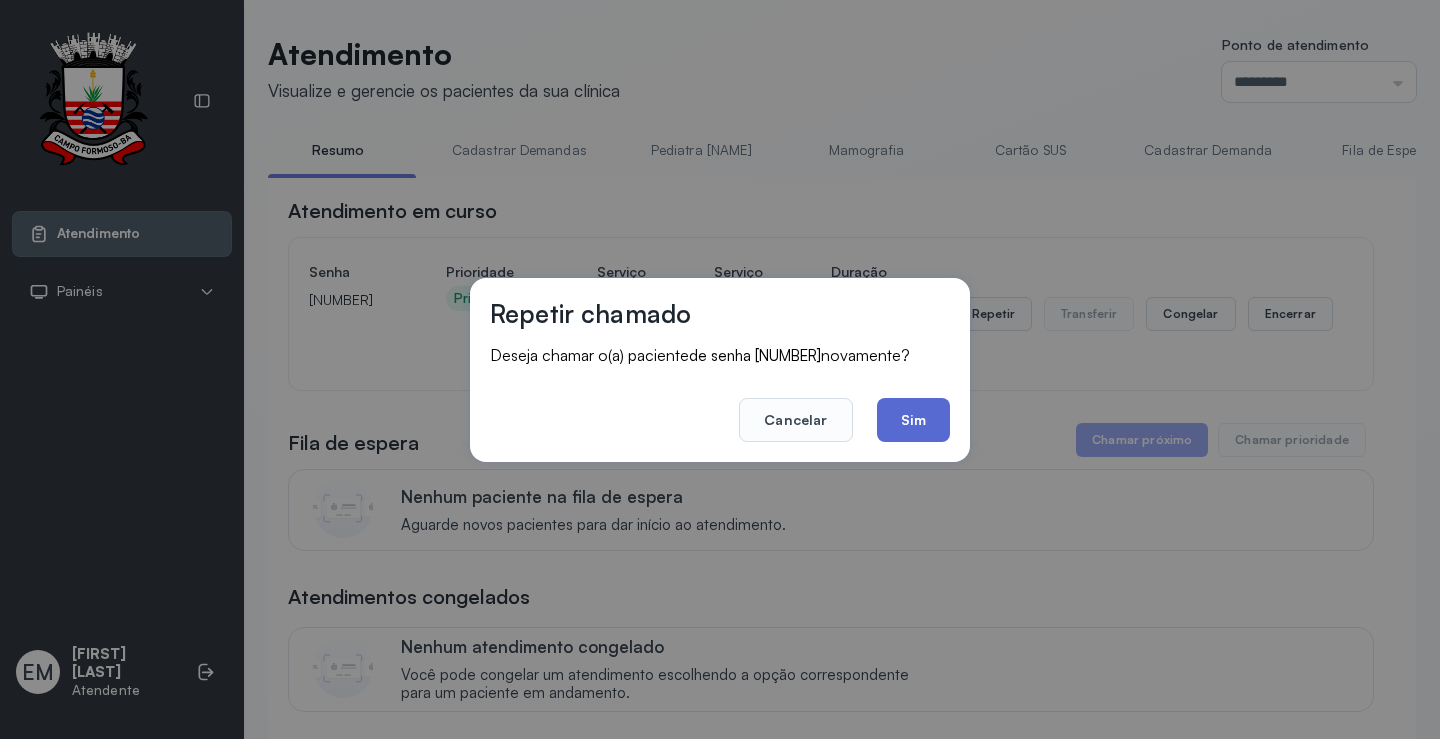 click on "Sim" 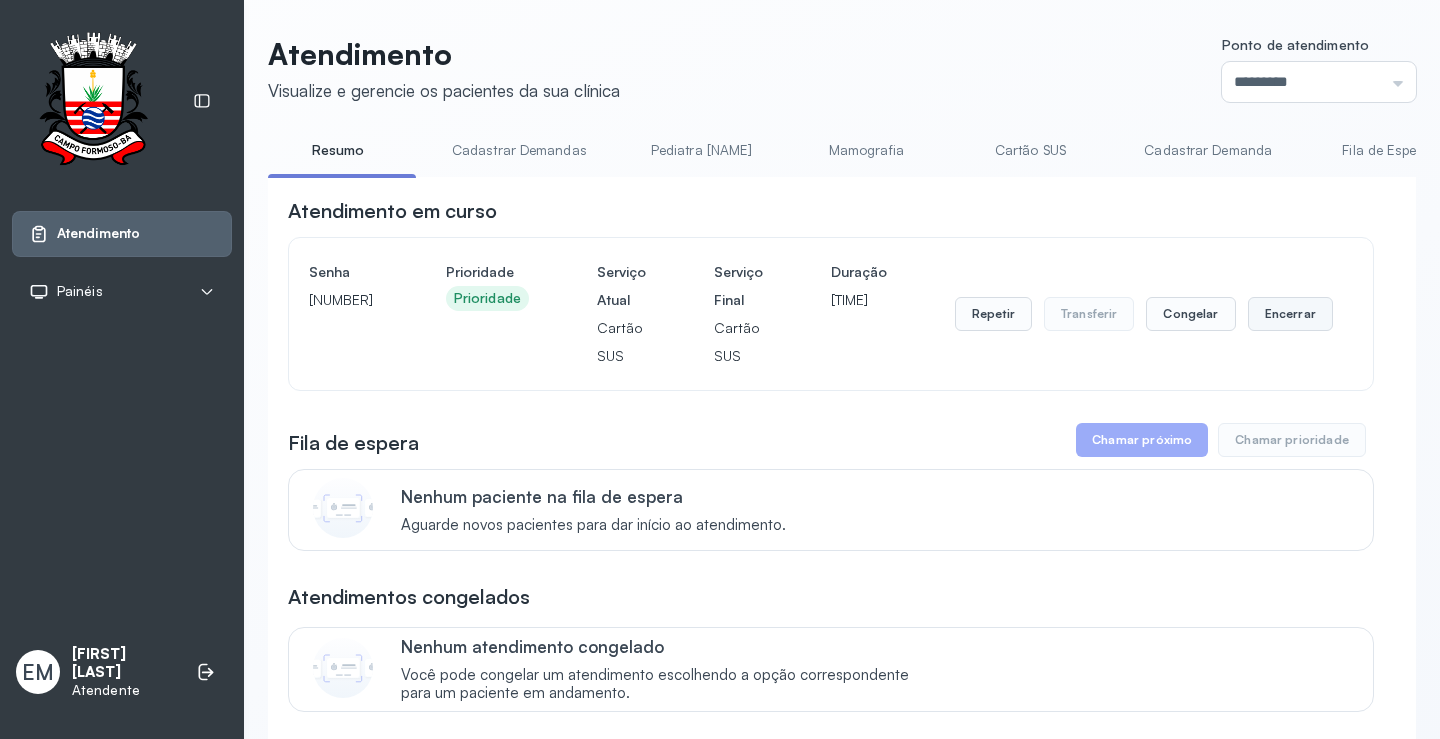click on "Encerrar" at bounding box center (1290, 314) 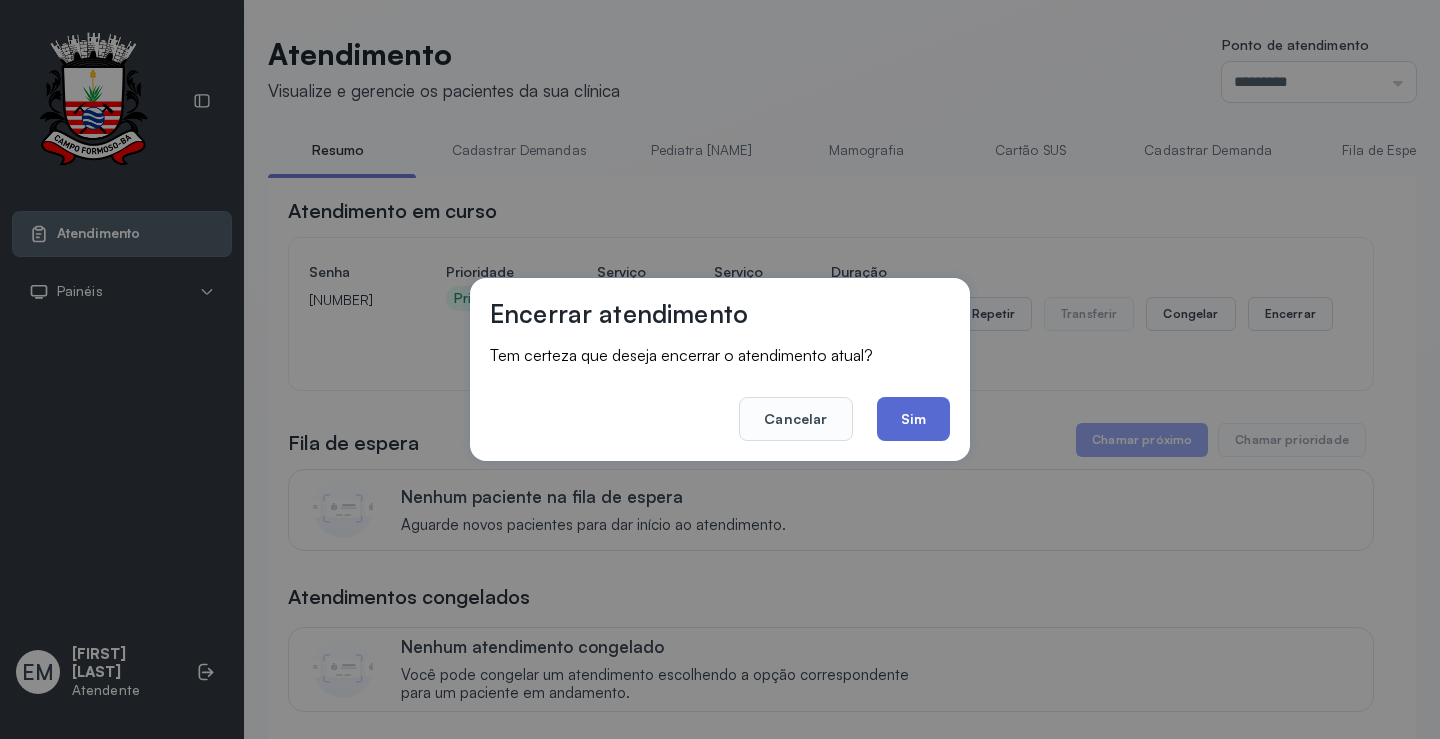 click on "Sim" 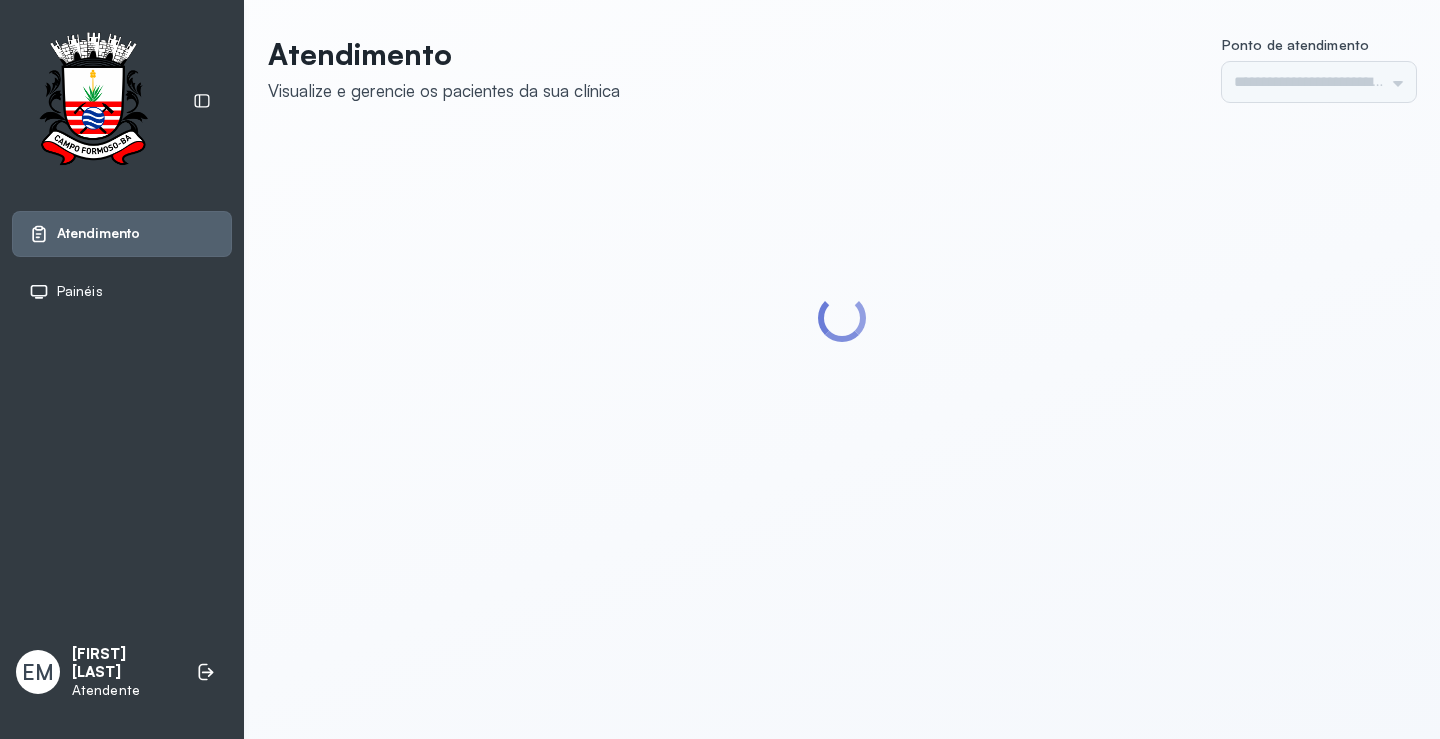 scroll, scrollTop: 0, scrollLeft: 0, axis: both 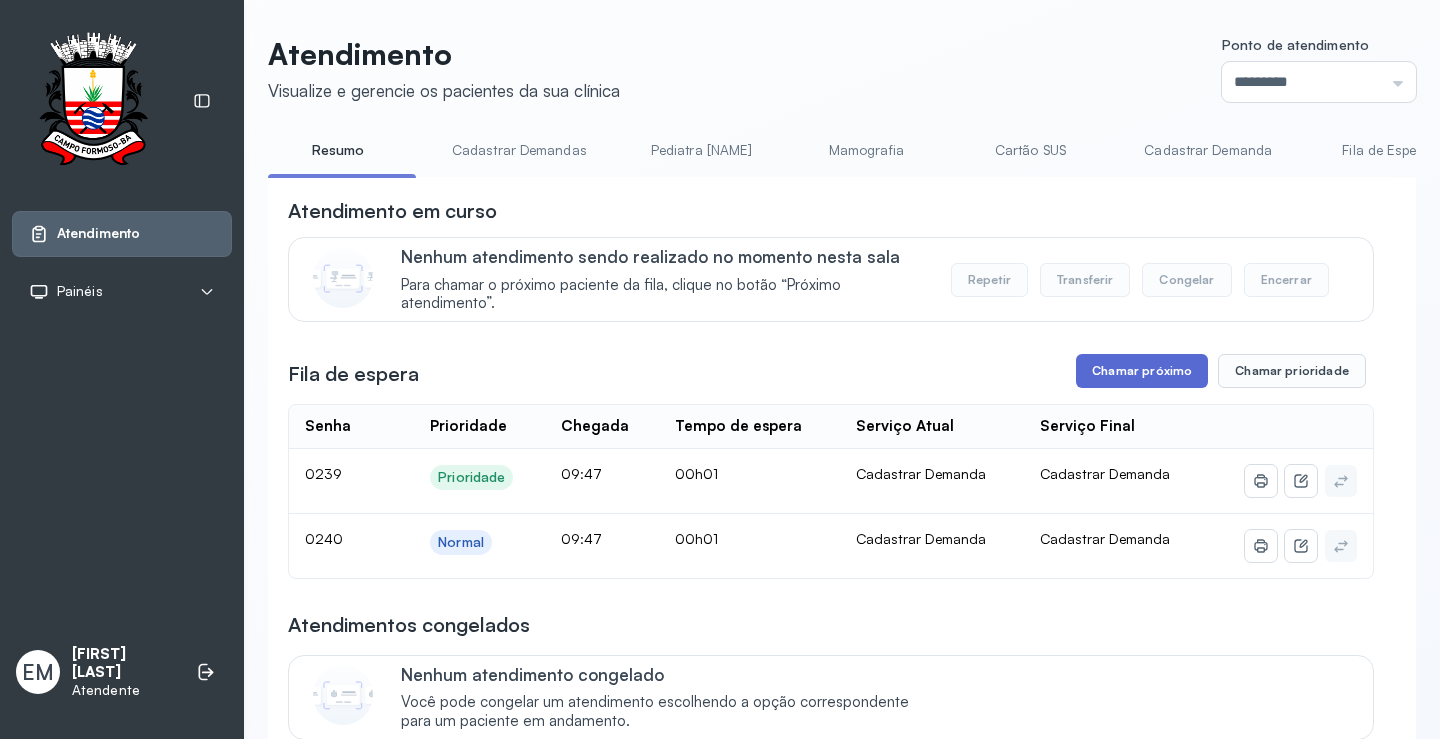 click on "Chamar próximo" at bounding box center [1142, 371] 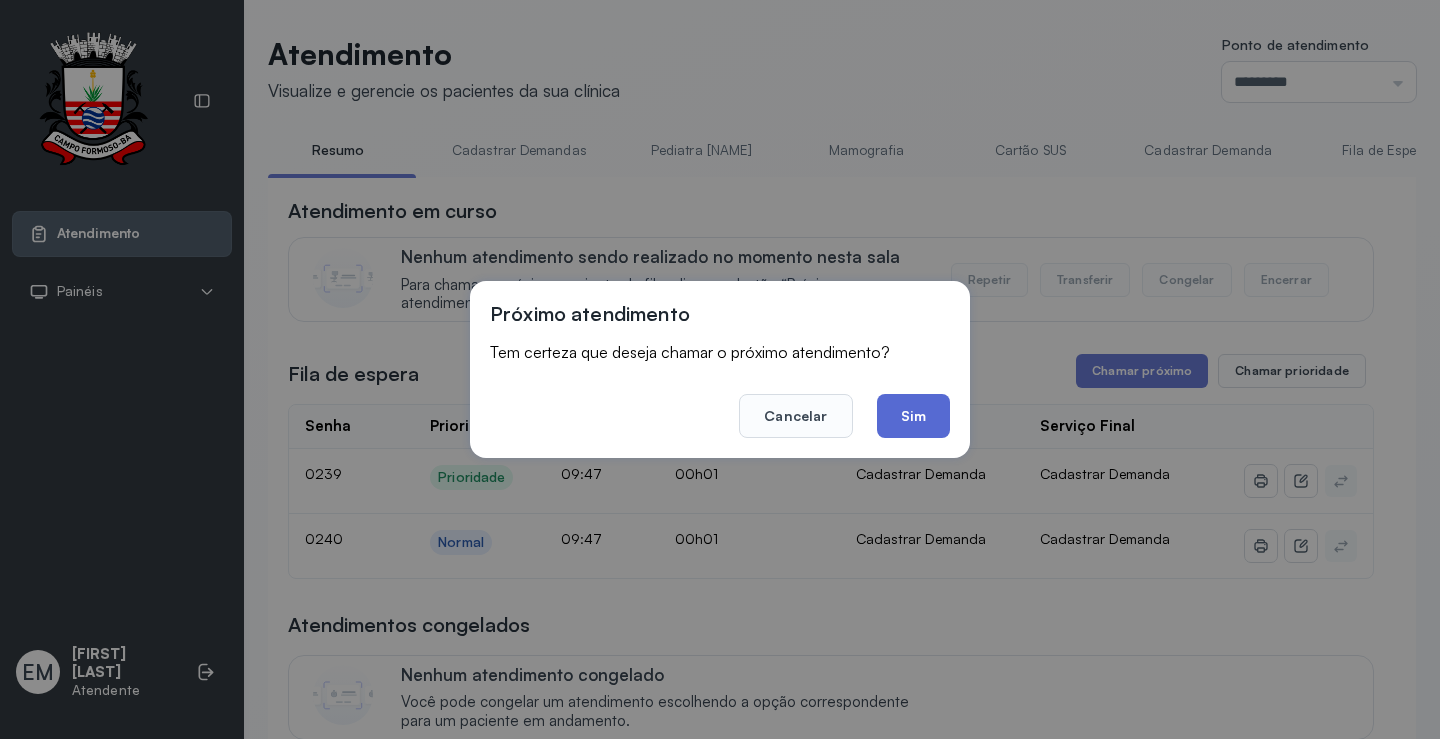 click on "Sim" 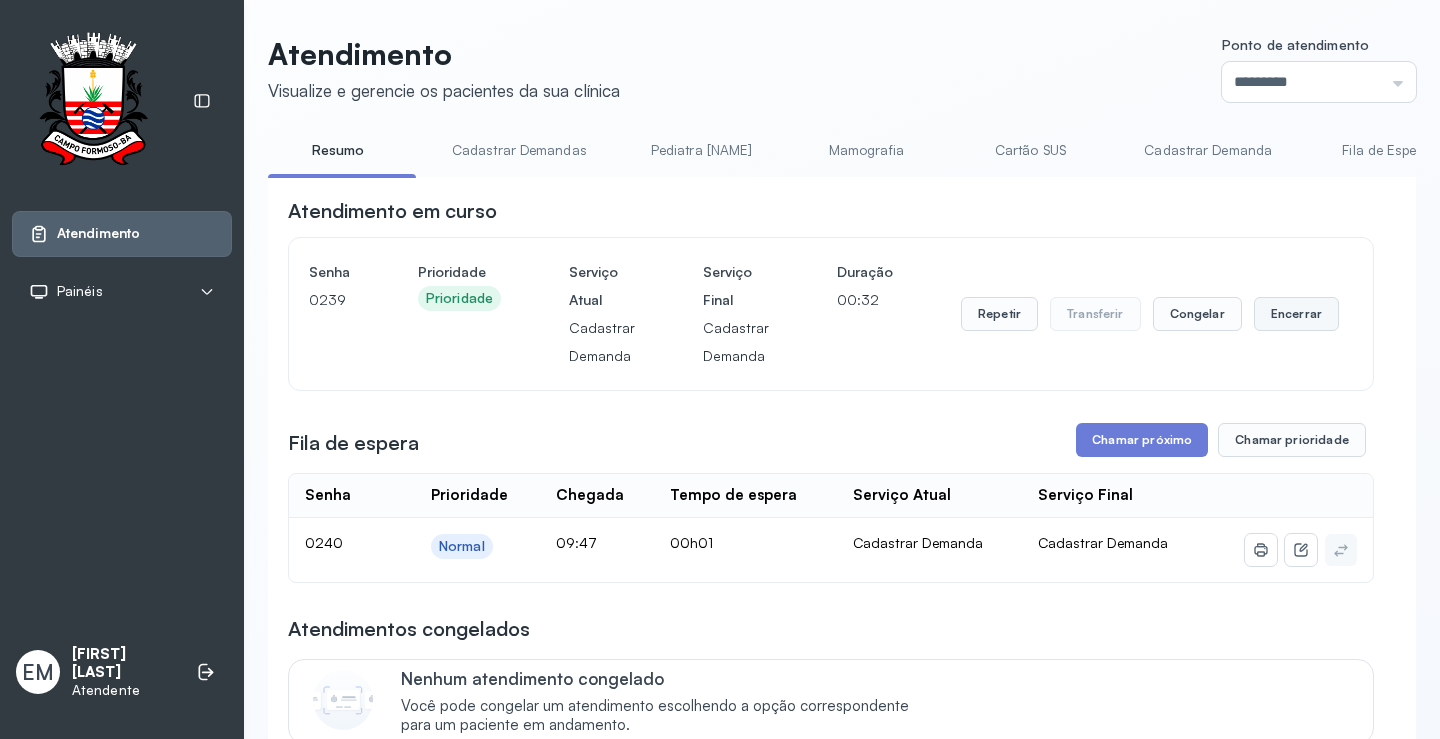 click on "Encerrar" at bounding box center (1296, 314) 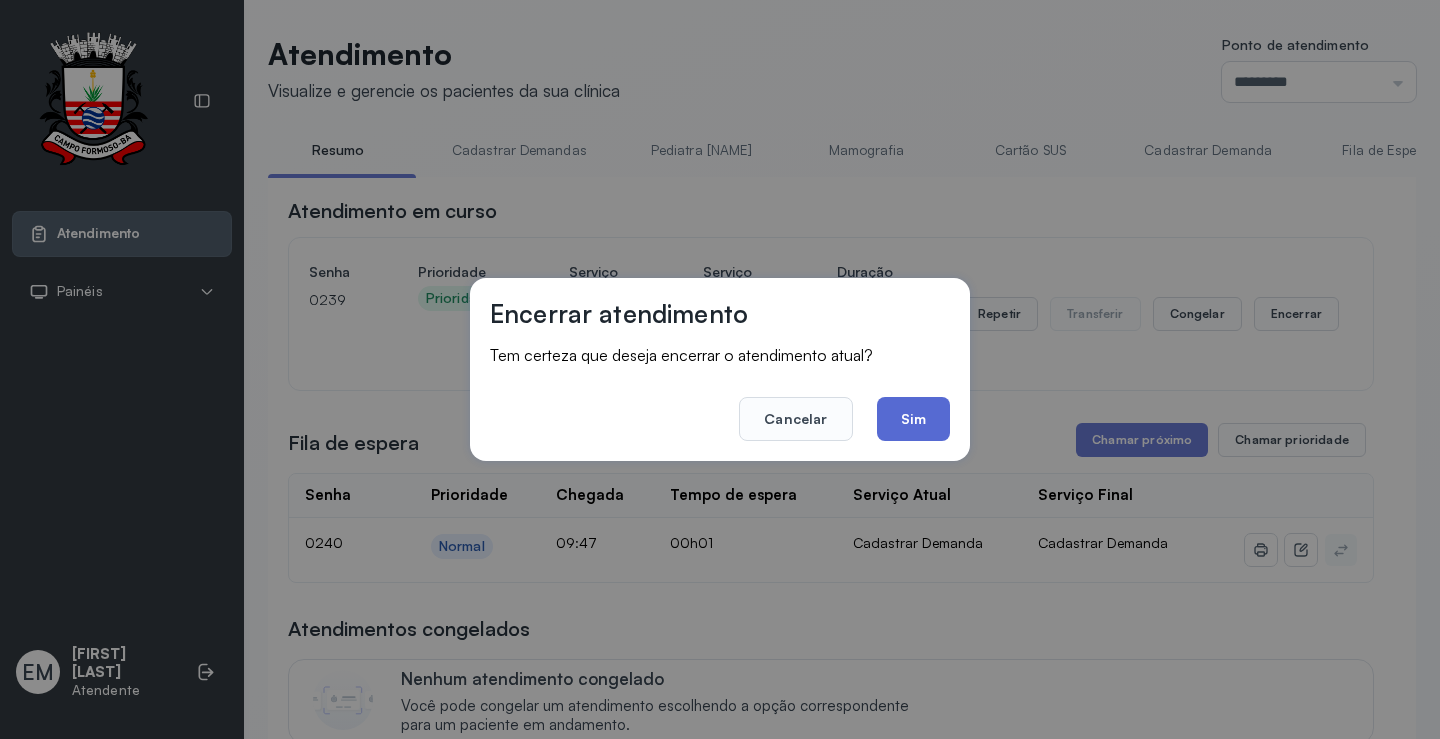 click on "Sim" 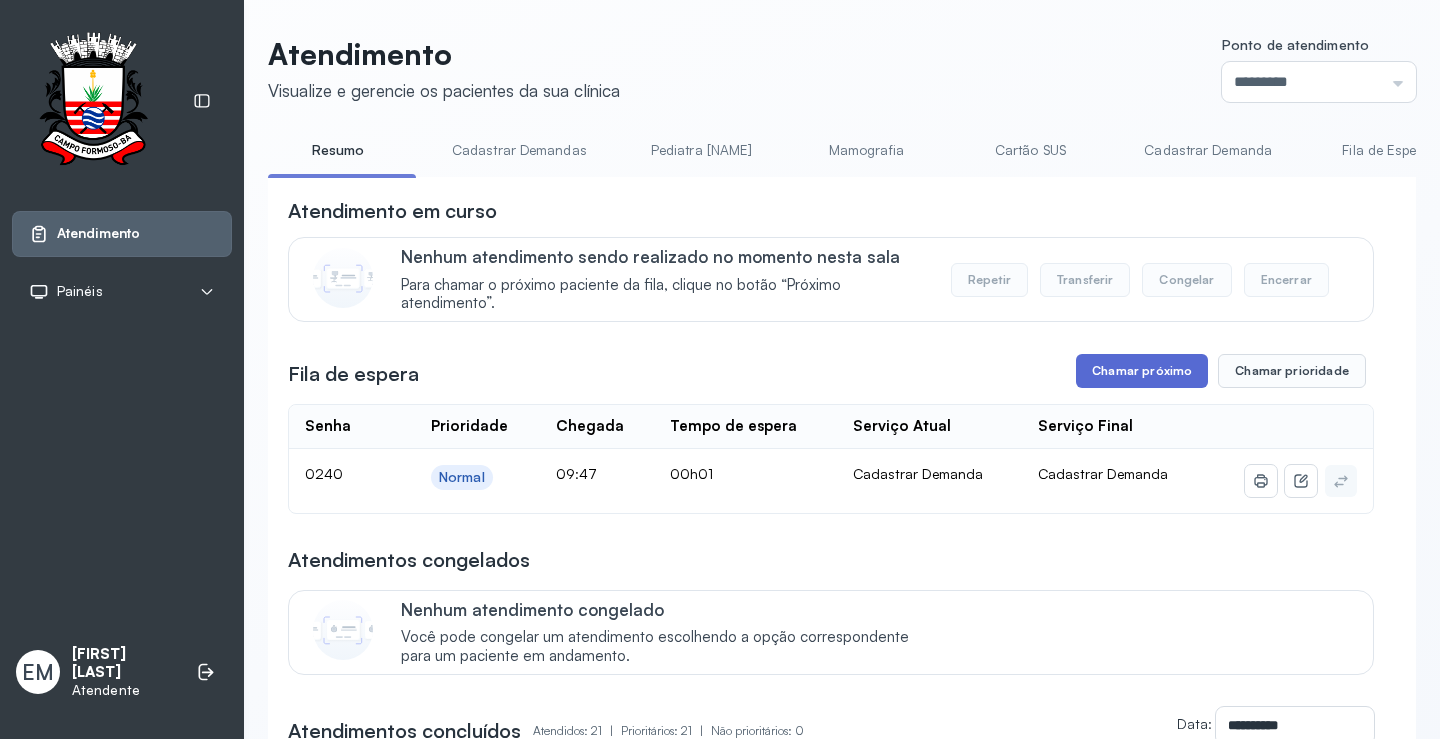 click on "Chamar próximo" at bounding box center (1142, 371) 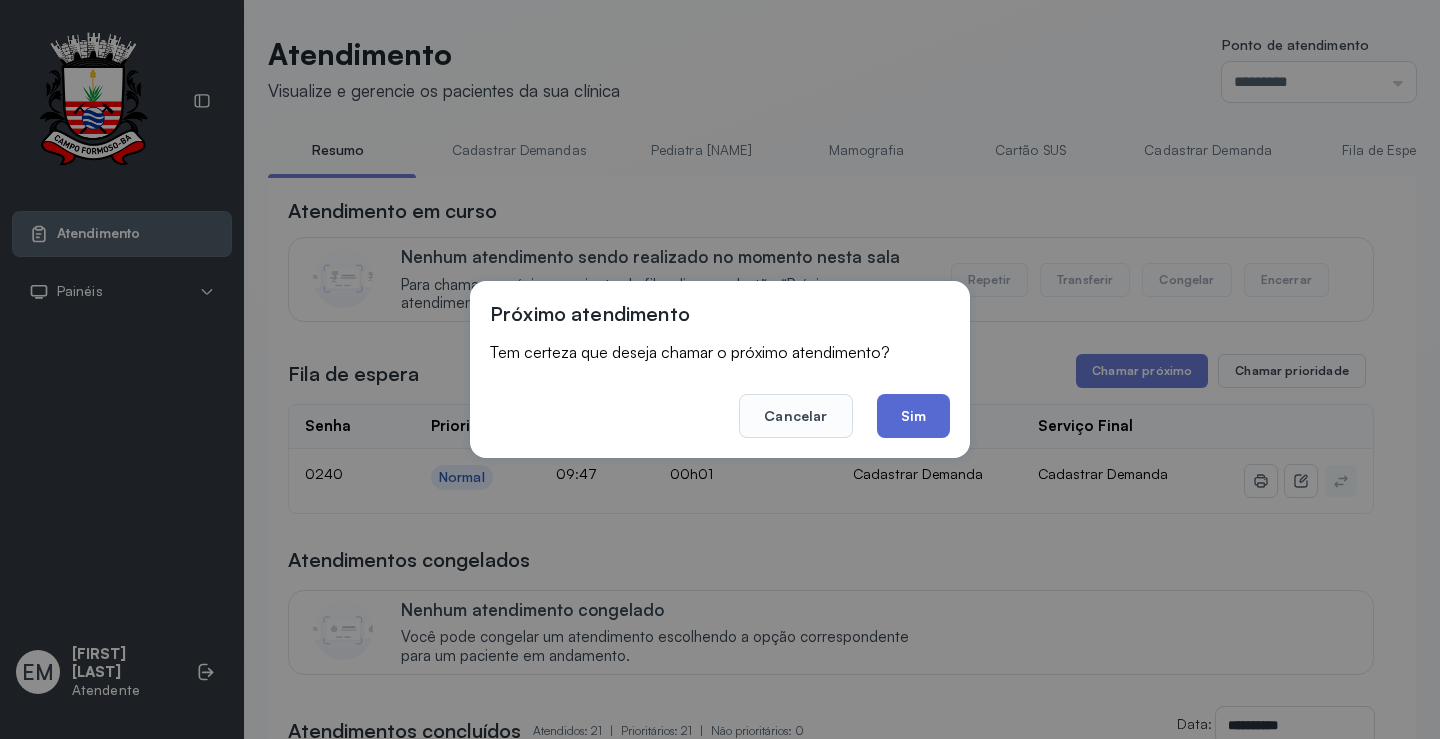 click on "Sim" 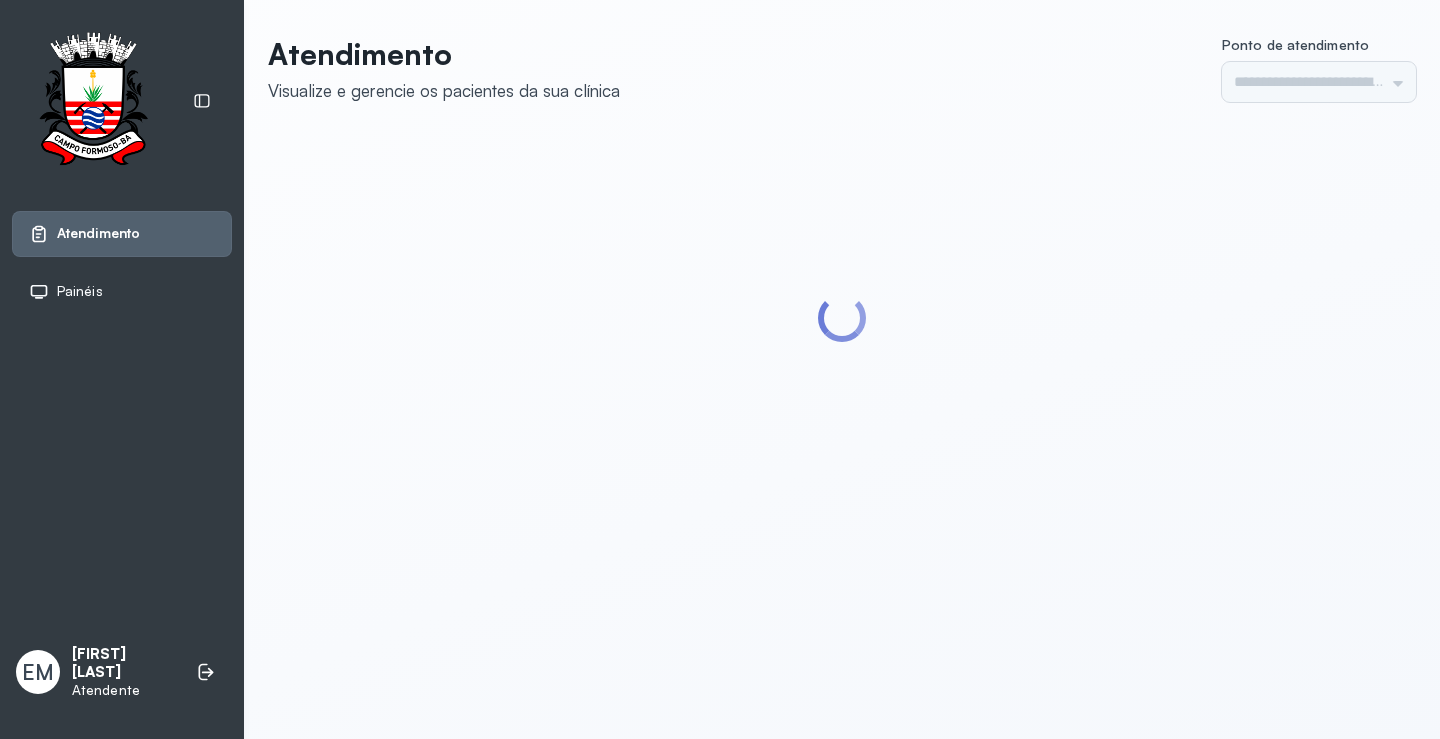 scroll, scrollTop: 0, scrollLeft: 0, axis: both 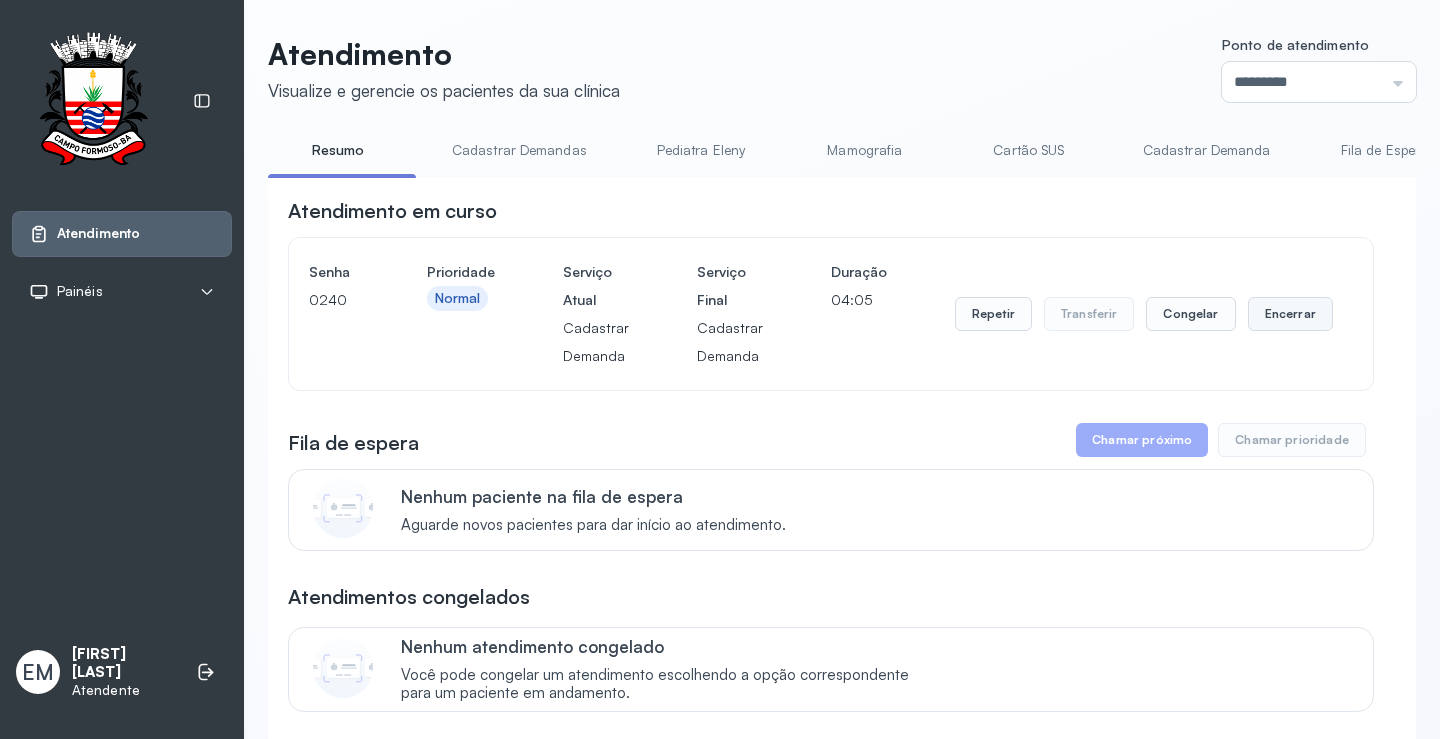 click on "Encerrar" at bounding box center (1290, 314) 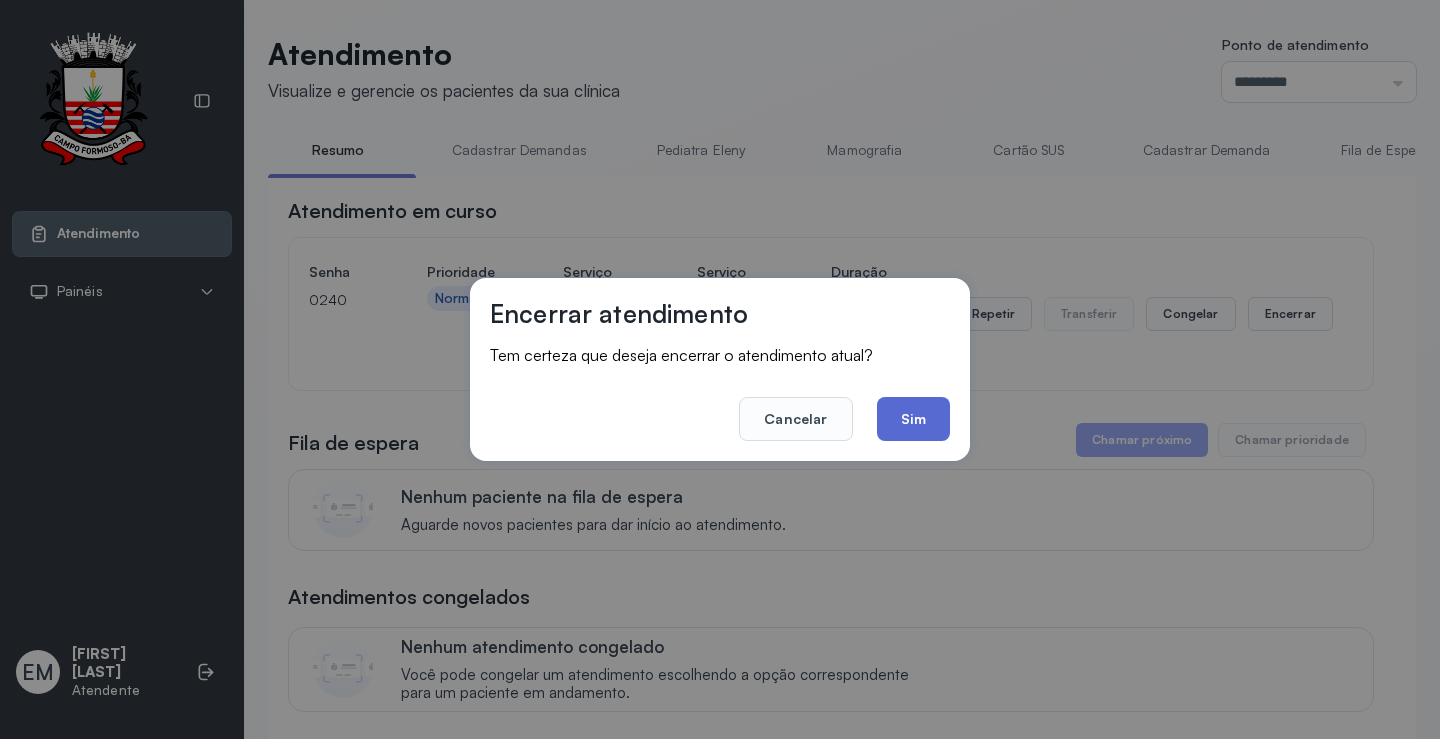 click on "Sim" 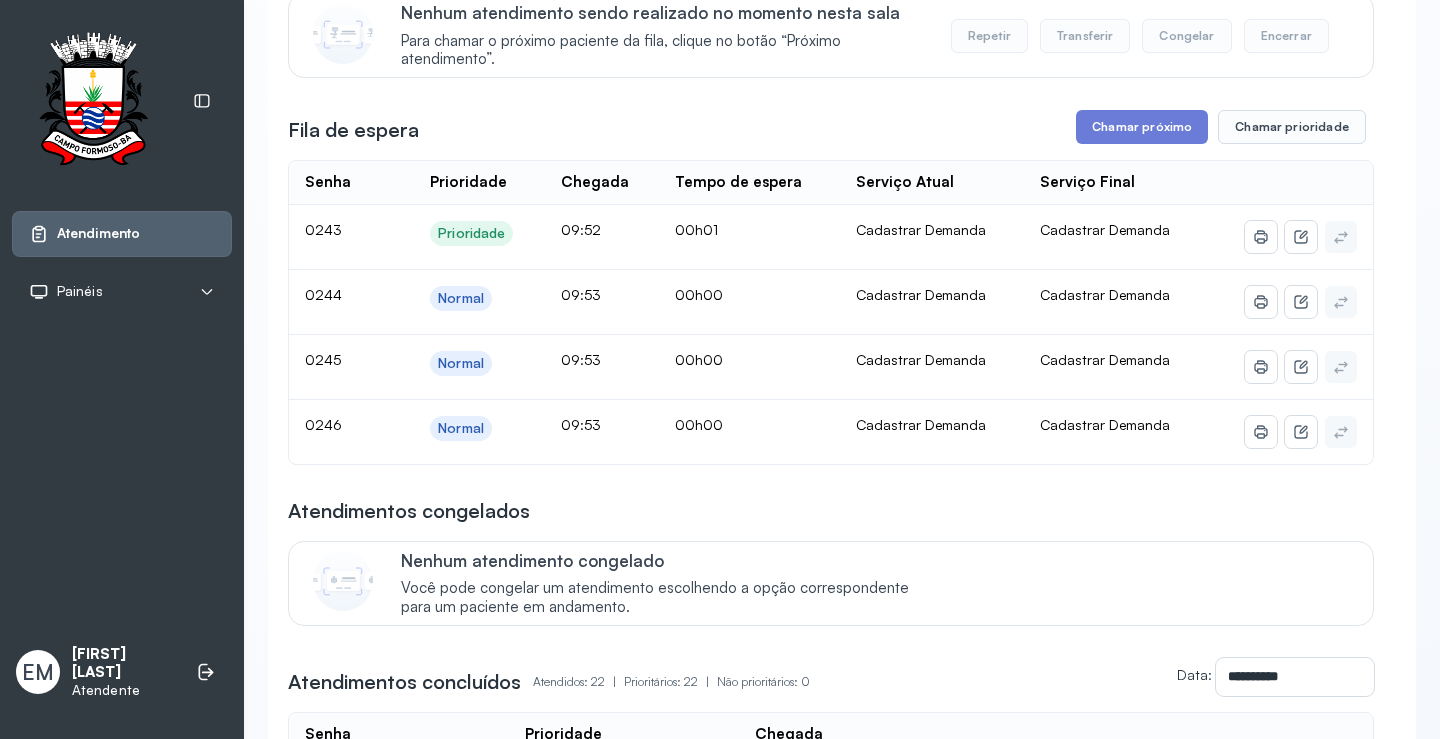 scroll, scrollTop: 100, scrollLeft: 0, axis: vertical 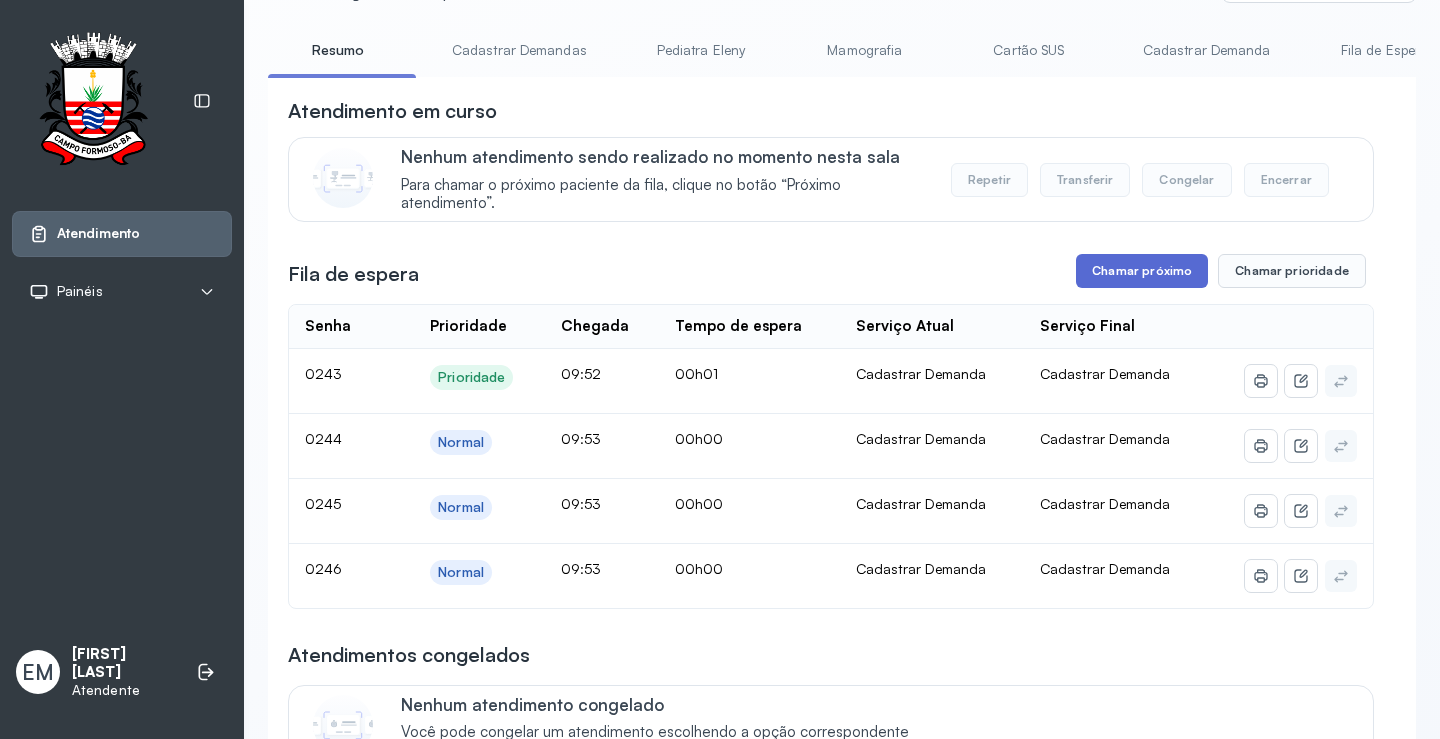 click on "Chamar próximo" at bounding box center [1142, 271] 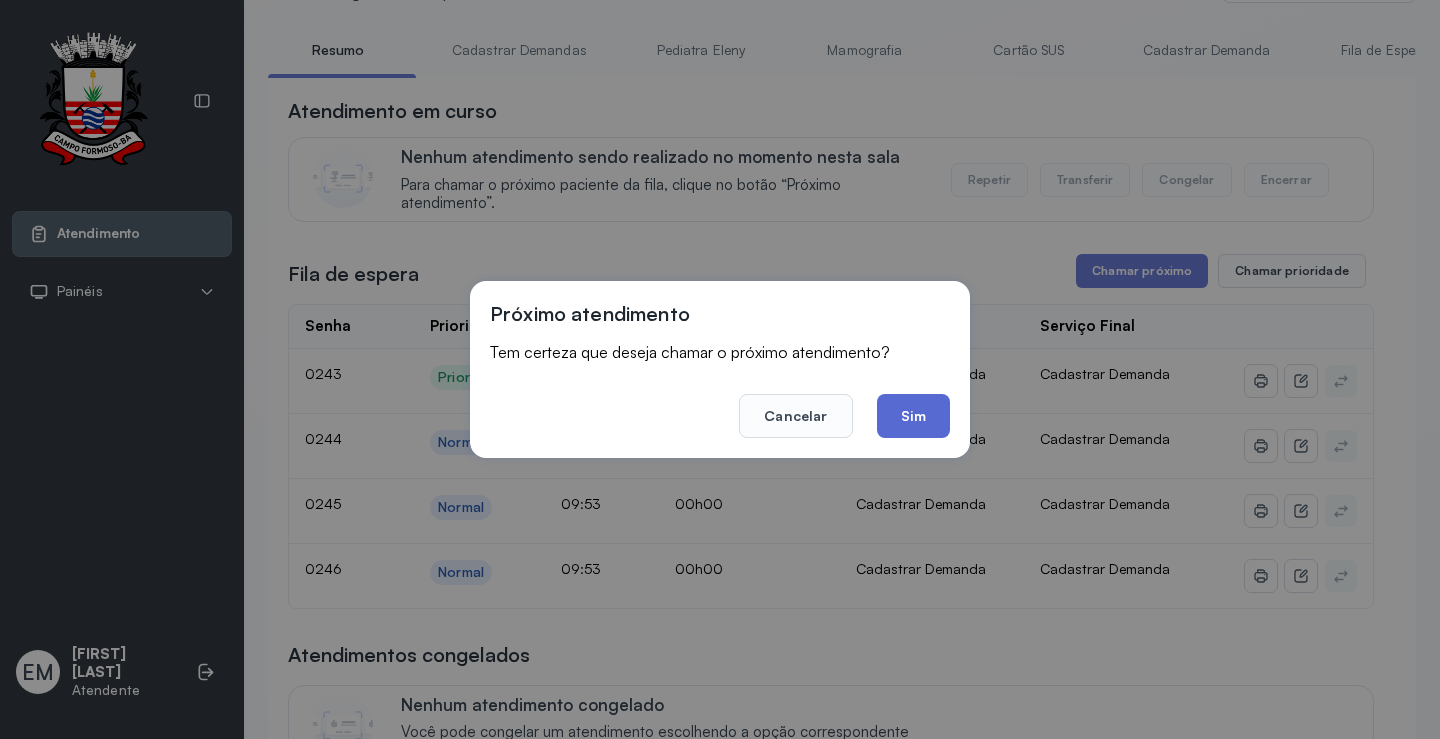 click on "Sim" 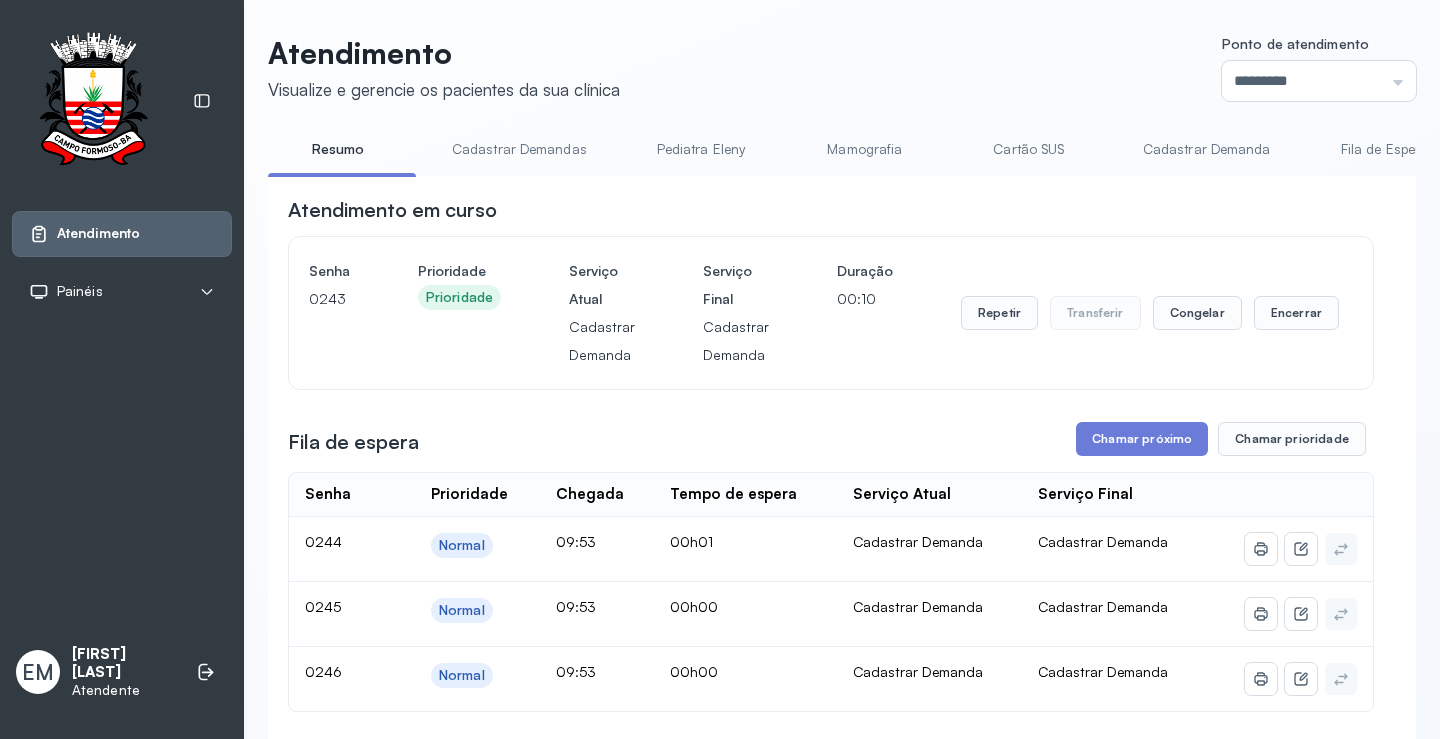 scroll, scrollTop: 100, scrollLeft: 0, axis: vertical 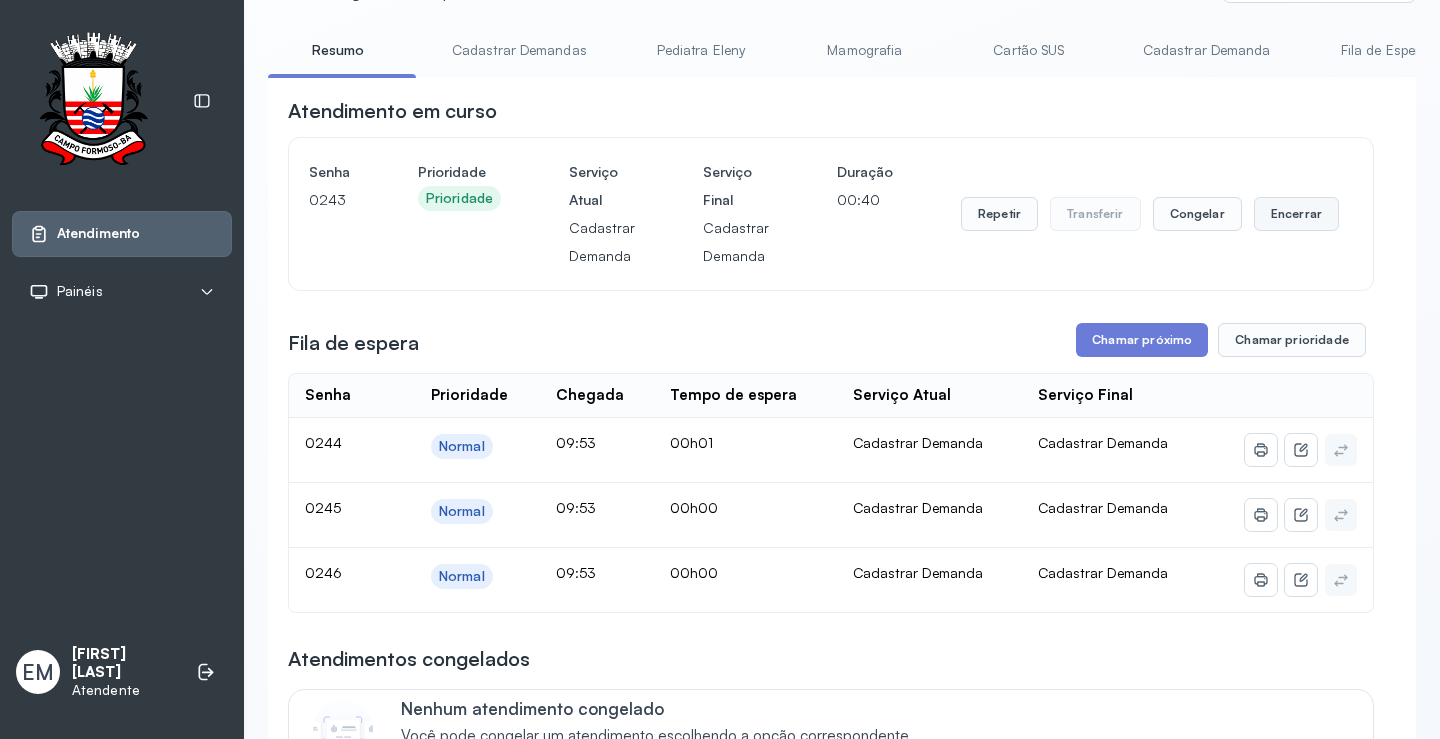 click on "Encerrar" at bounding box center (1296, 214) 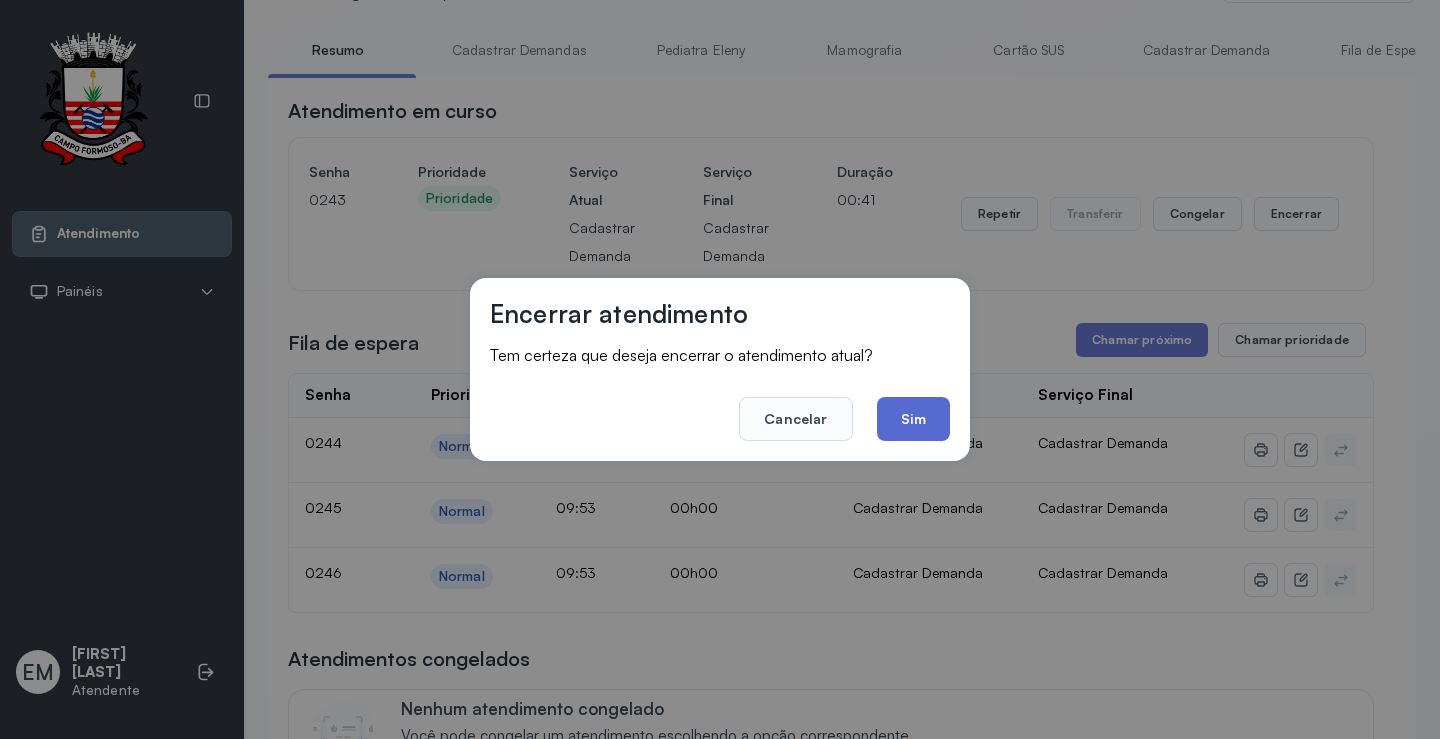 click on "Sim" 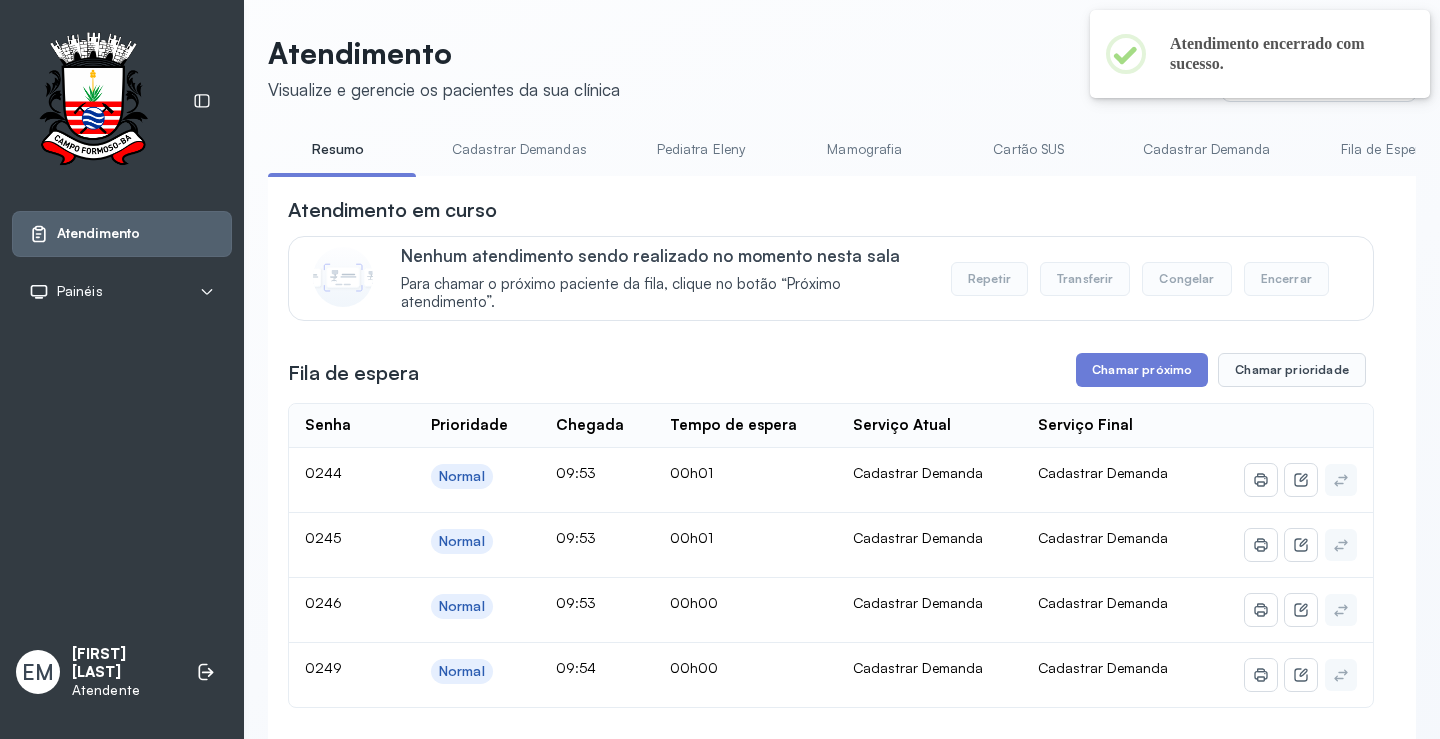 scroll, scrollTop: 100, scrollLeft: 0, axis: vertical 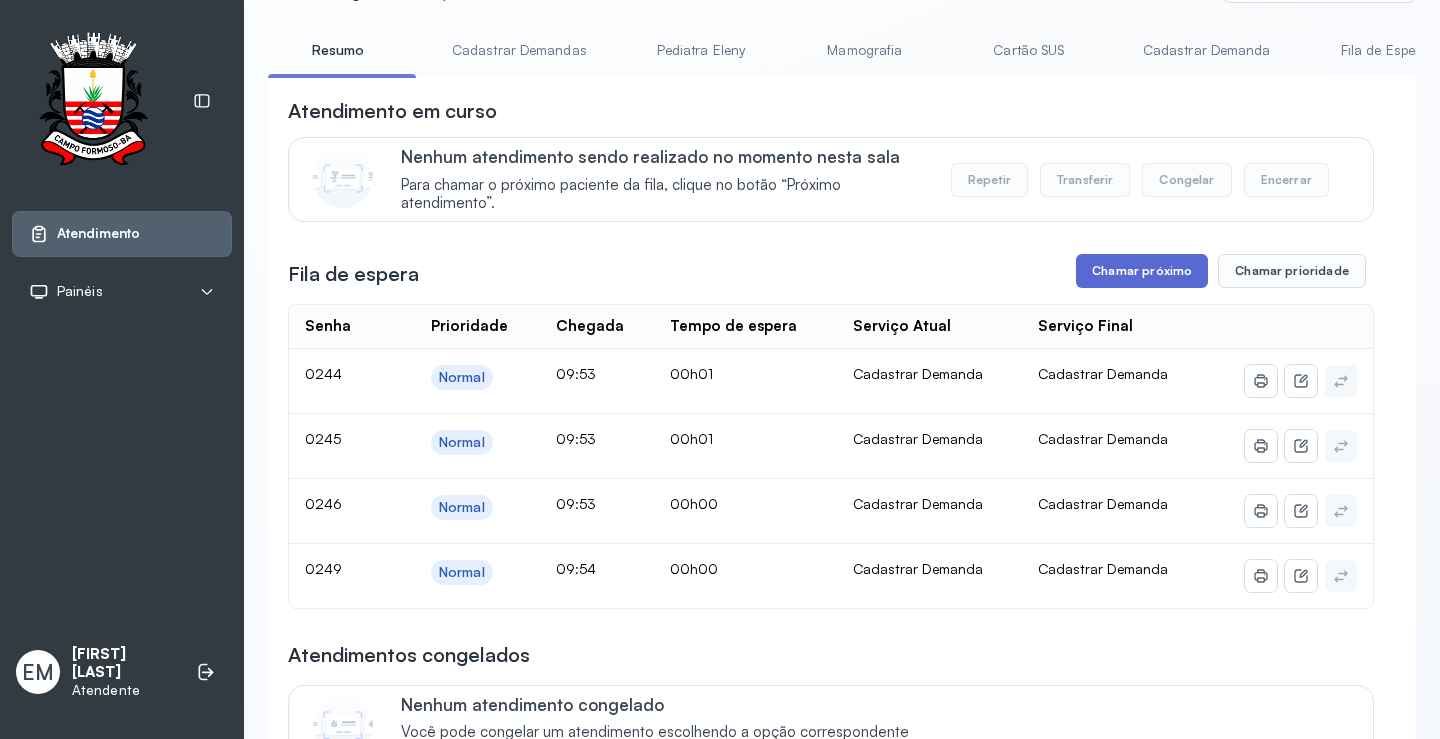 click on "Chamar próximo" at bounding box center [1142, 271] 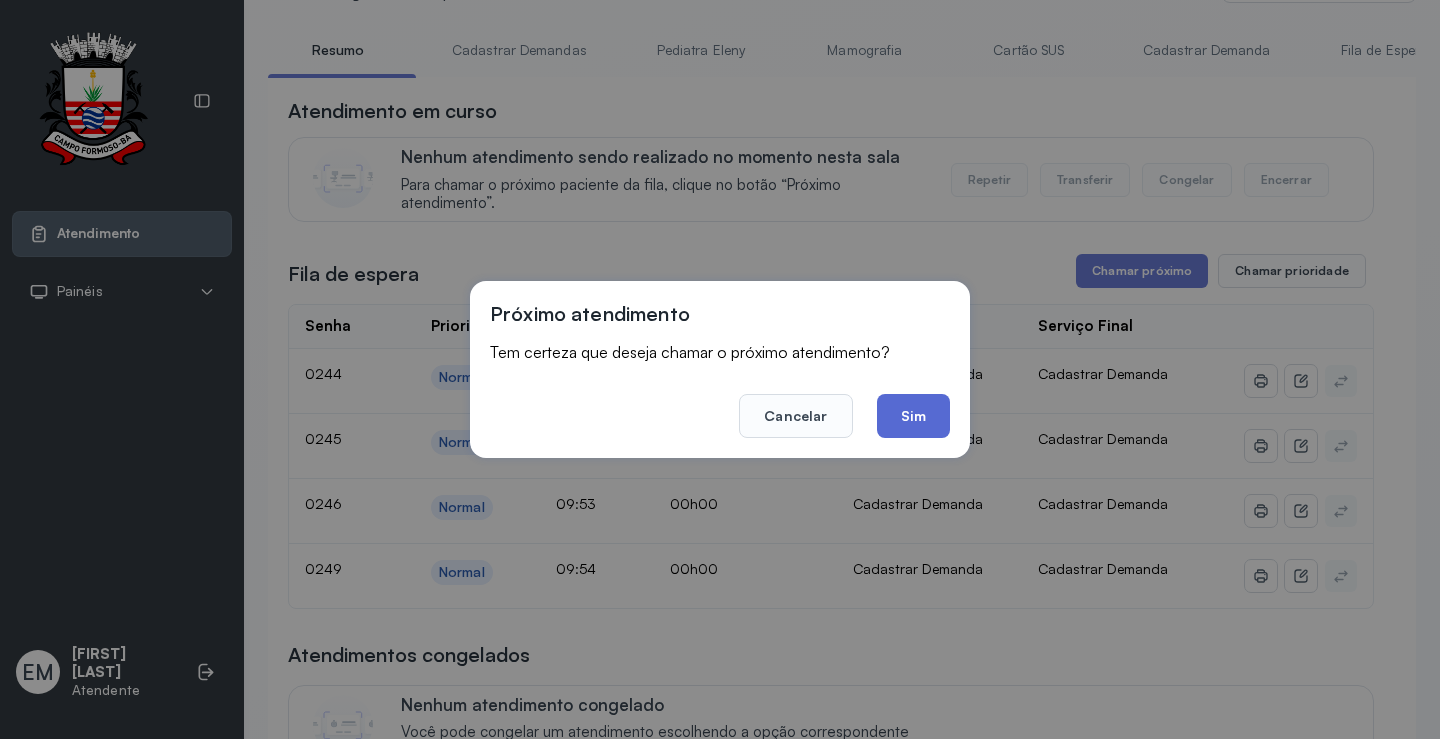 click on "Sim" 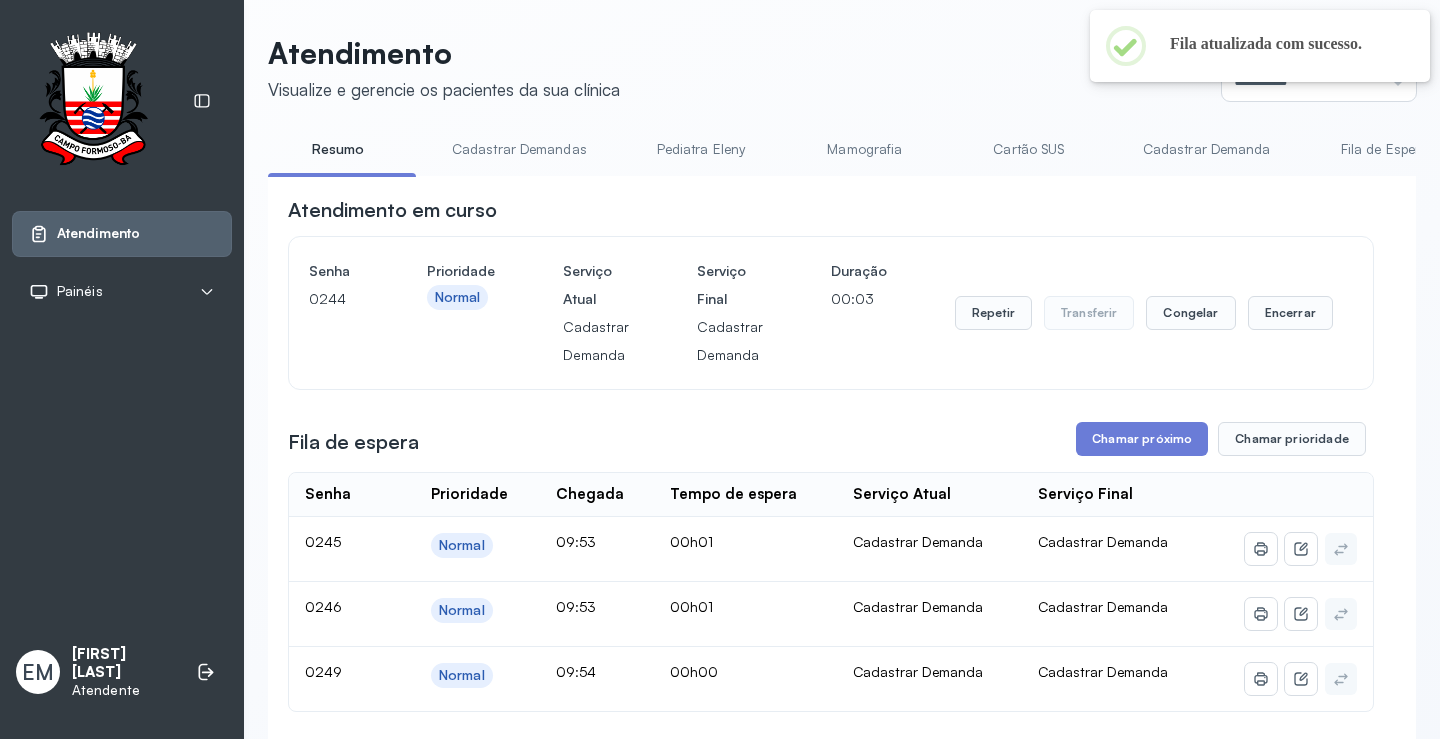 scroll, scrollTop: 100, scrollLeft: 0, axis: vertical 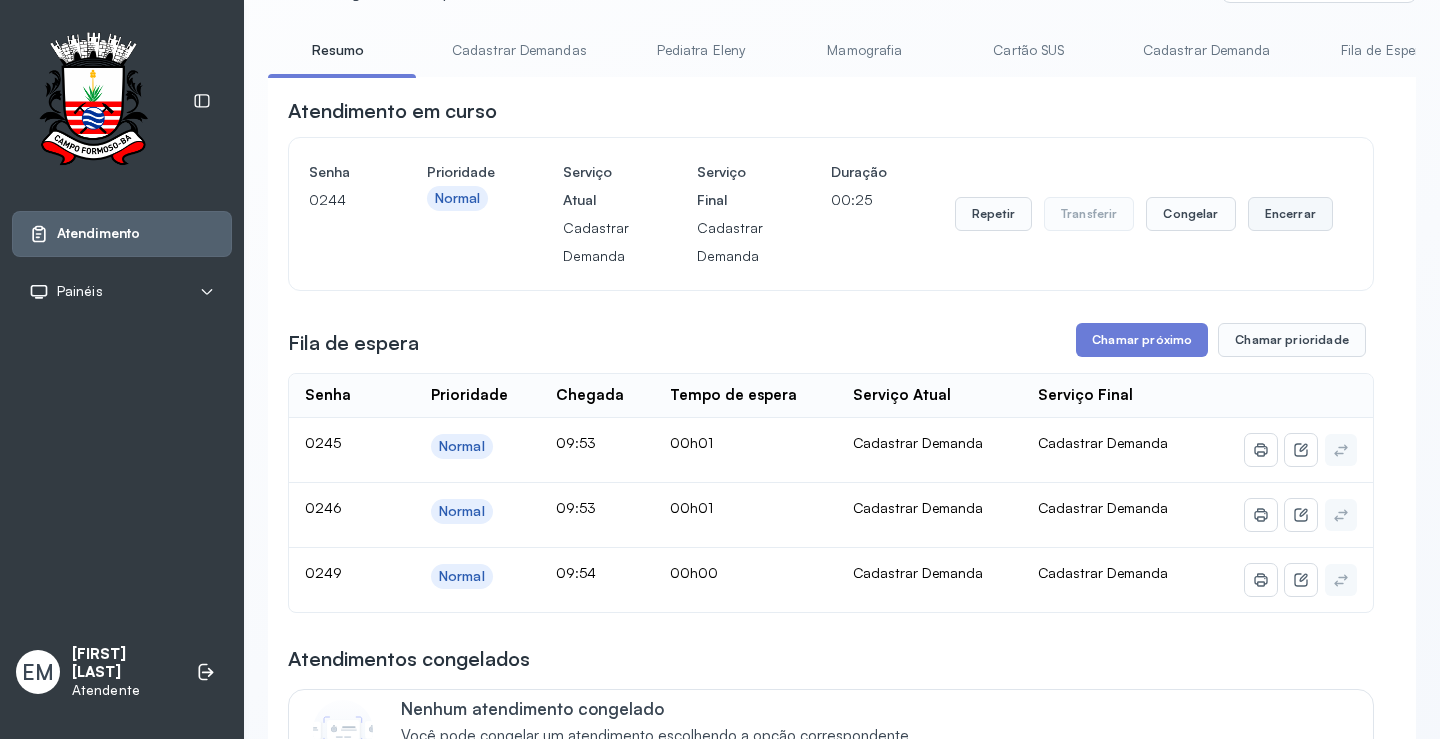 click on "Encerrar" at bounding box center (1290, 214) 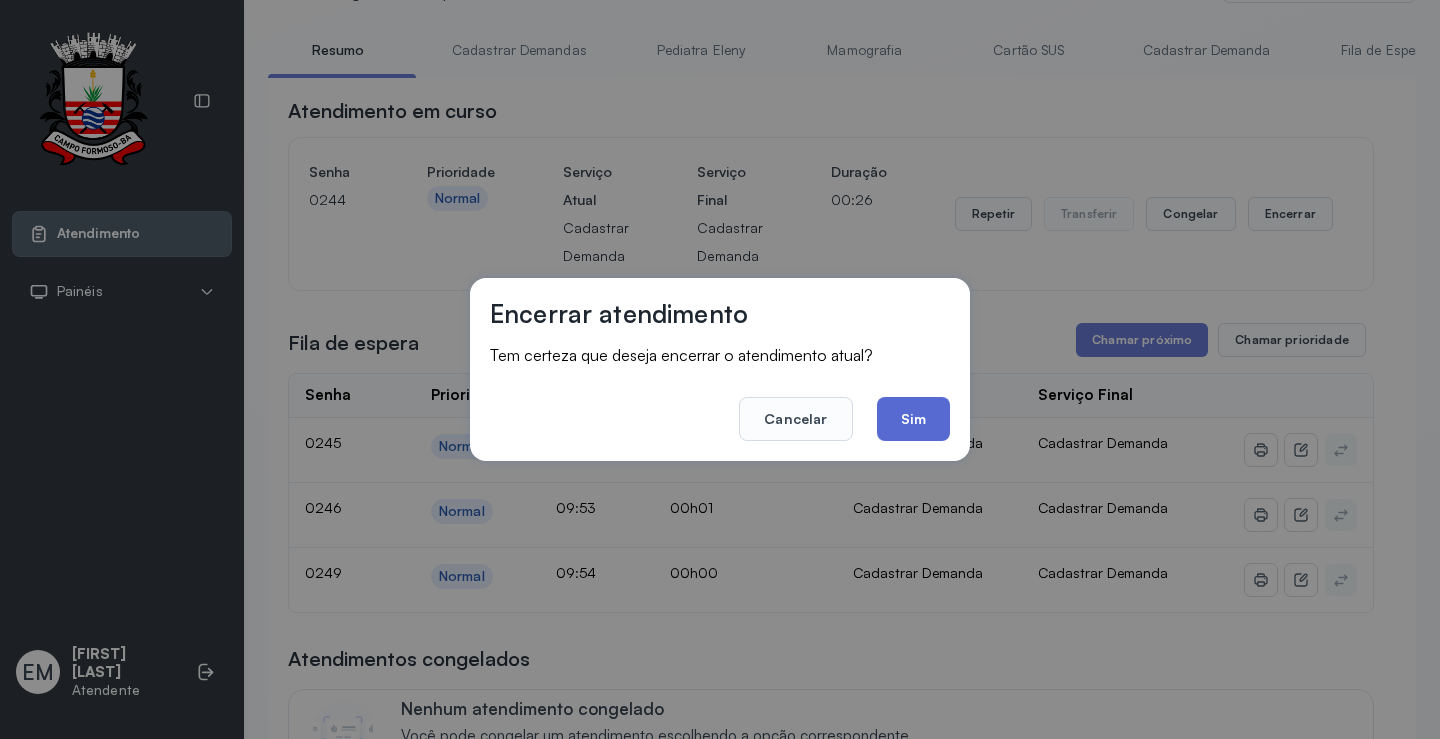 click on "Sim" 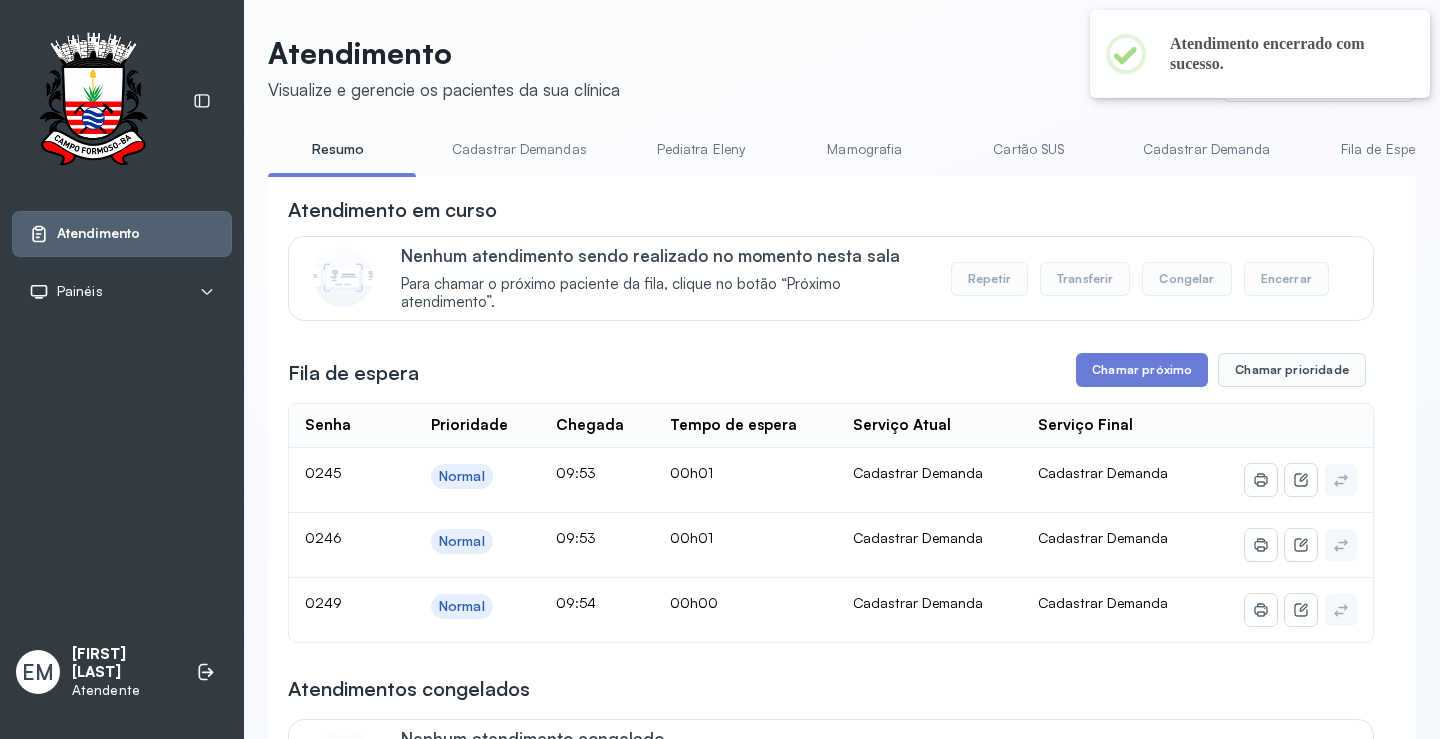 scroll, scrollTop: 100, scrollLeft: 0, axis: vertical 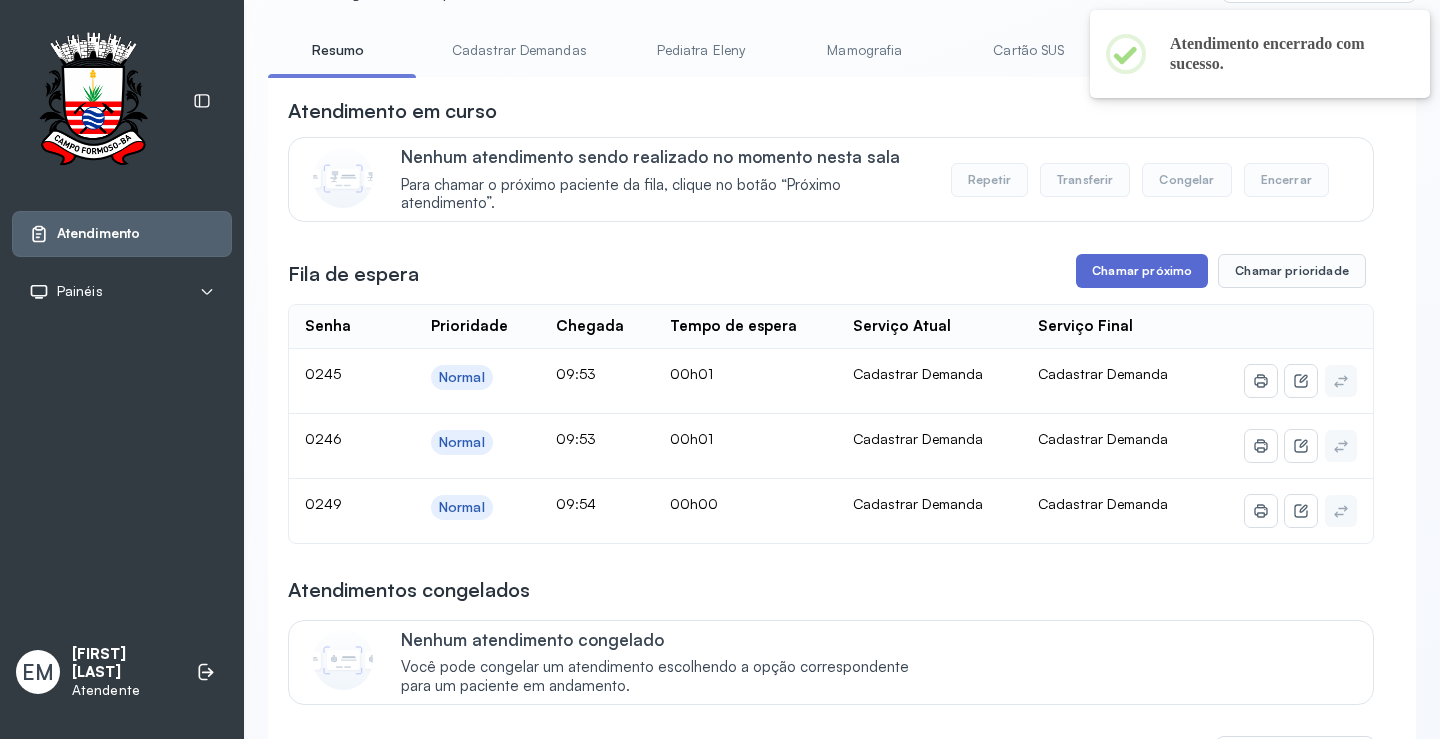 click on "Chamar próximo" at bounding box center [1142, 271] 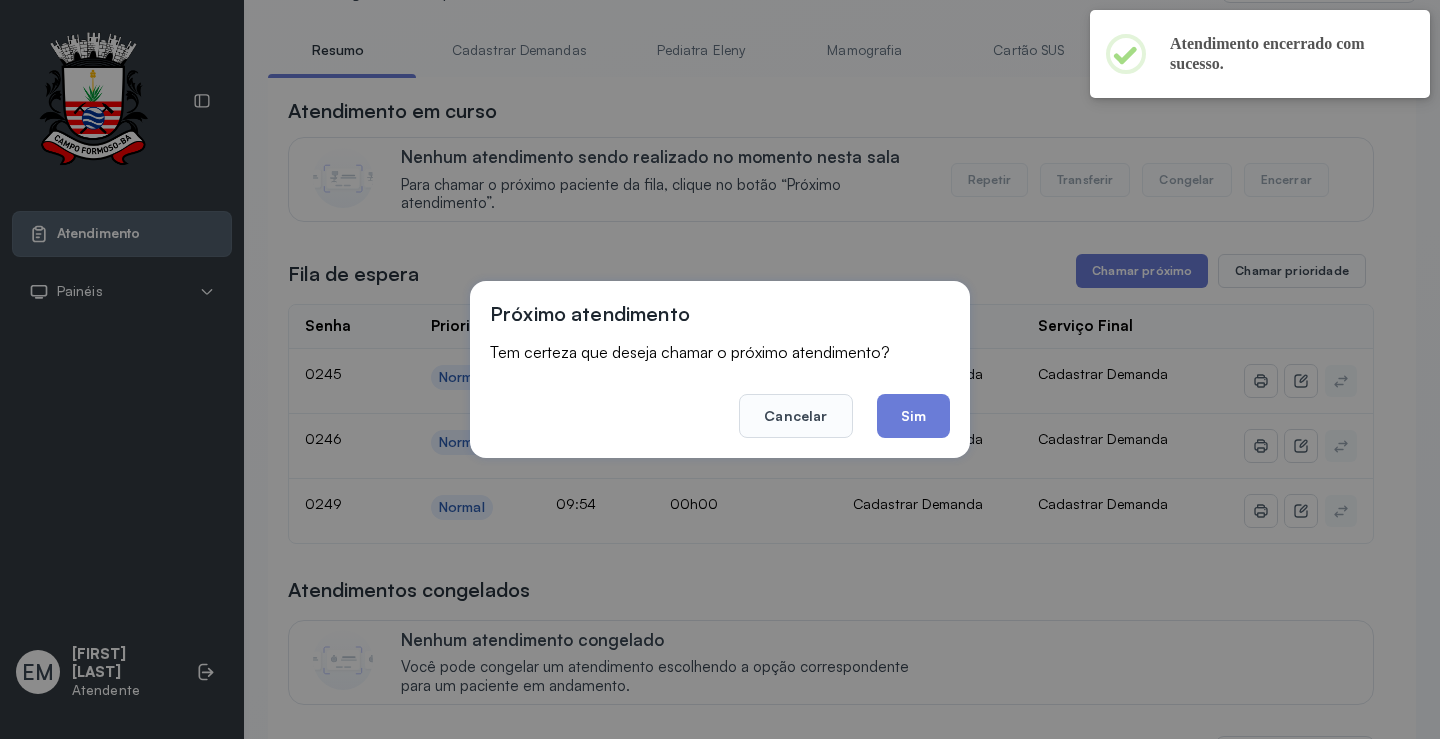 click on "Cancelar Sim" at bounding box center (720, 402) 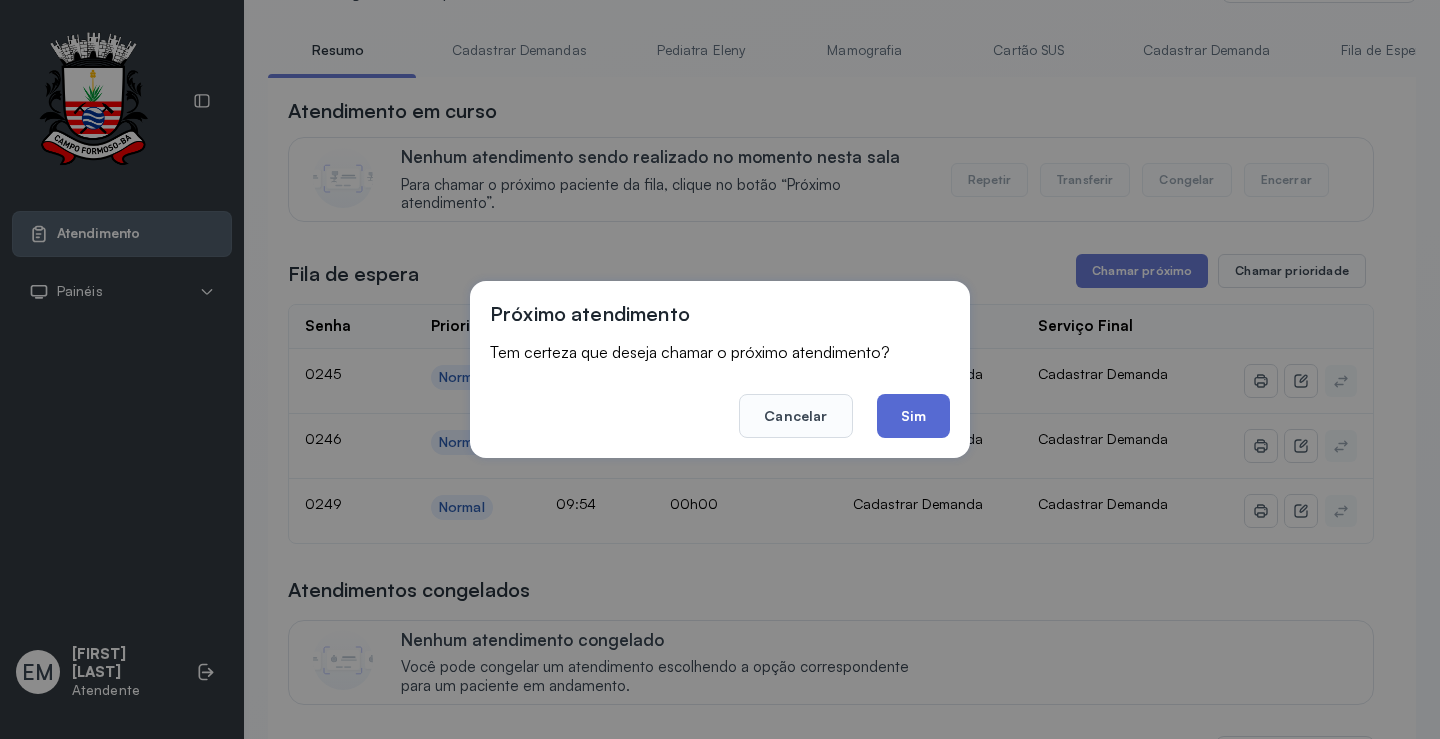 click on "Sim" 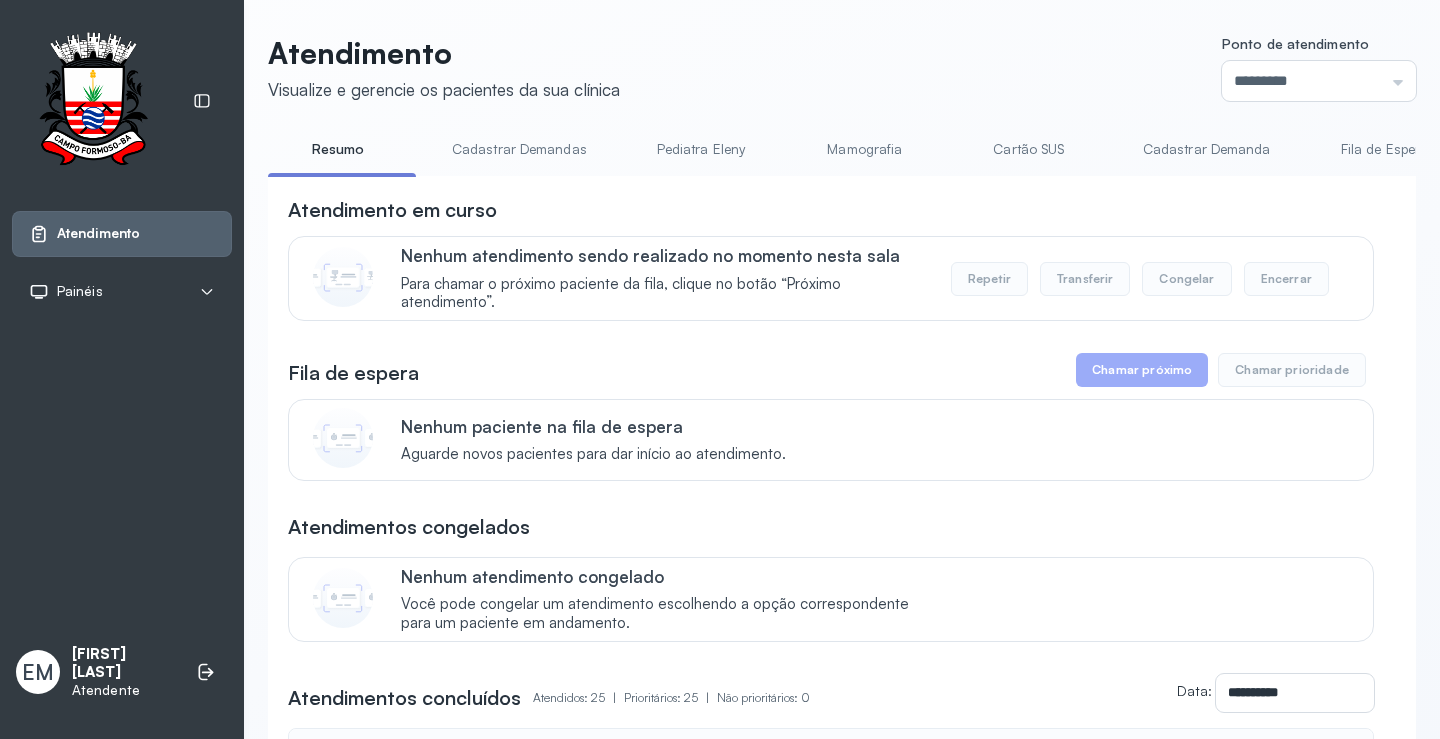 scroll, scrollTop: 100, scrollLeft: 0, axis: vertical 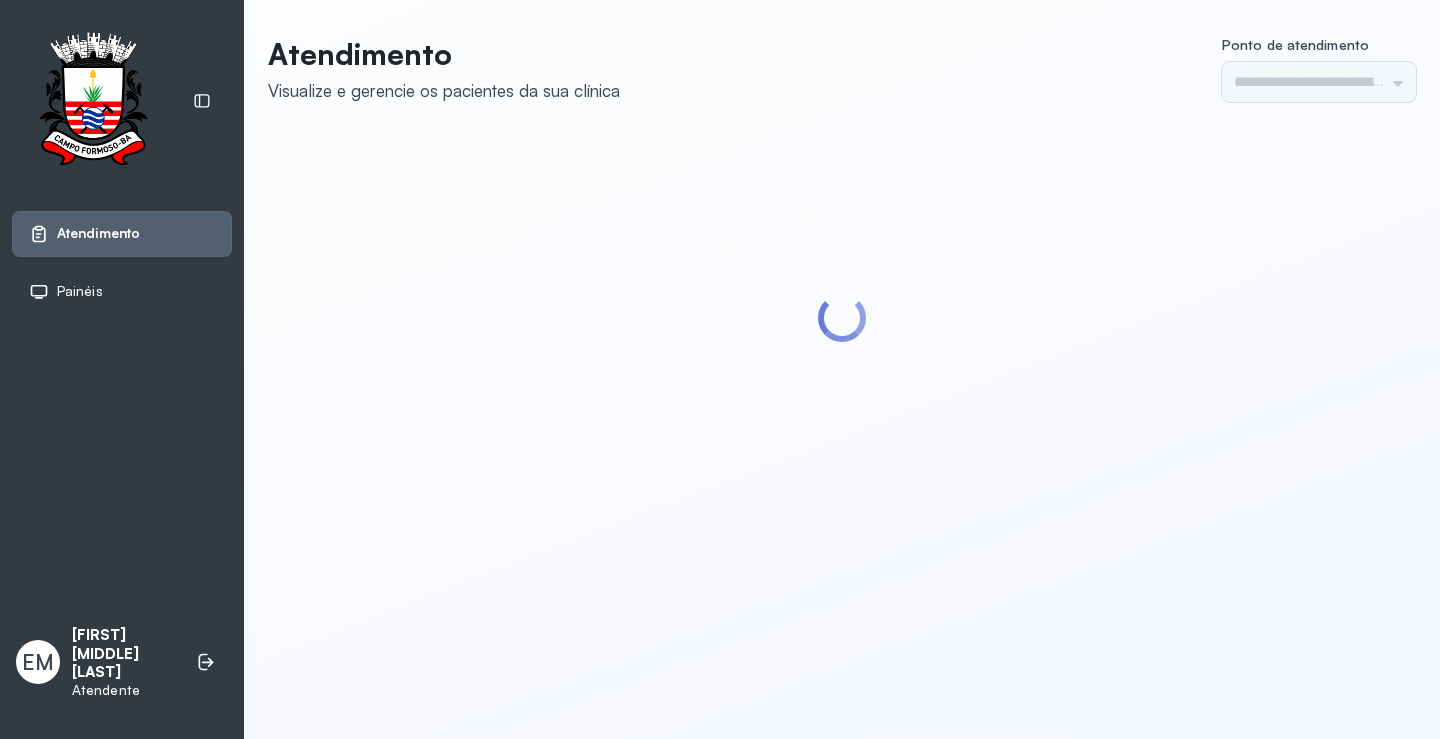 type on "*********" 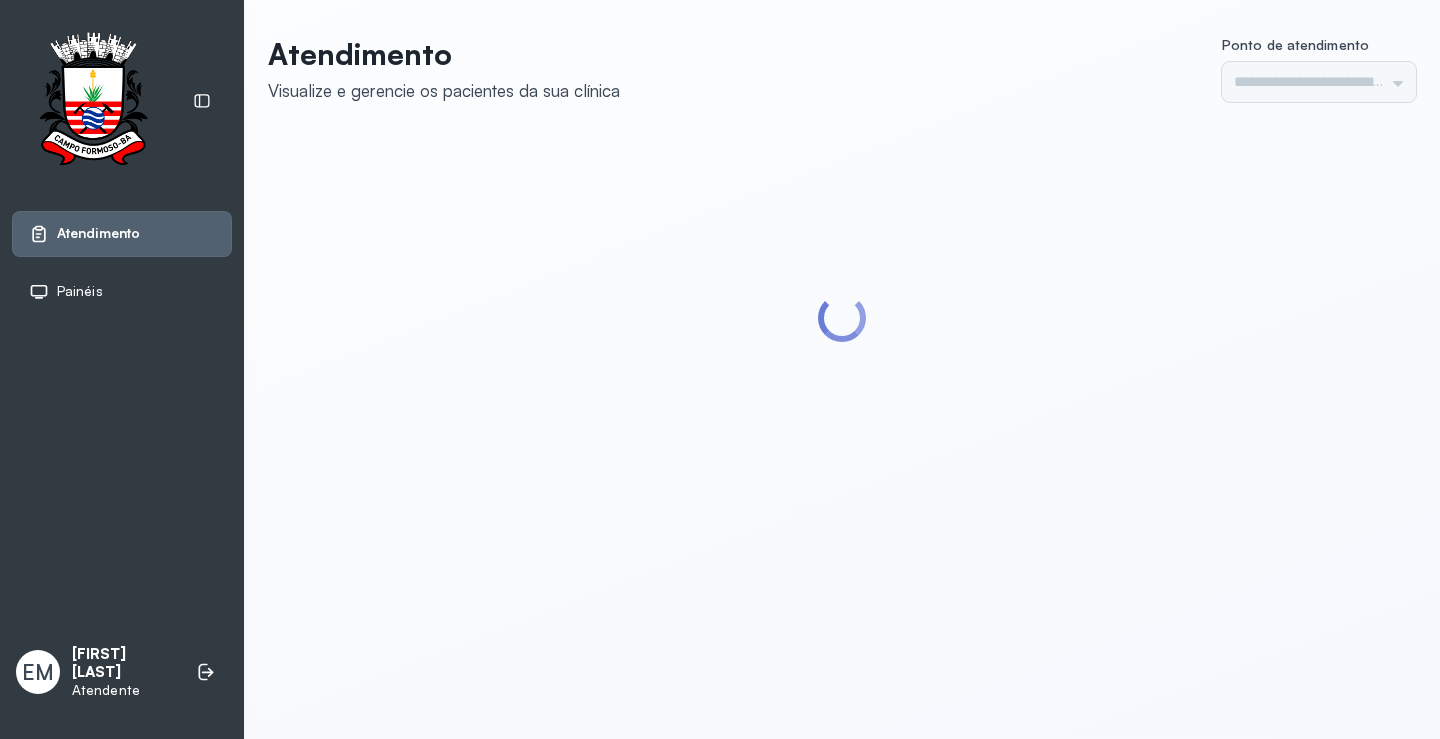scroll, scrollTop: 0, scrollLeft: 0, axis: both 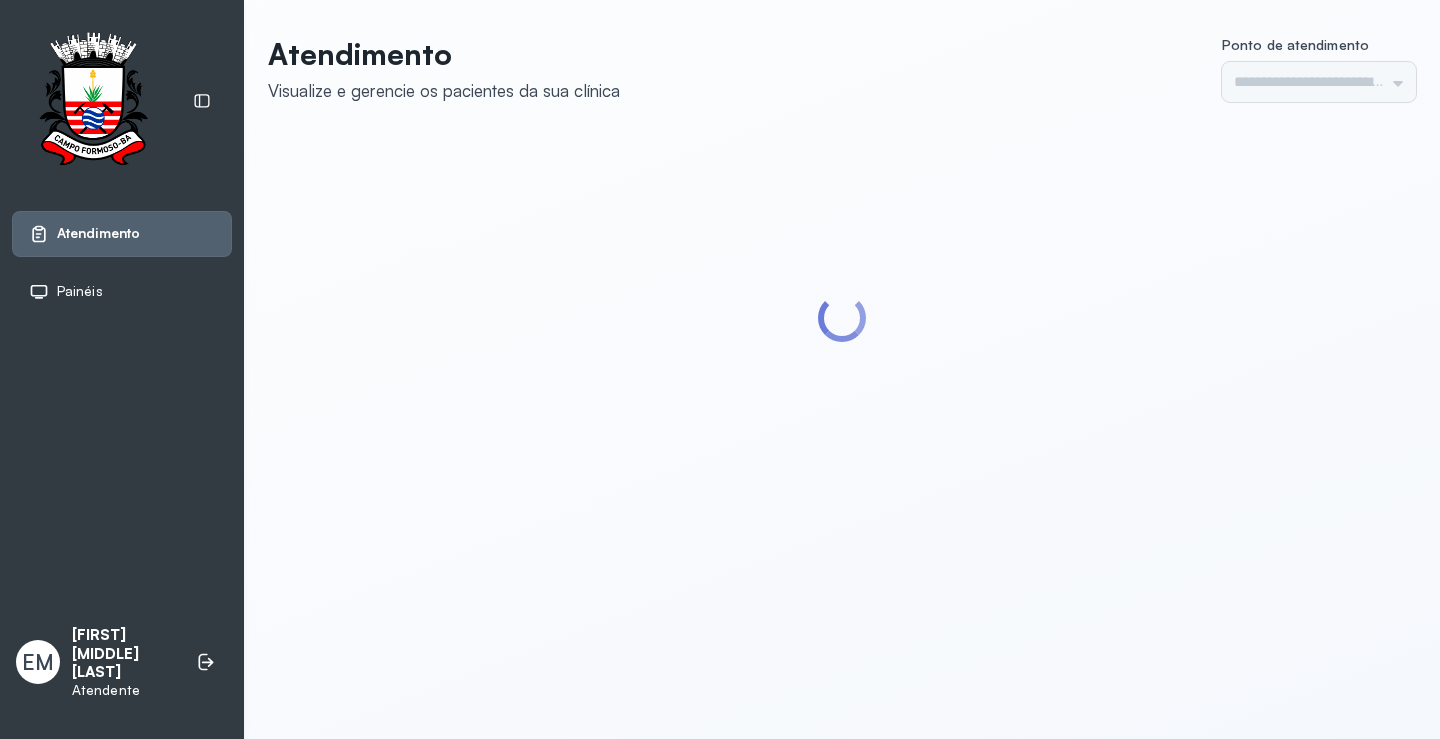 type on "*********" 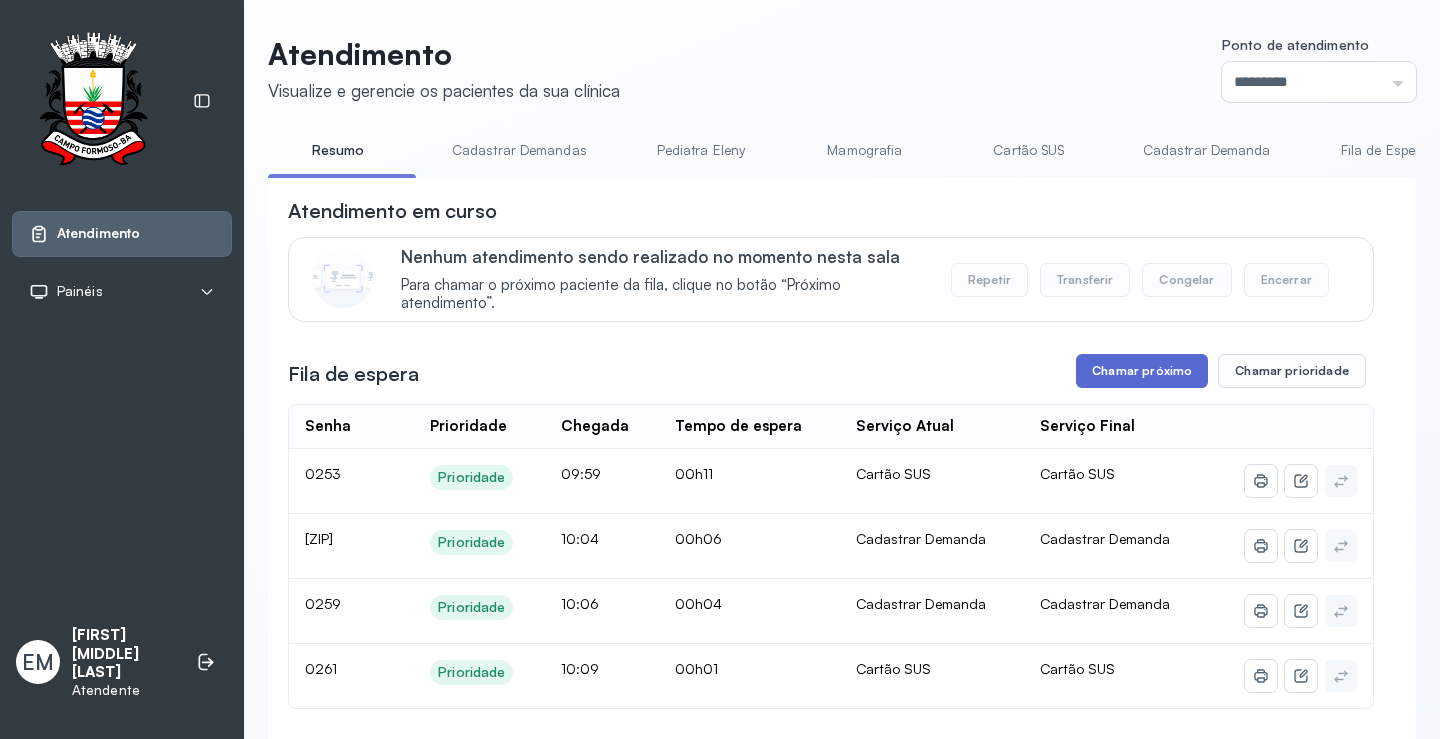 click on "Chamar próximo" at bounding box center [1142, 371] 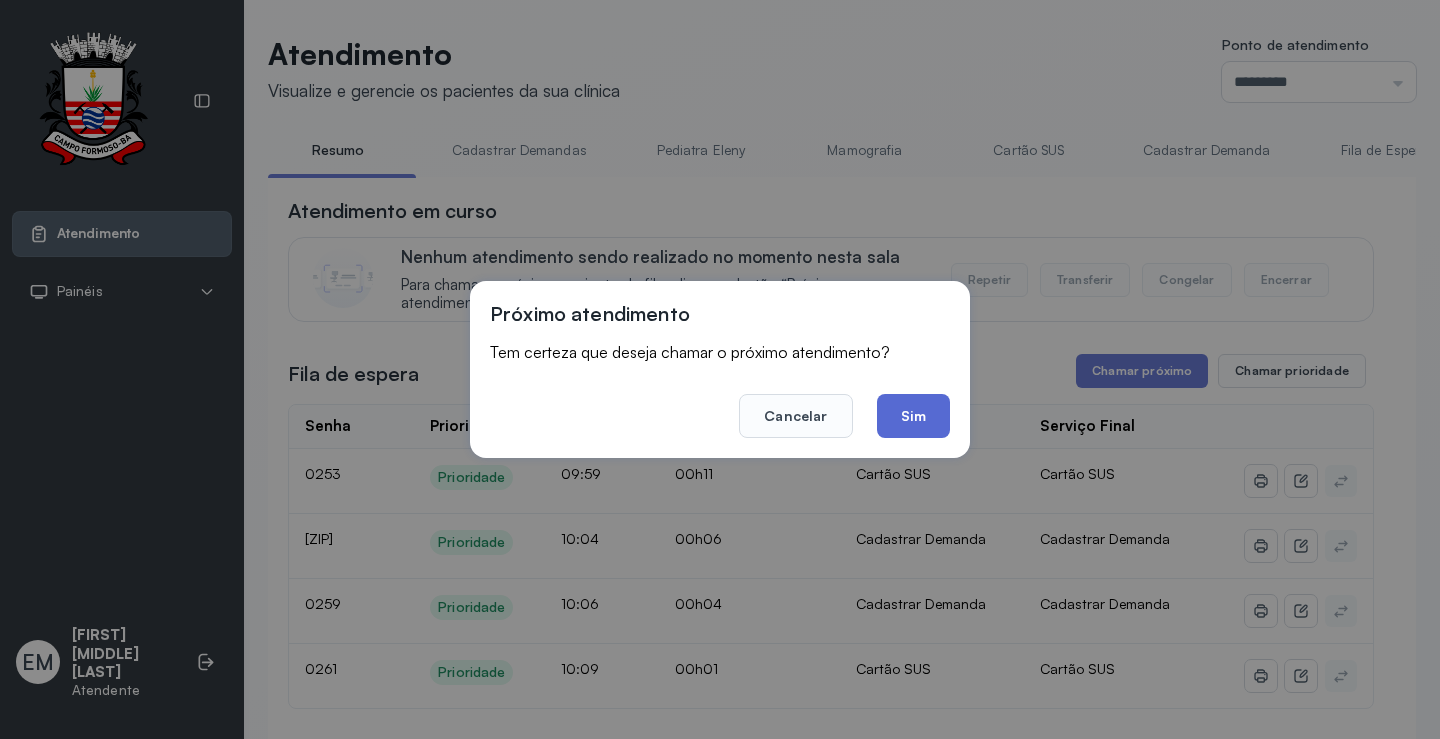 click on "Sim" 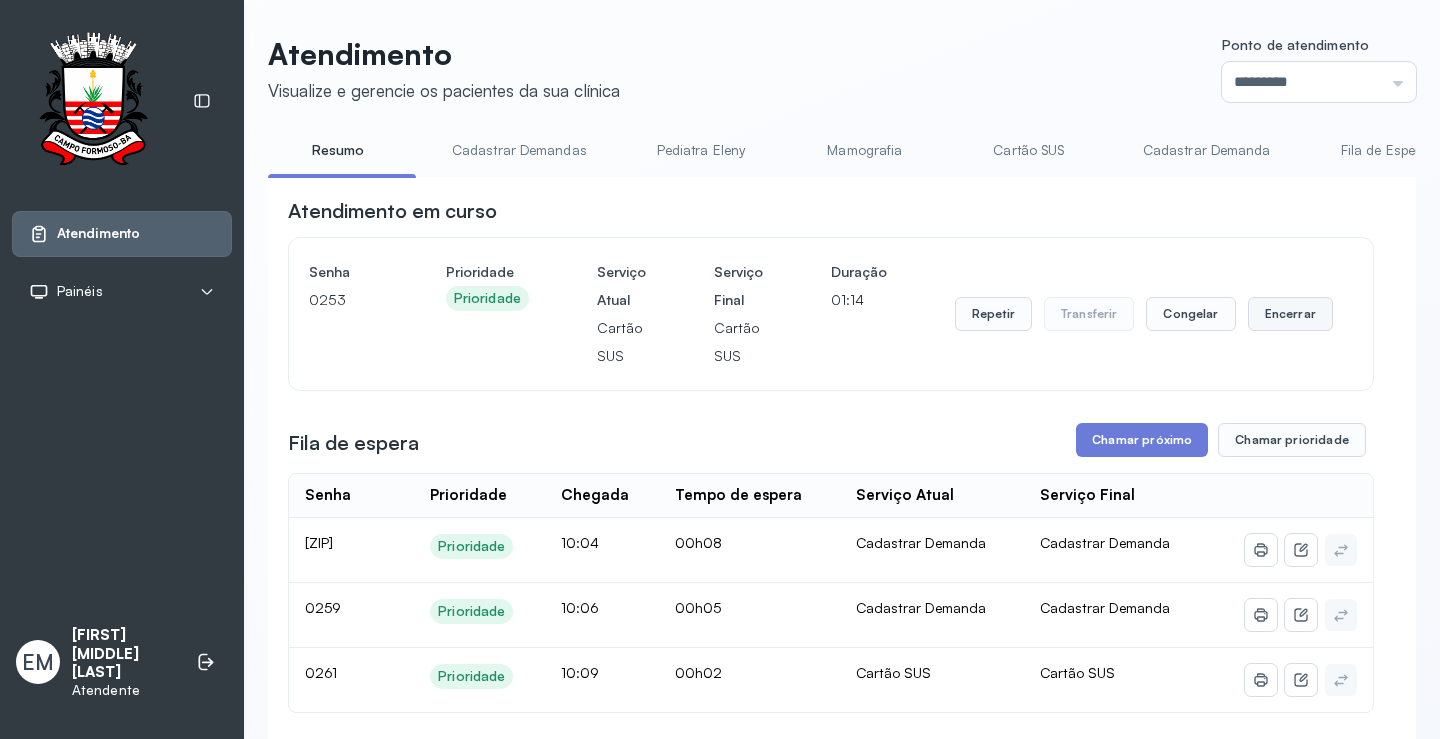 click on "Encerrar" at bounding box center (1290, 314) 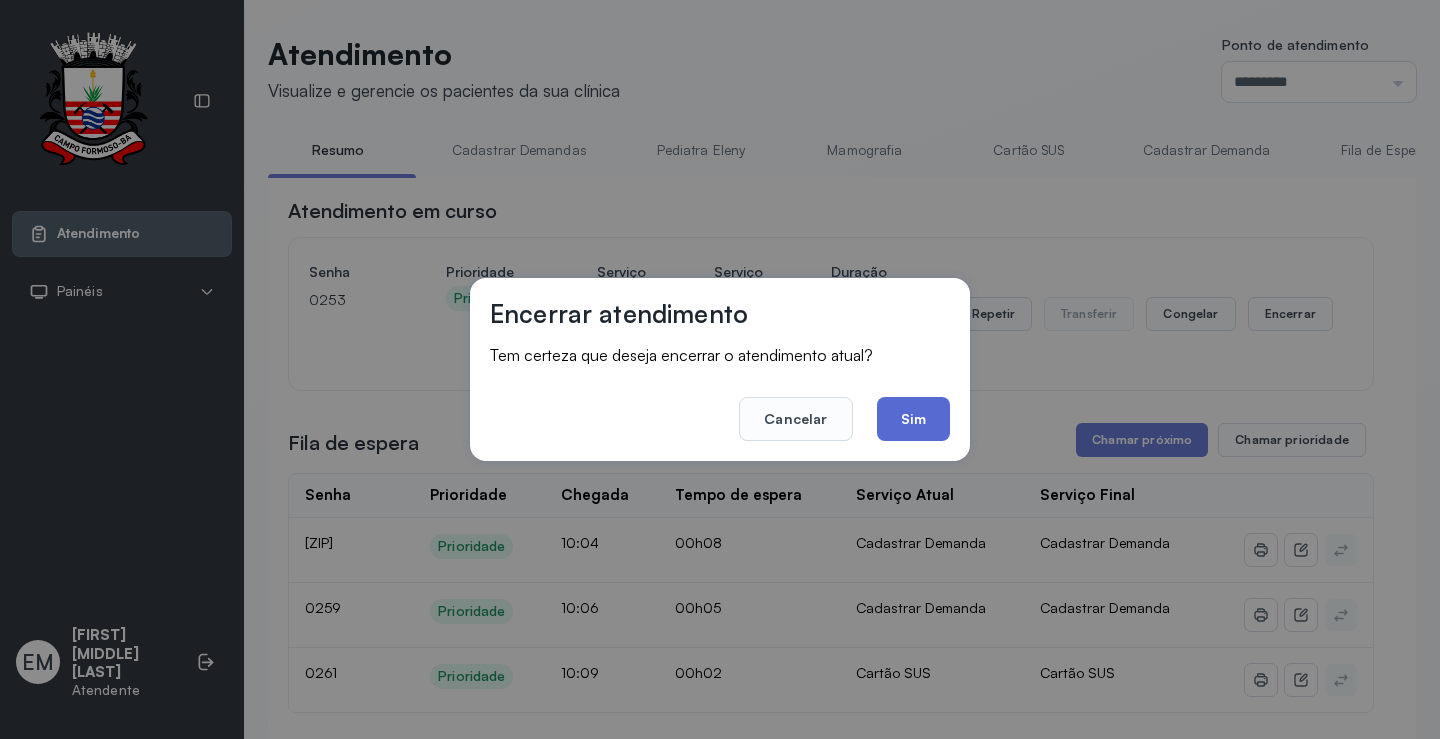 click on "Sim" 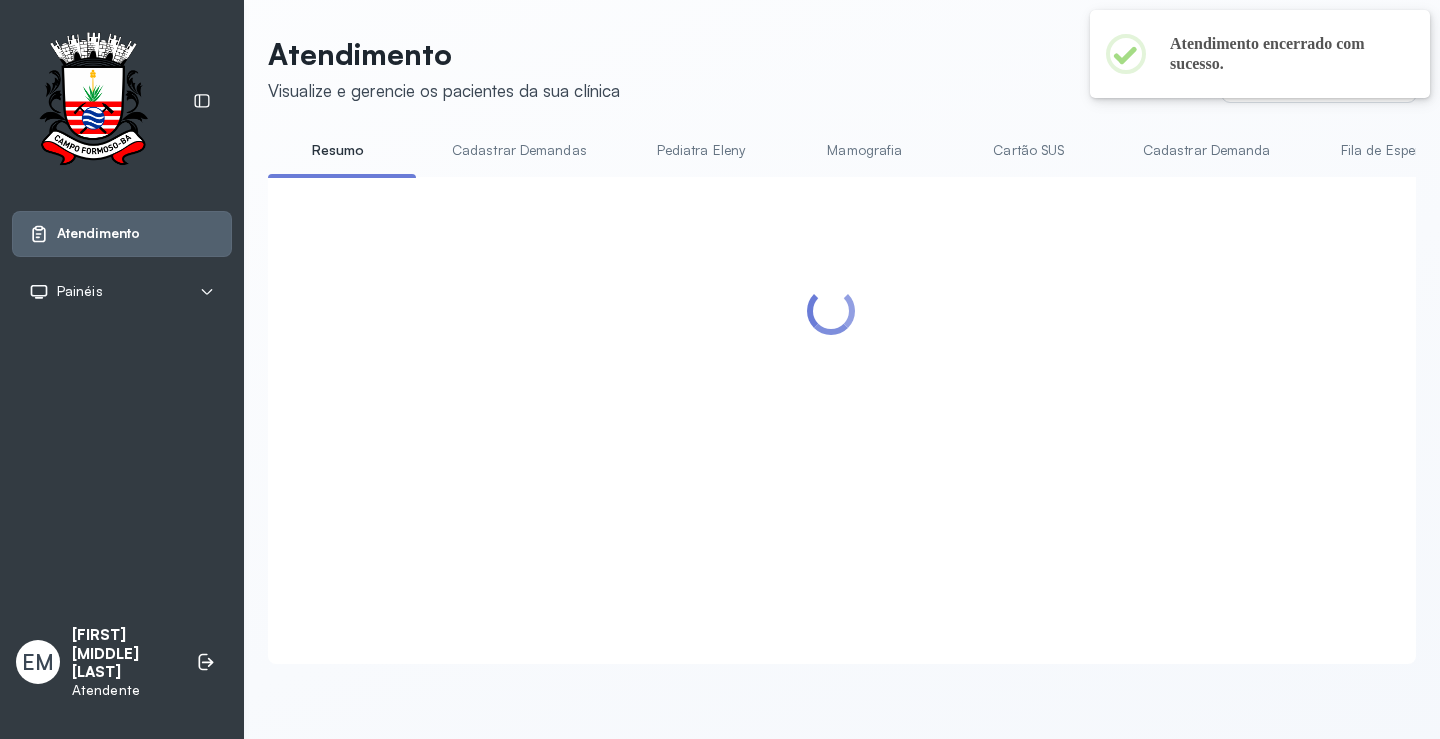 scroll, scrollTop: 1, scrollLeft: 0, axis: vertical 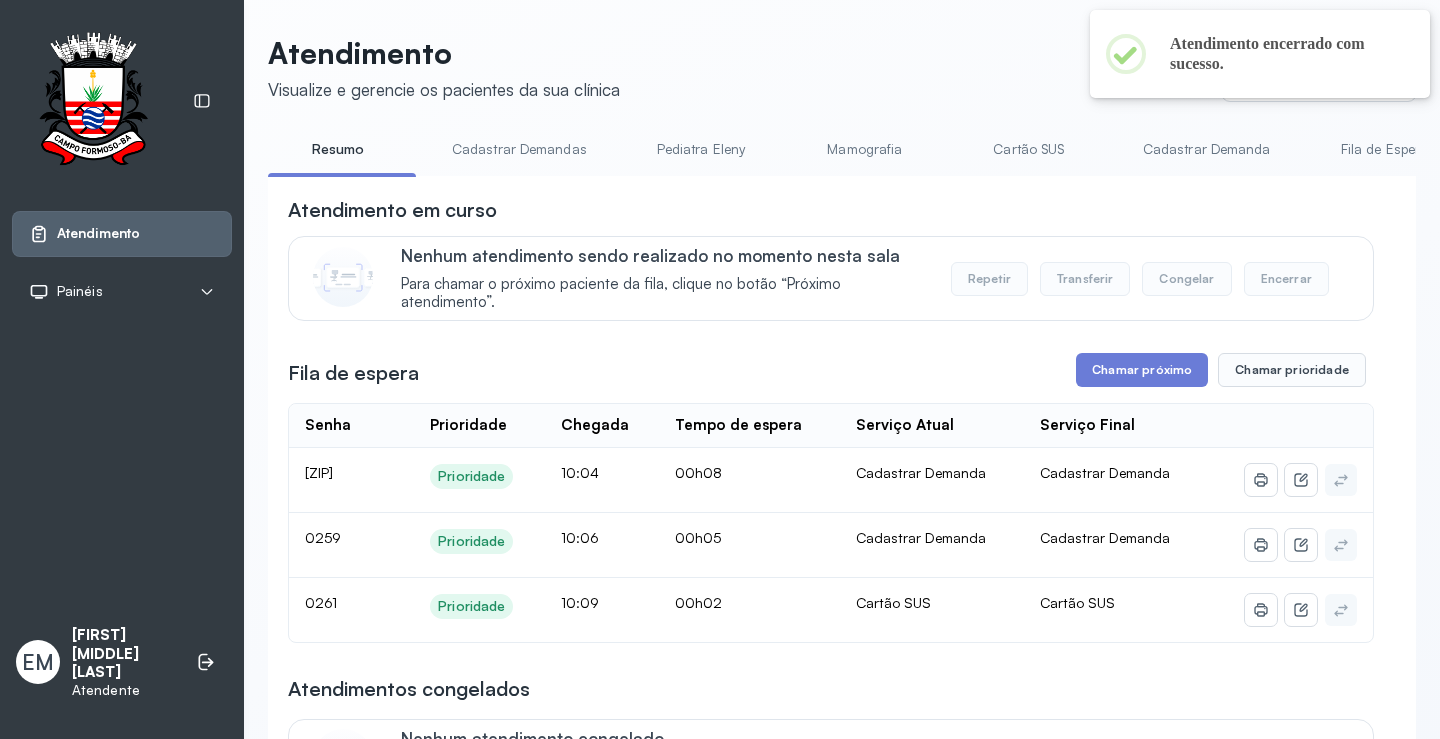 click on "Cartão SUS" at bounding box center (1029, 149) 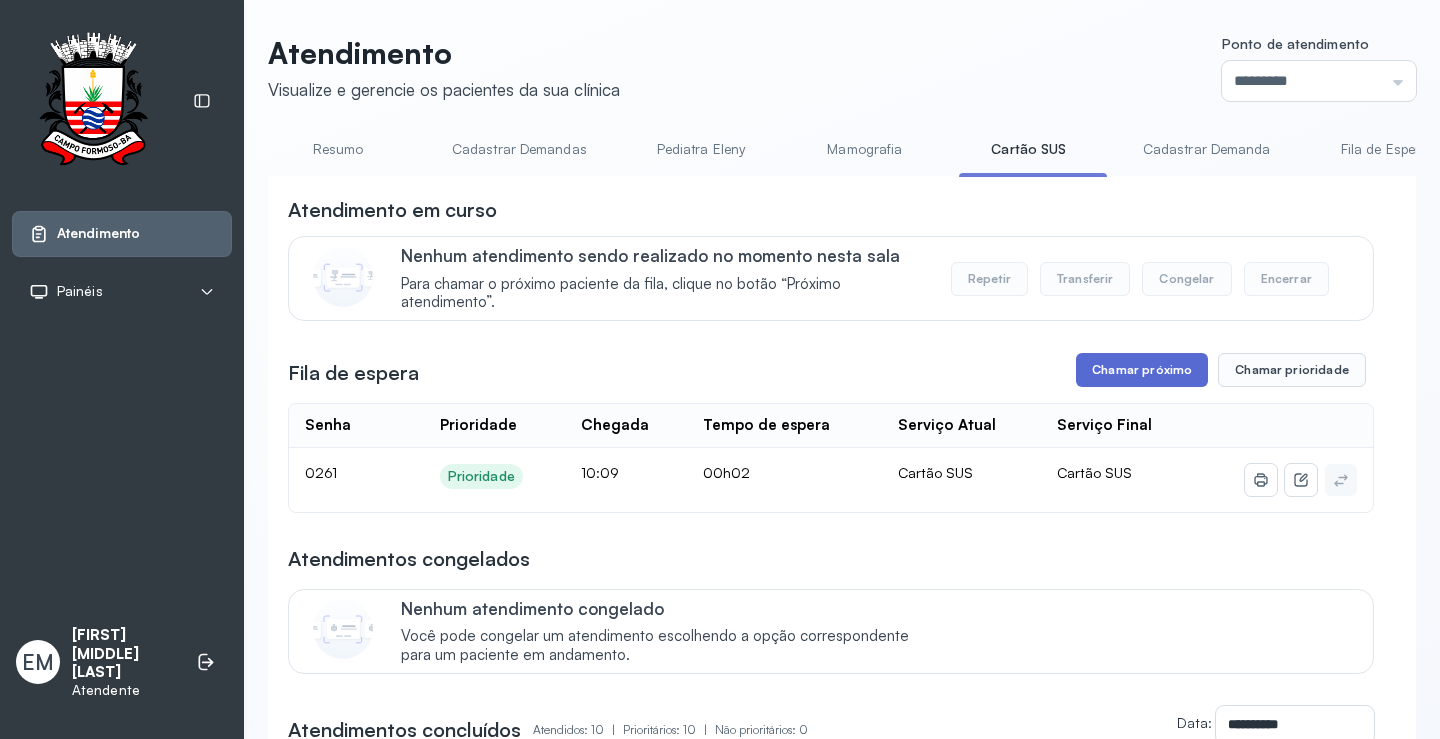 click on "Chamar próximo" at bounding box center (1142, 370) 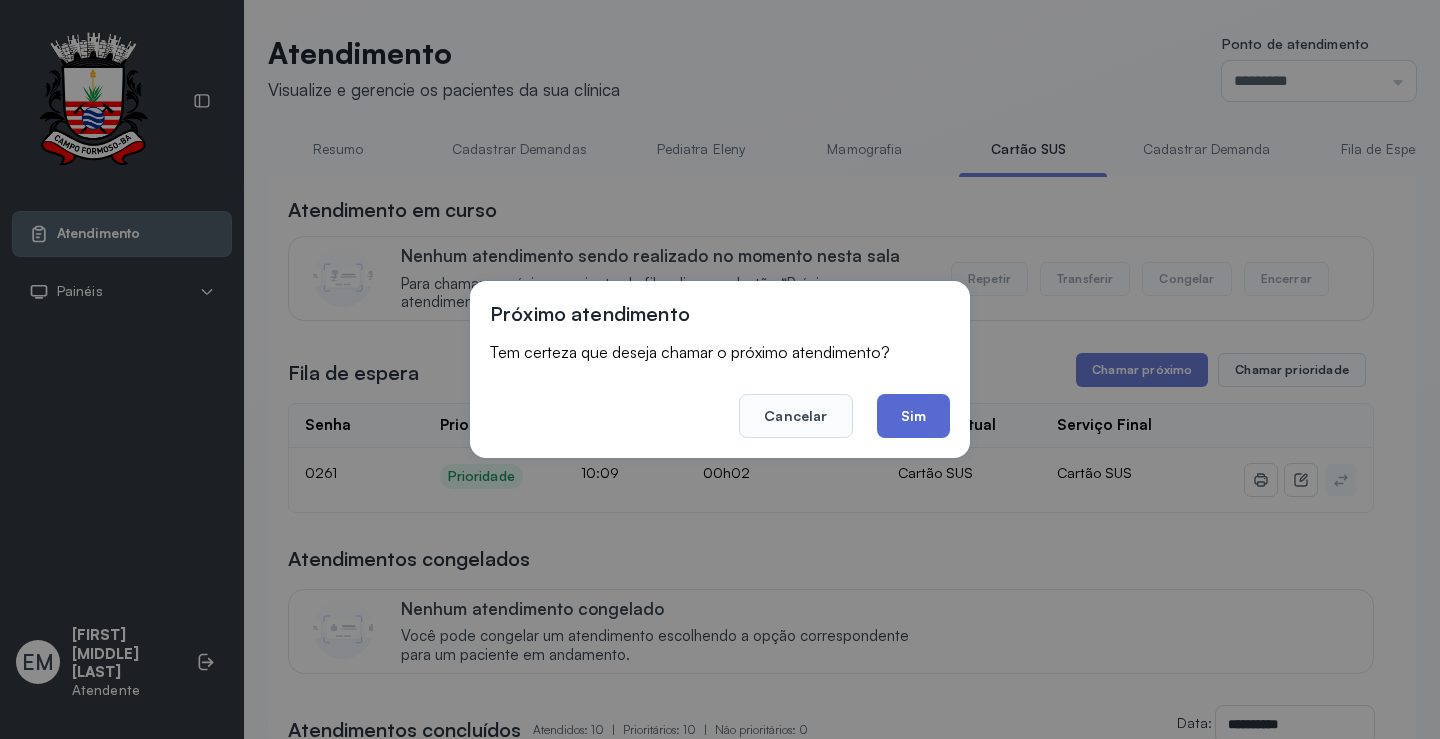 click on "Sim" 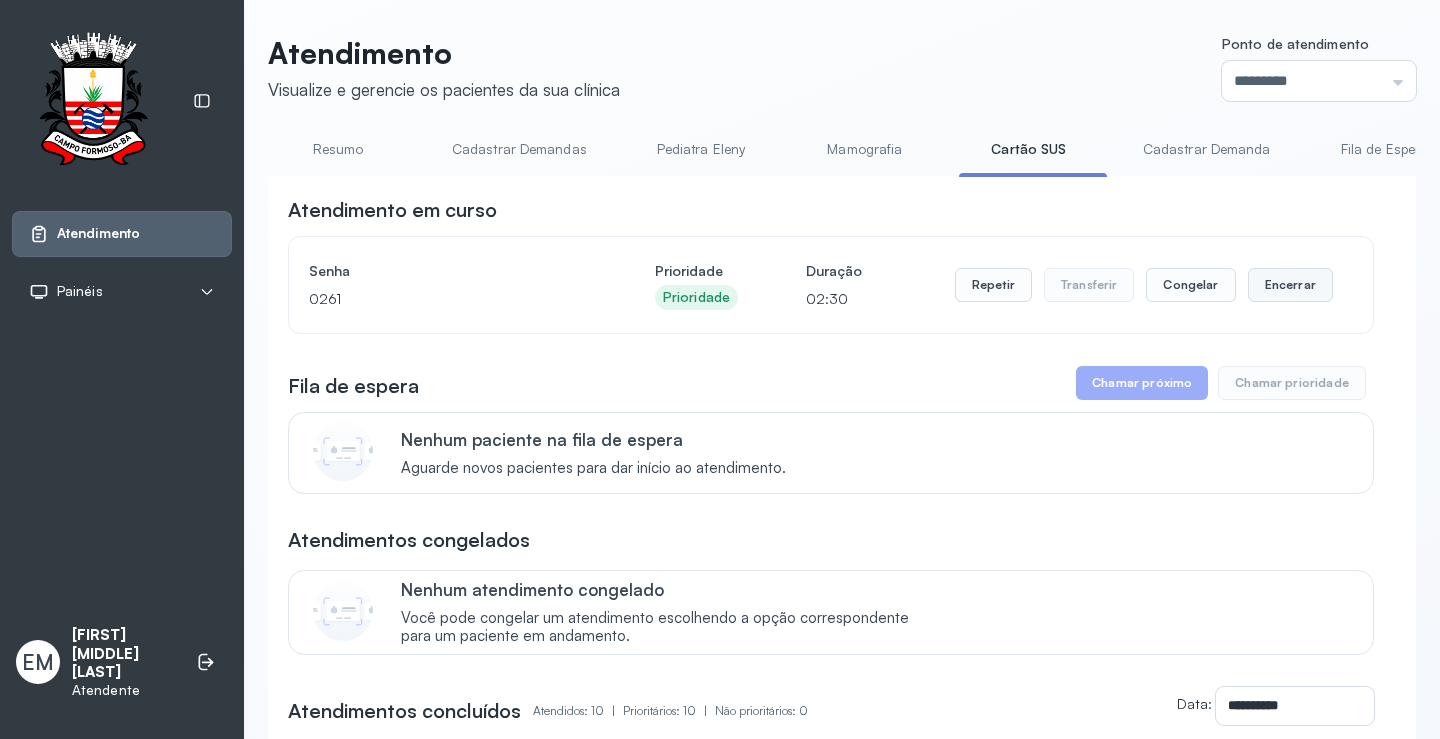 click on "Encerrar" at bounding box center [1290, 285] 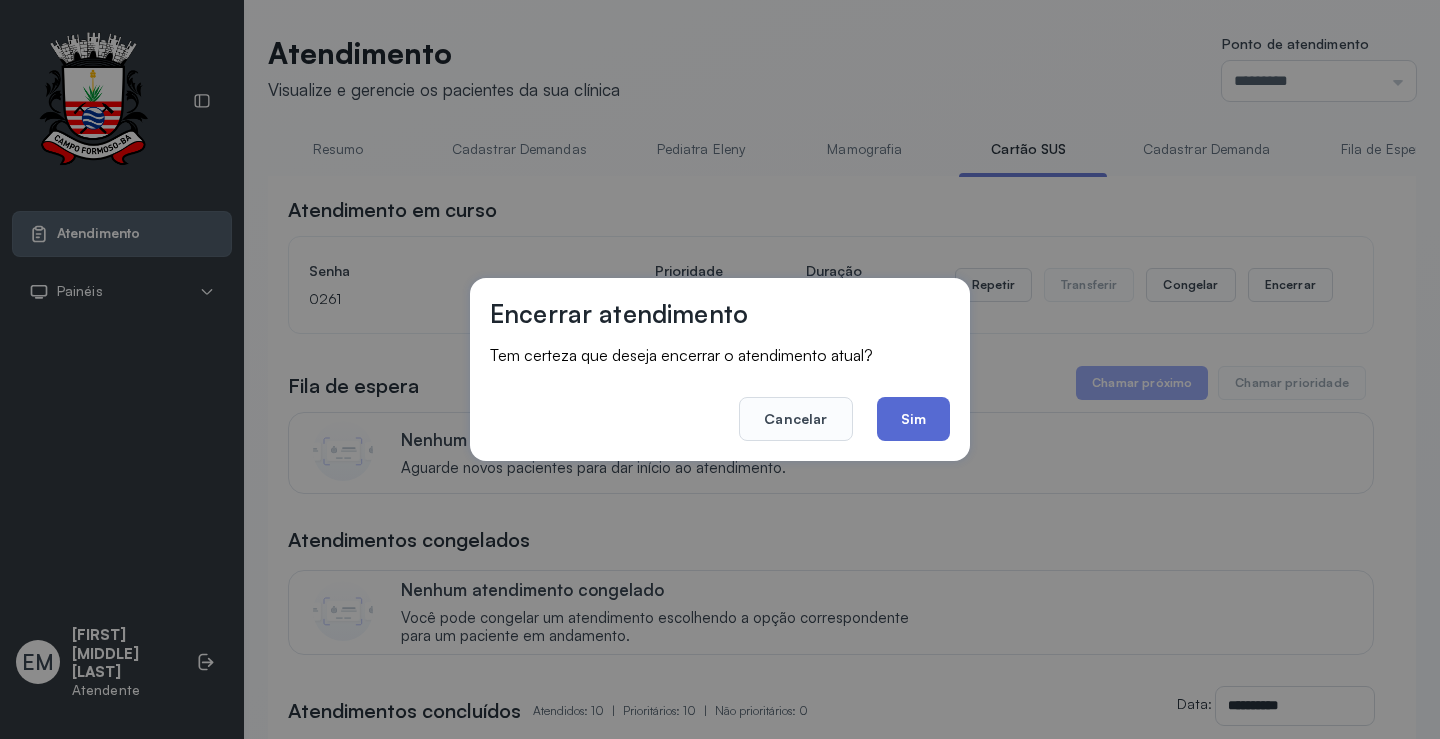 click on "Sim" 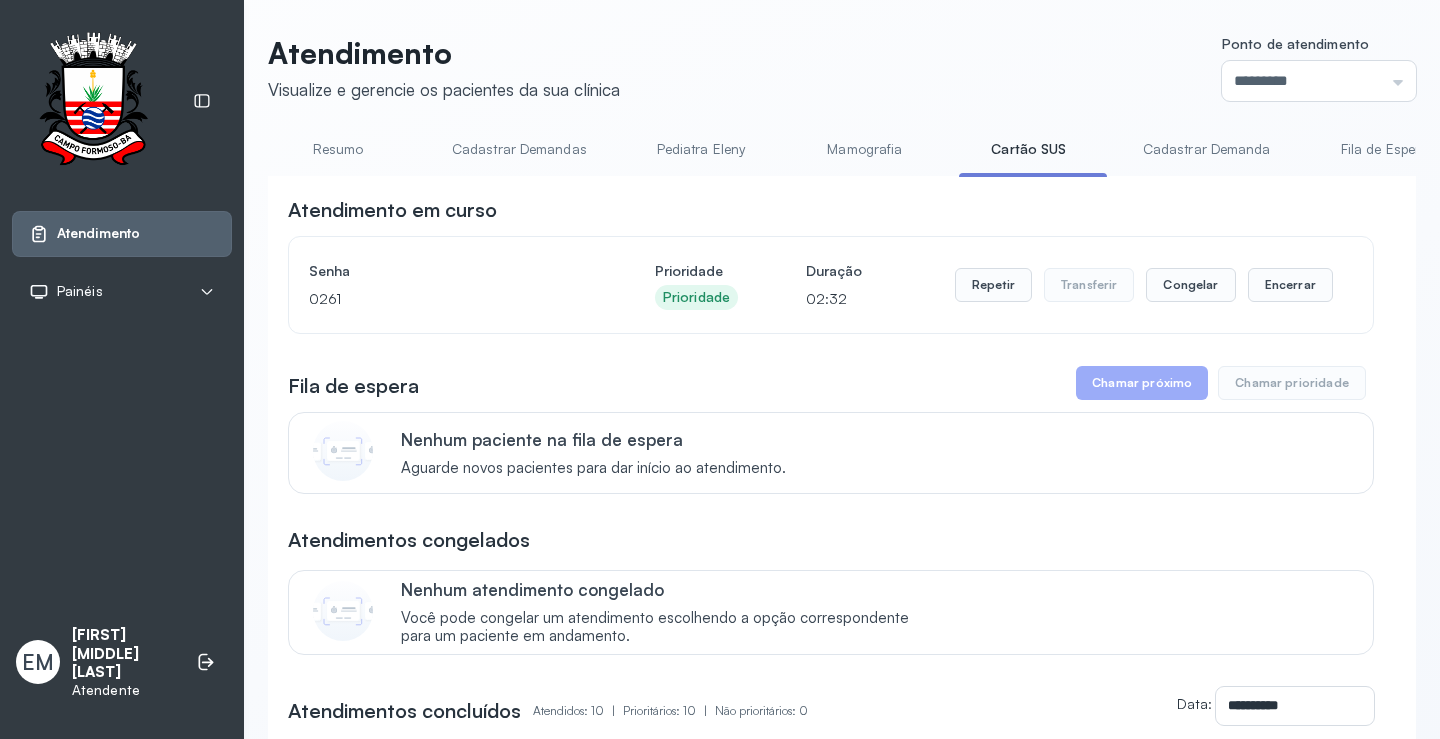 click on "Resumo" at bounding box center (338, 149) 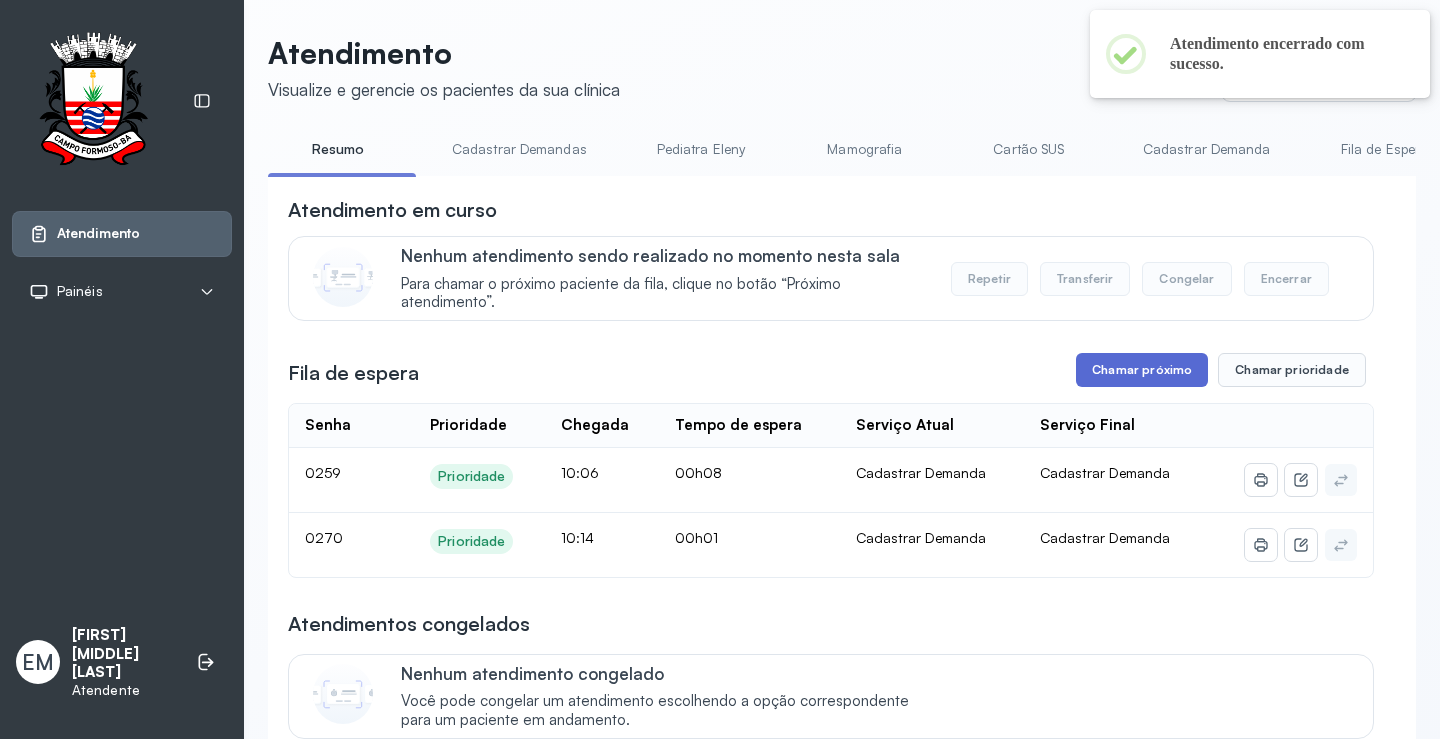 click on "Chamar próximo" at bounding box center [1142, 370] 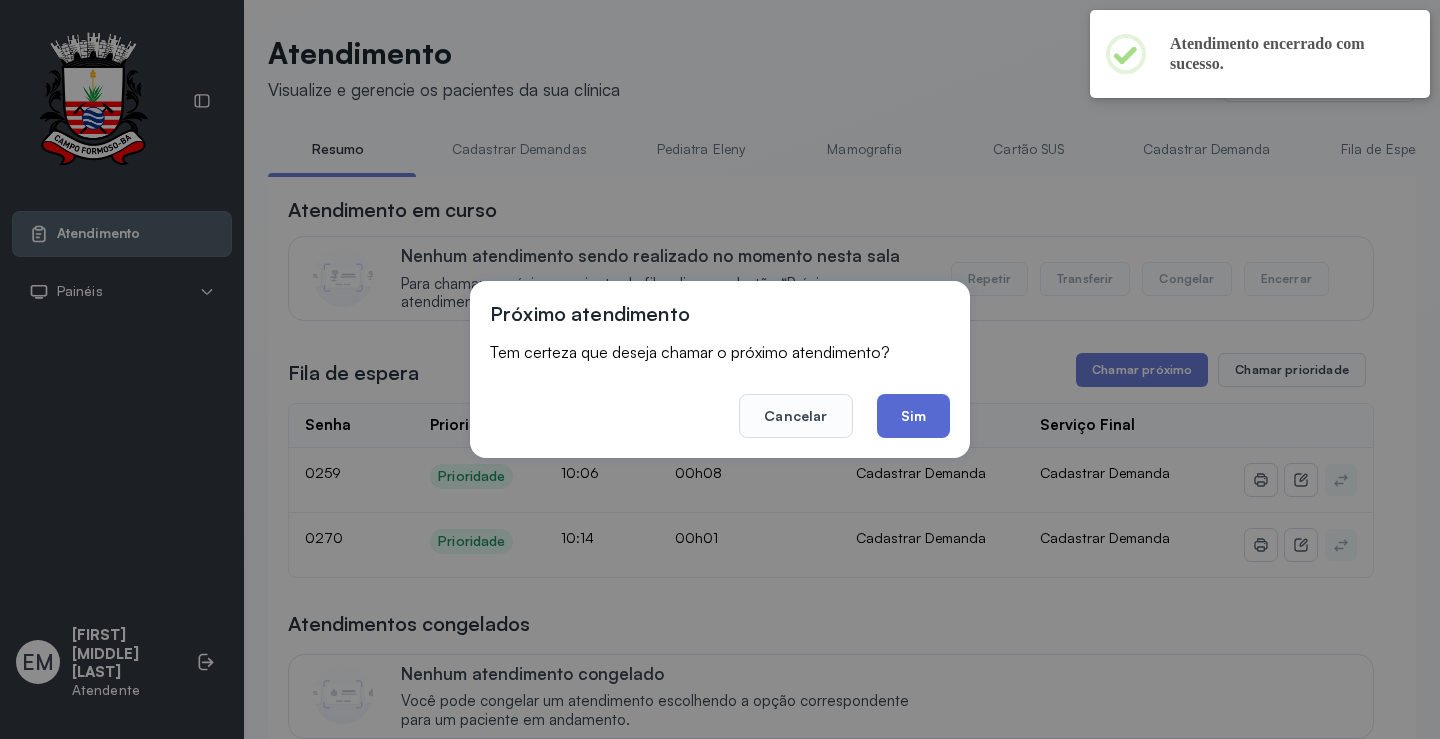 click on "Sim" 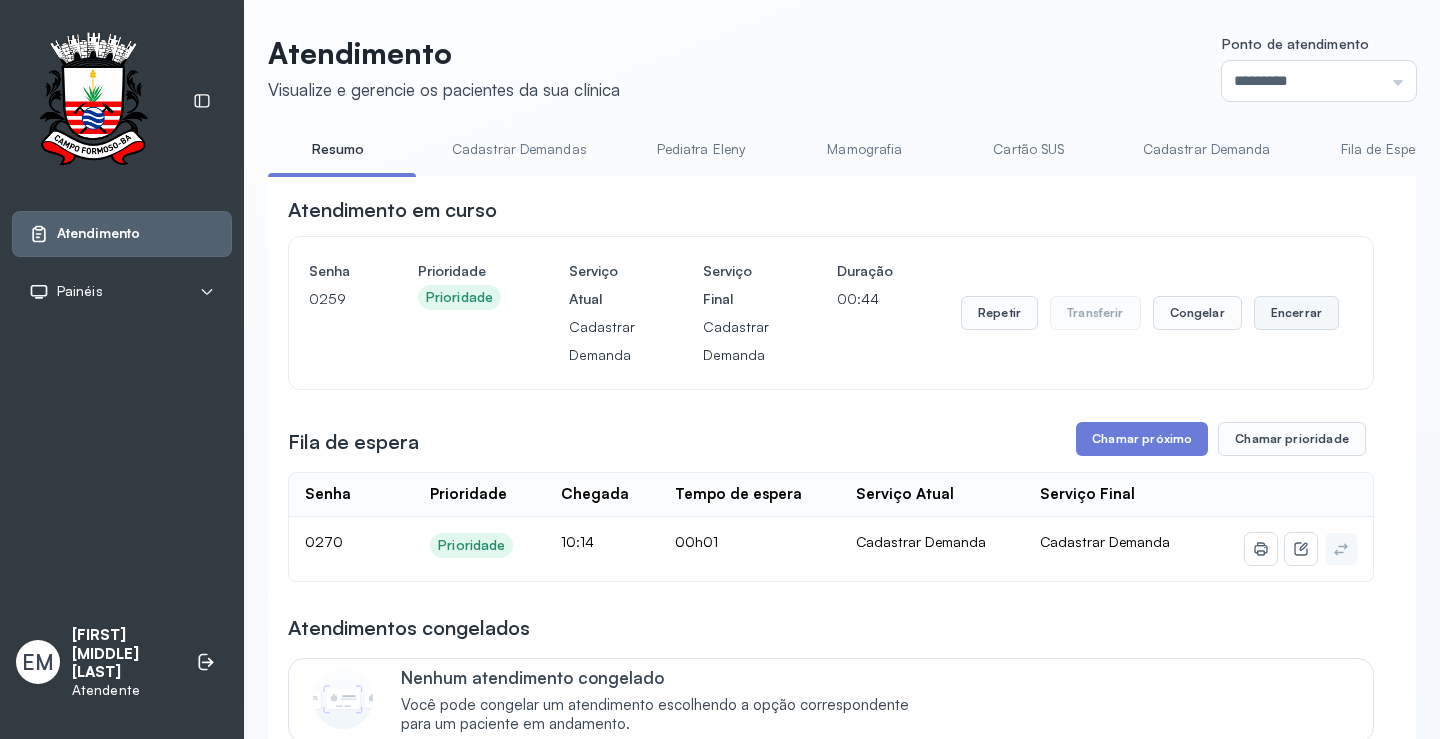 click on "Encerrar" at bounding box center (1296, 313) 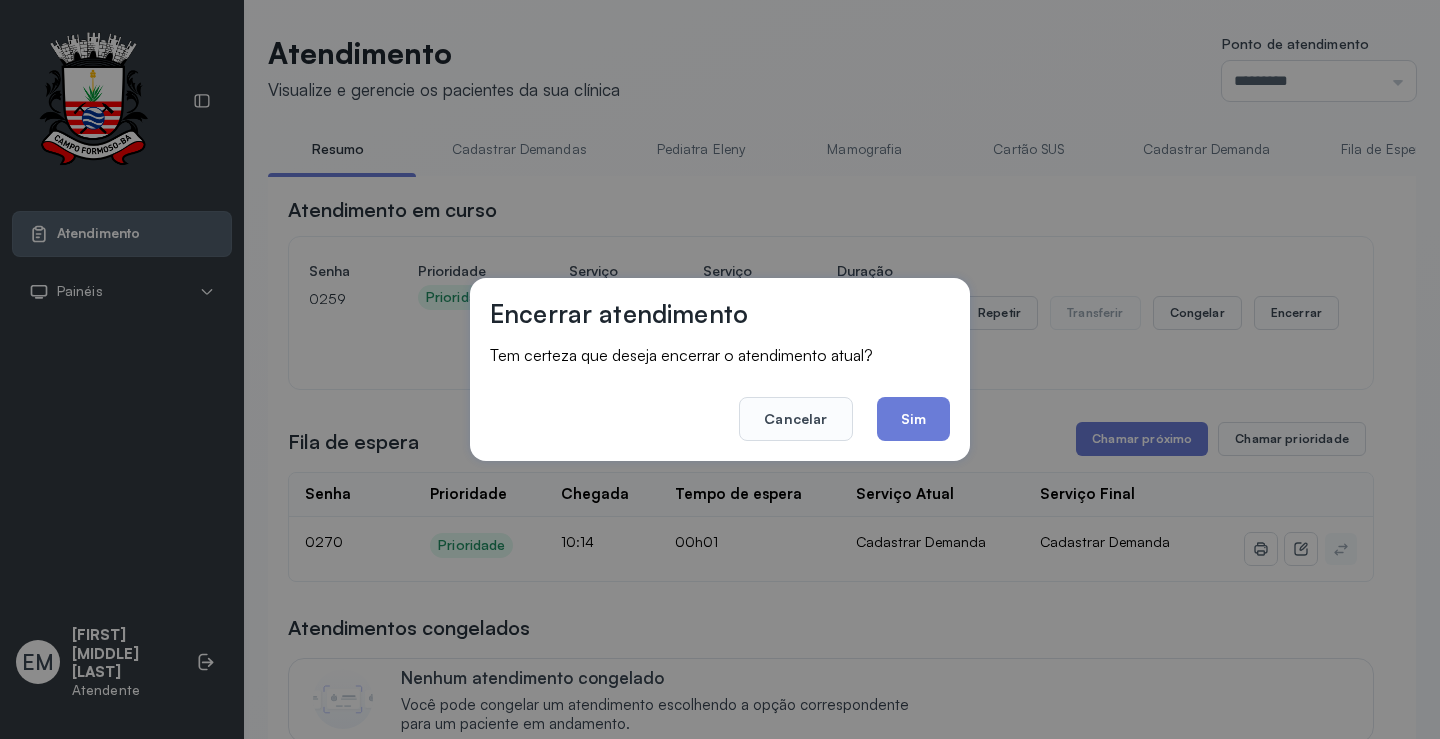 click on "Cancelar Sim" at bounding box center [720, 405] 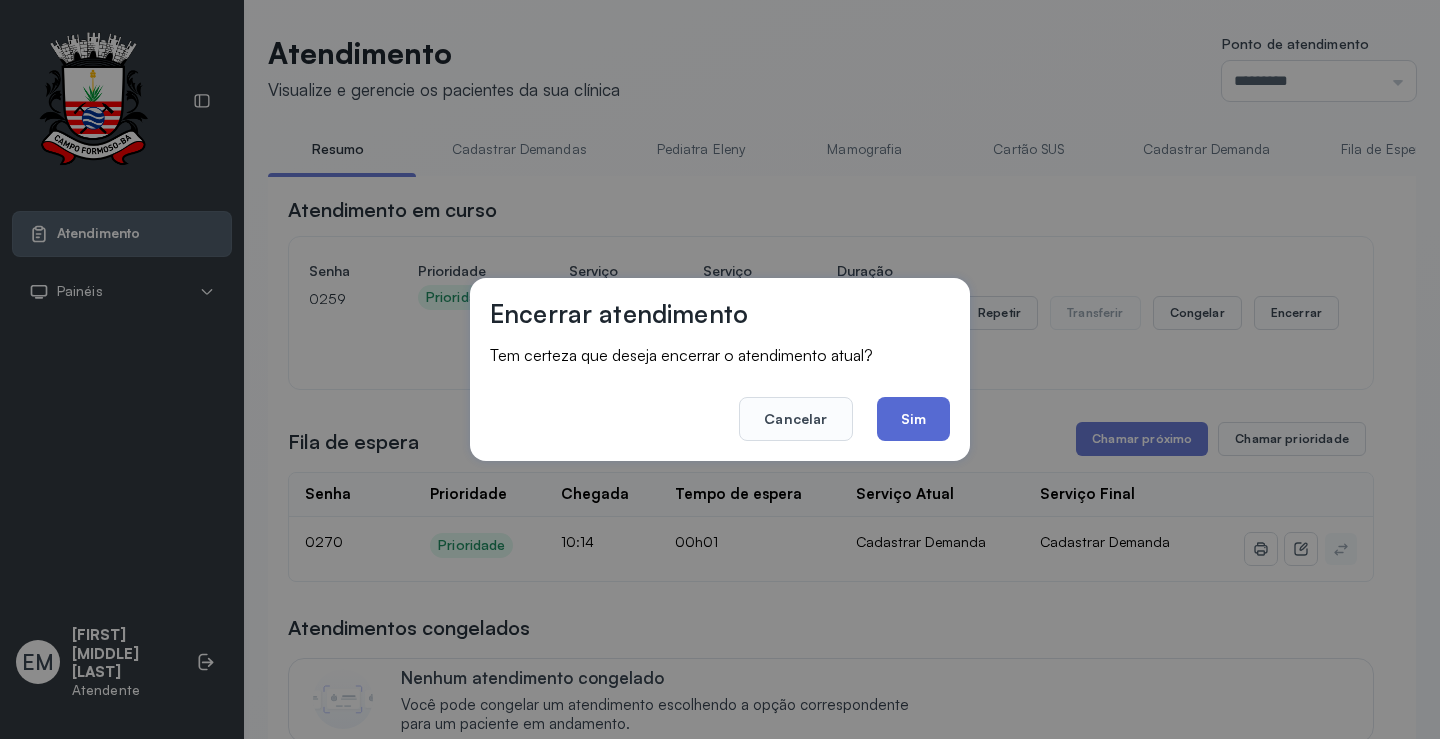 click on "Sim" 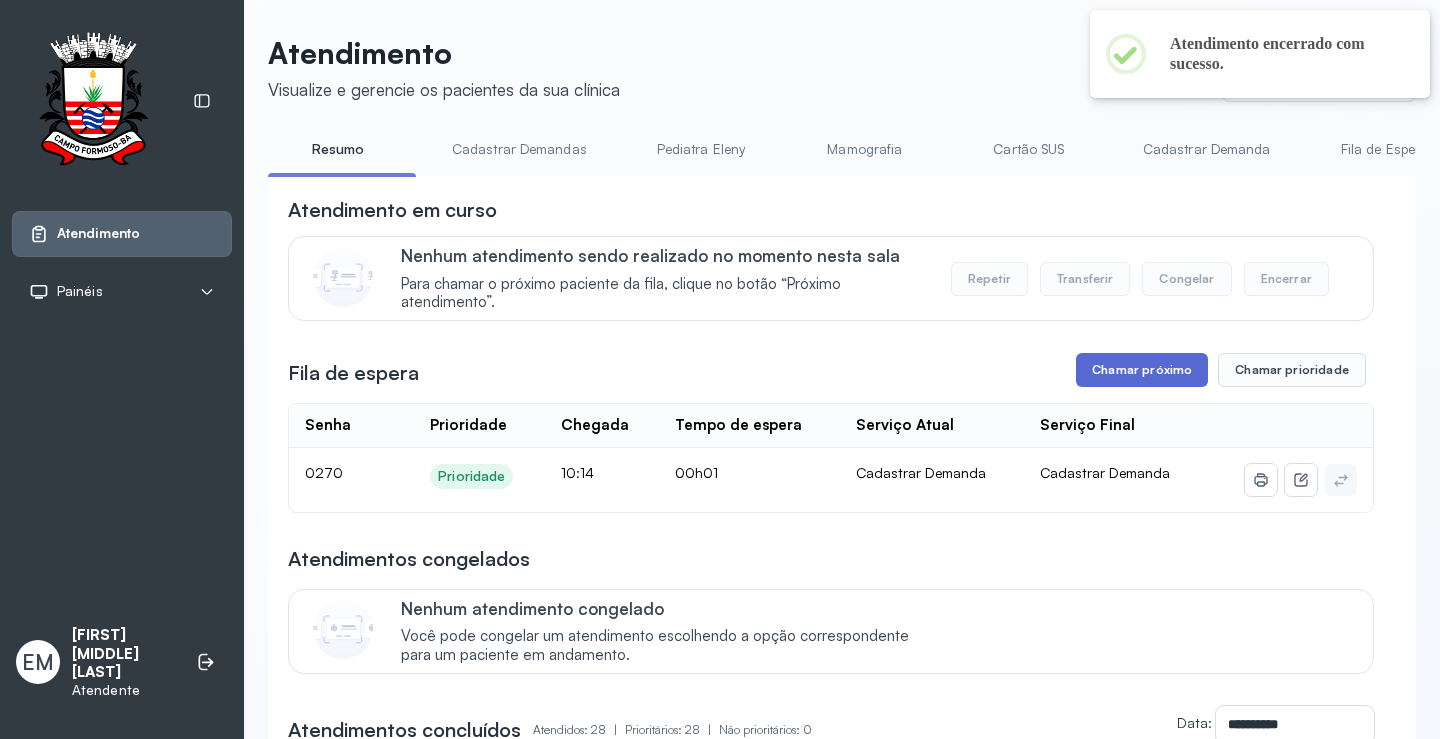 click on "Chamar próximo" at bounding box center (1142, 370) 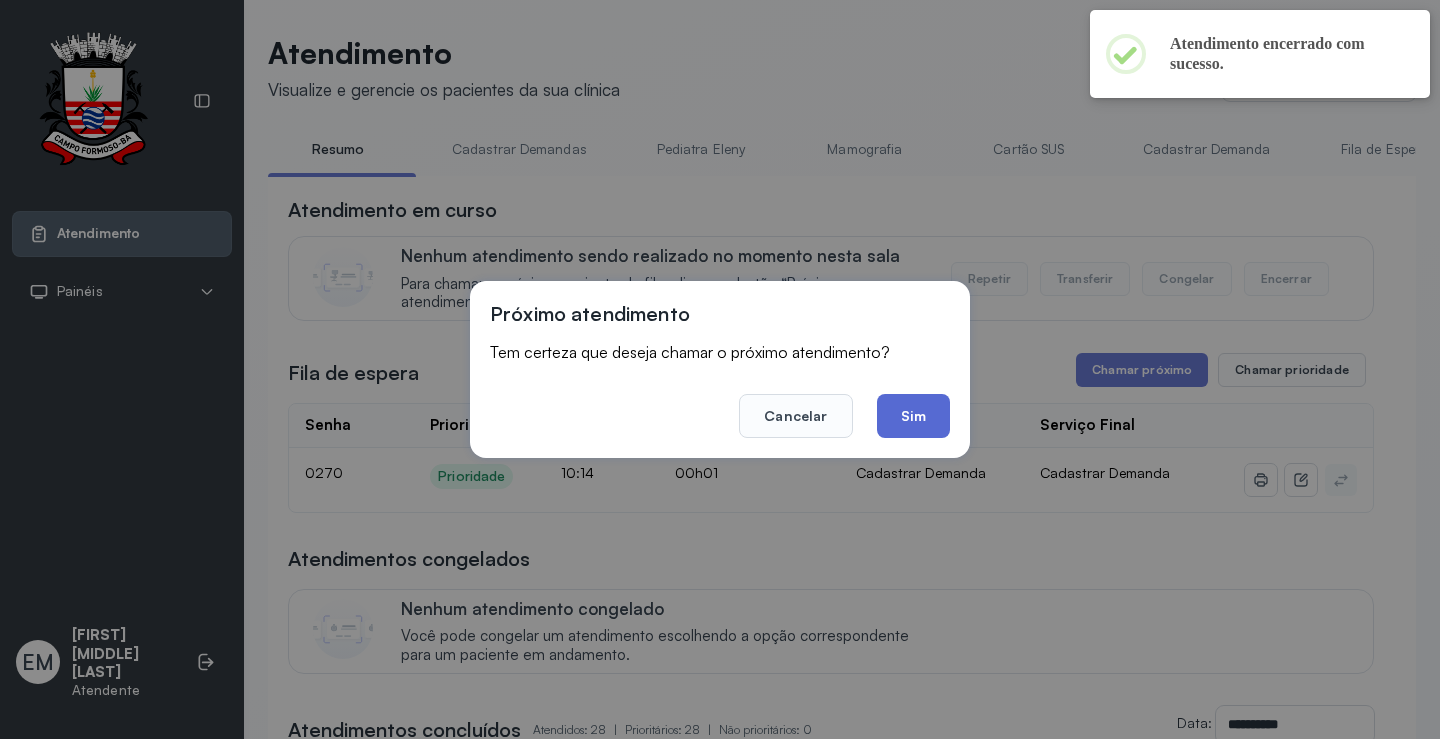 click on "Sim" 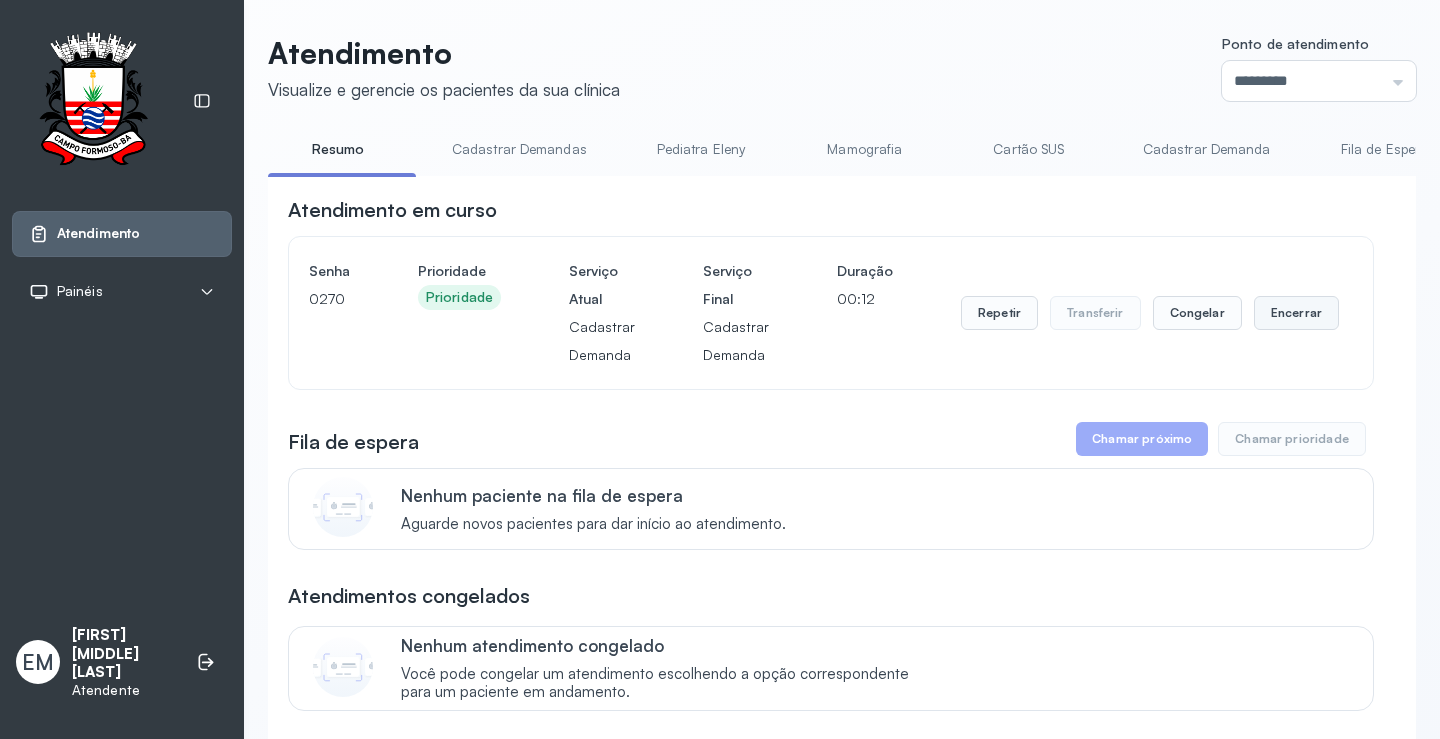 click on "Encerrar" at bounding box center (1296, 313) 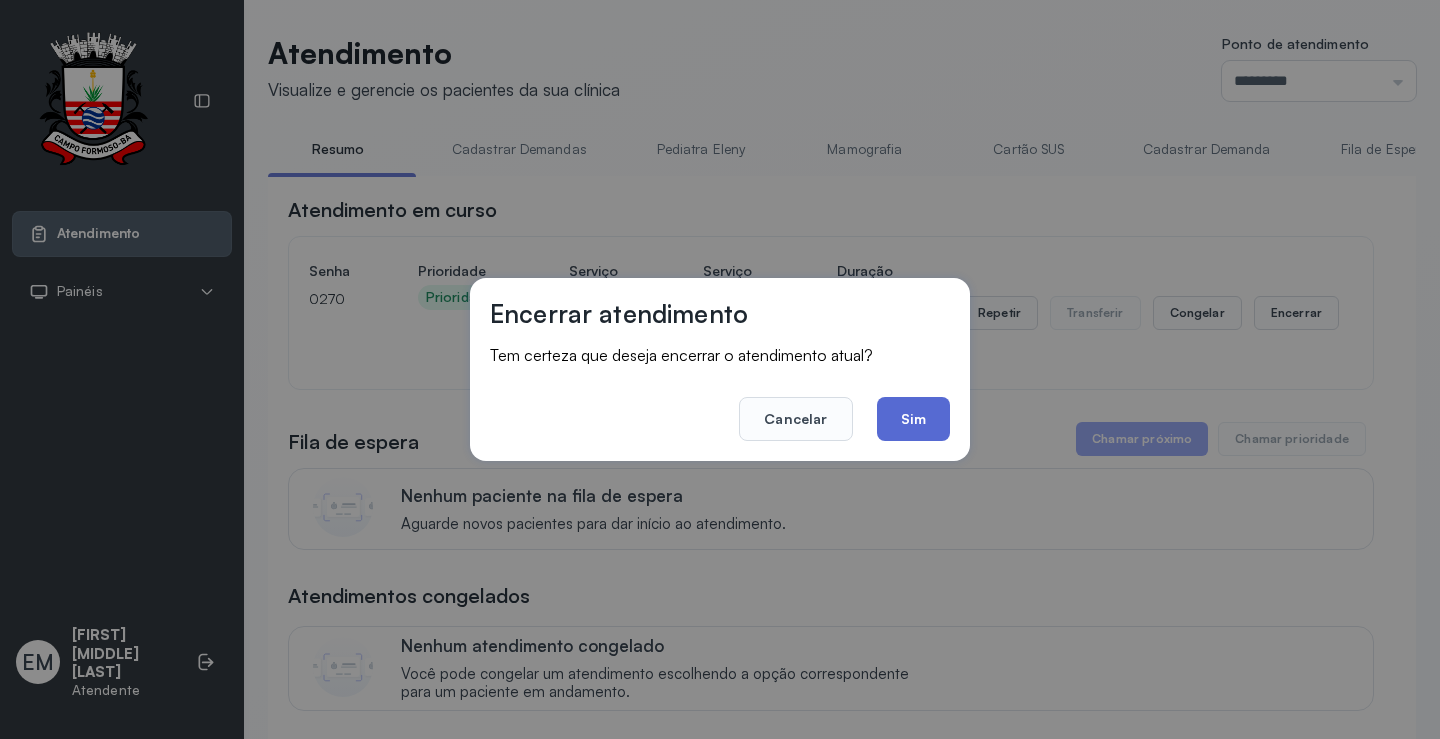 click on "Sim" 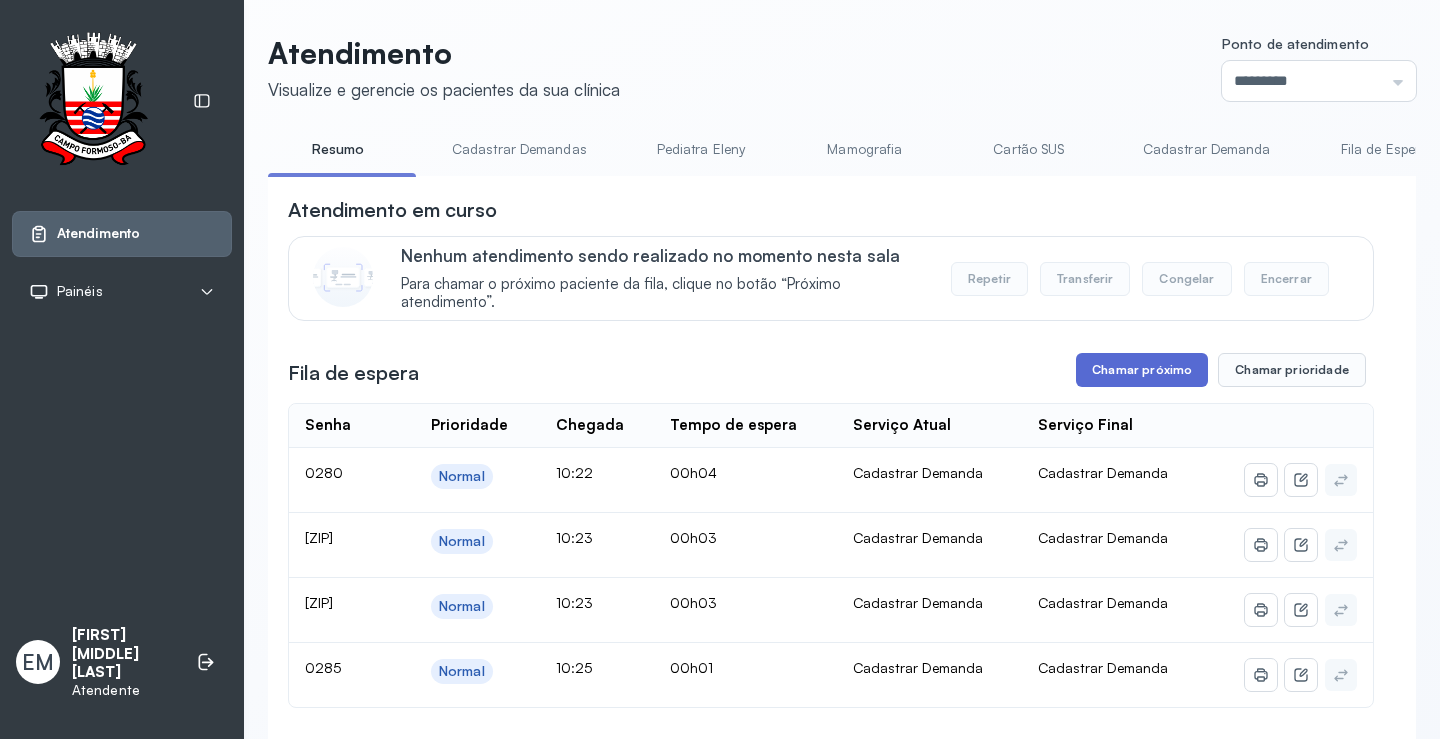 click on "Chamar próximo" at bounding box center [1142, 370] 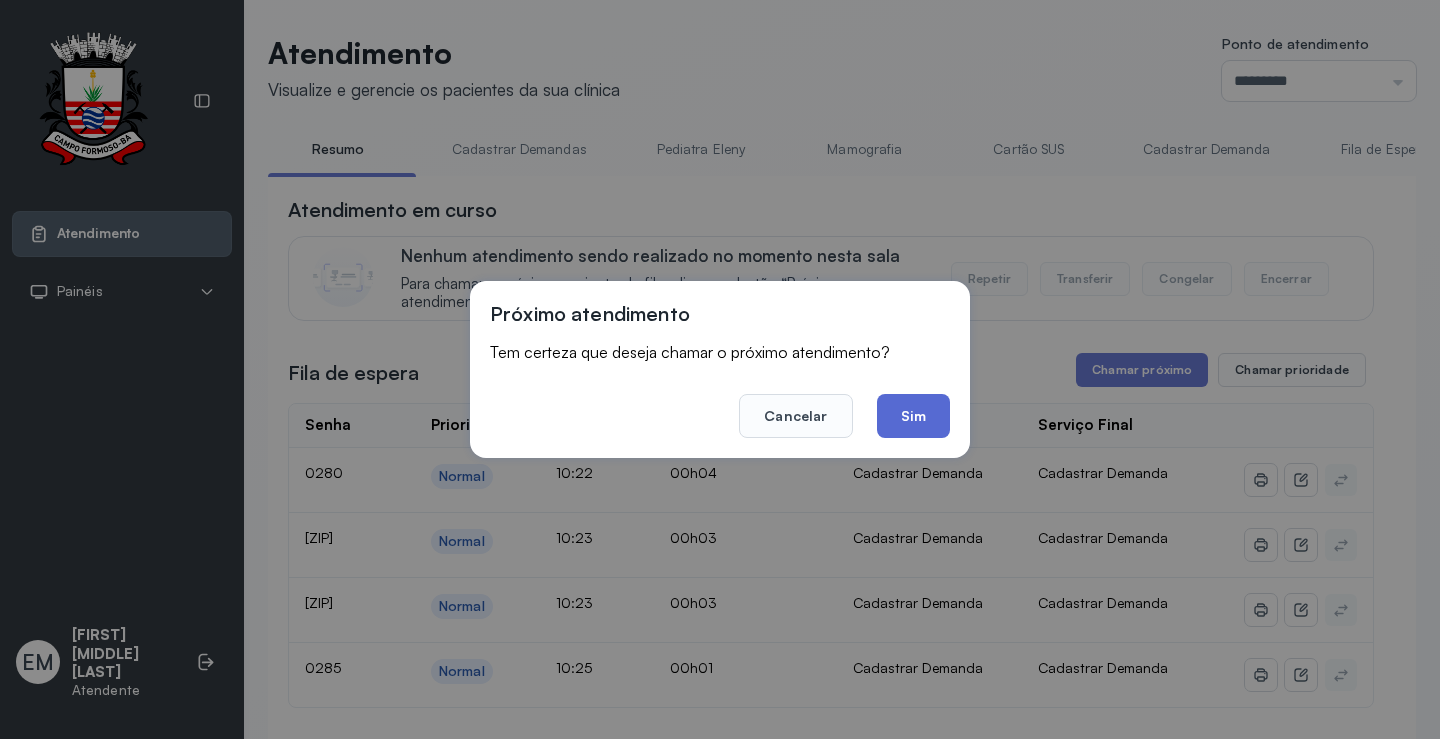 click on "Sim" 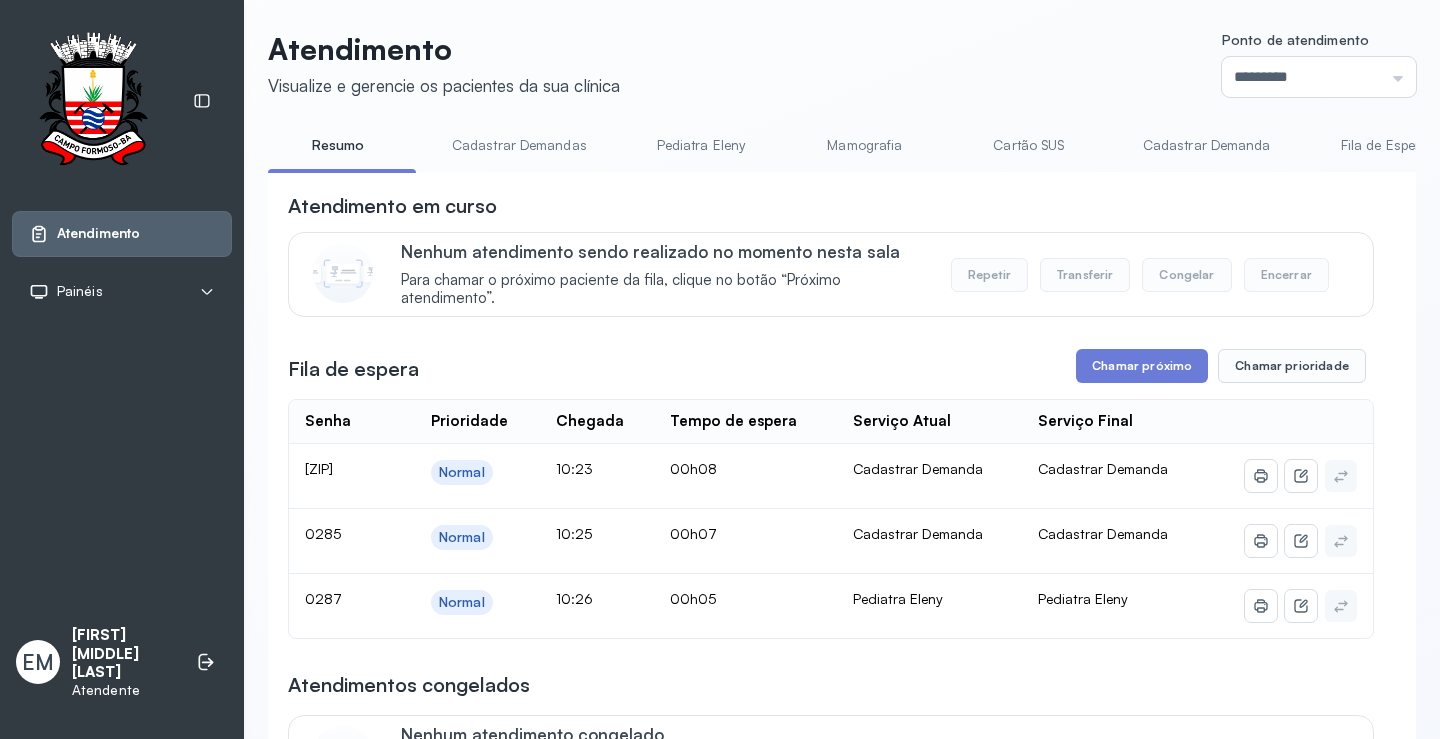 scroll, scrollTop: 0, scrollLeft: 0, axis: both 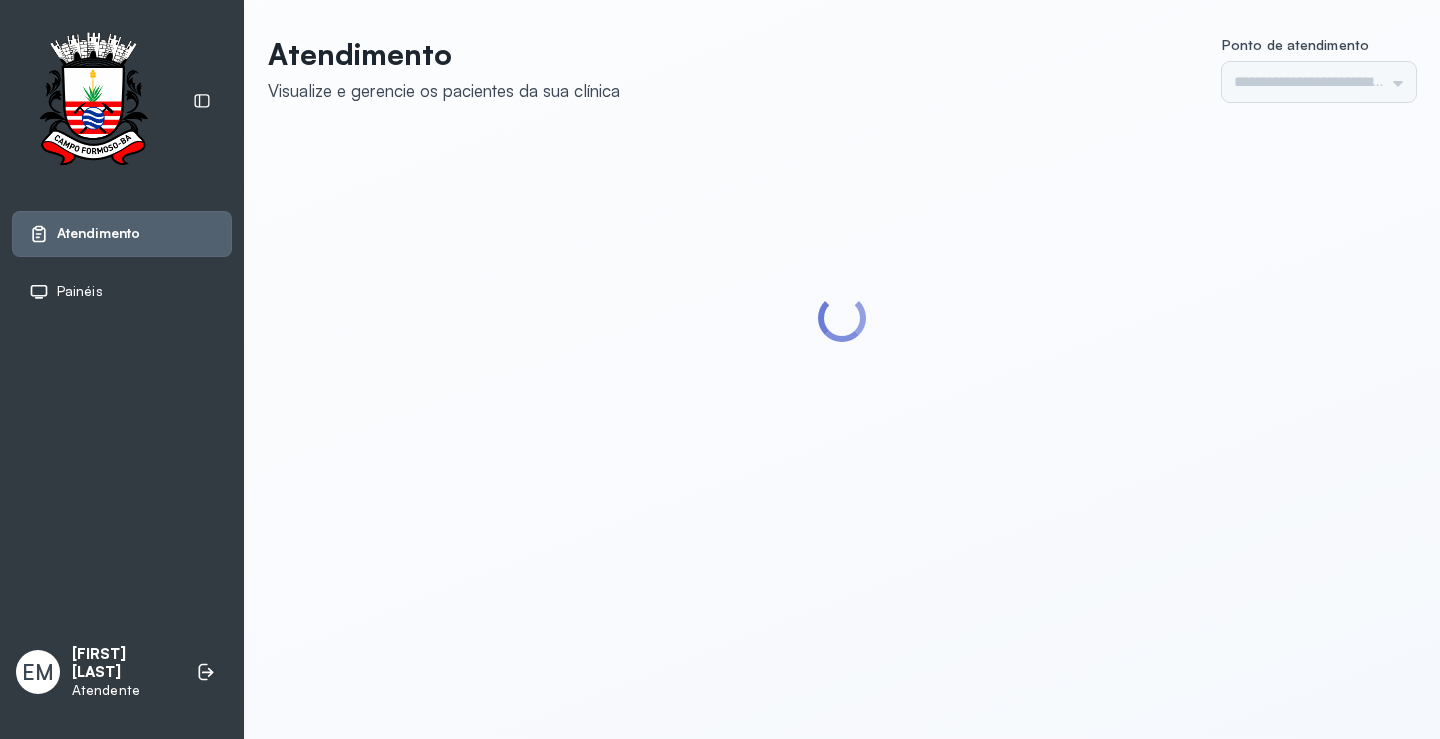 type on "*********" 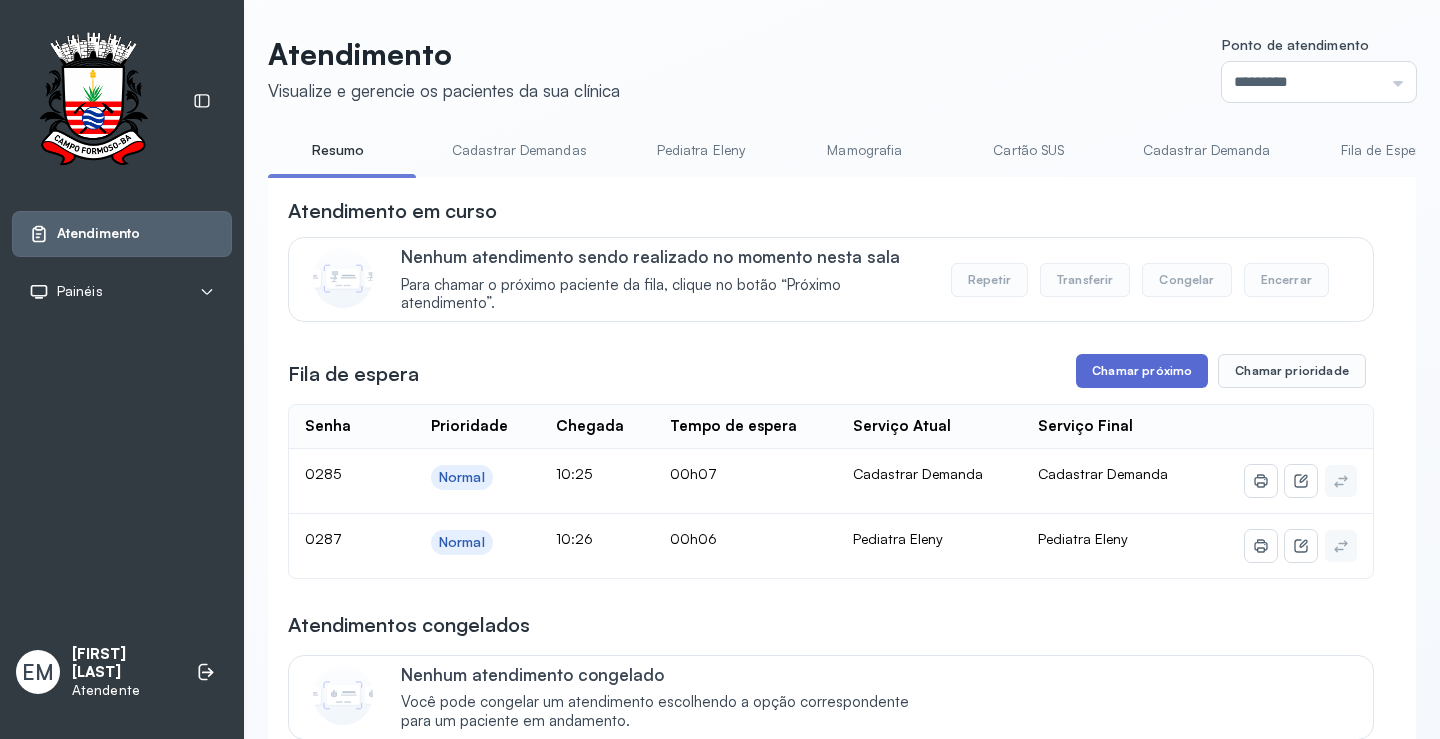 click on "Chamar próximo" at bounding box center (1142, 371) 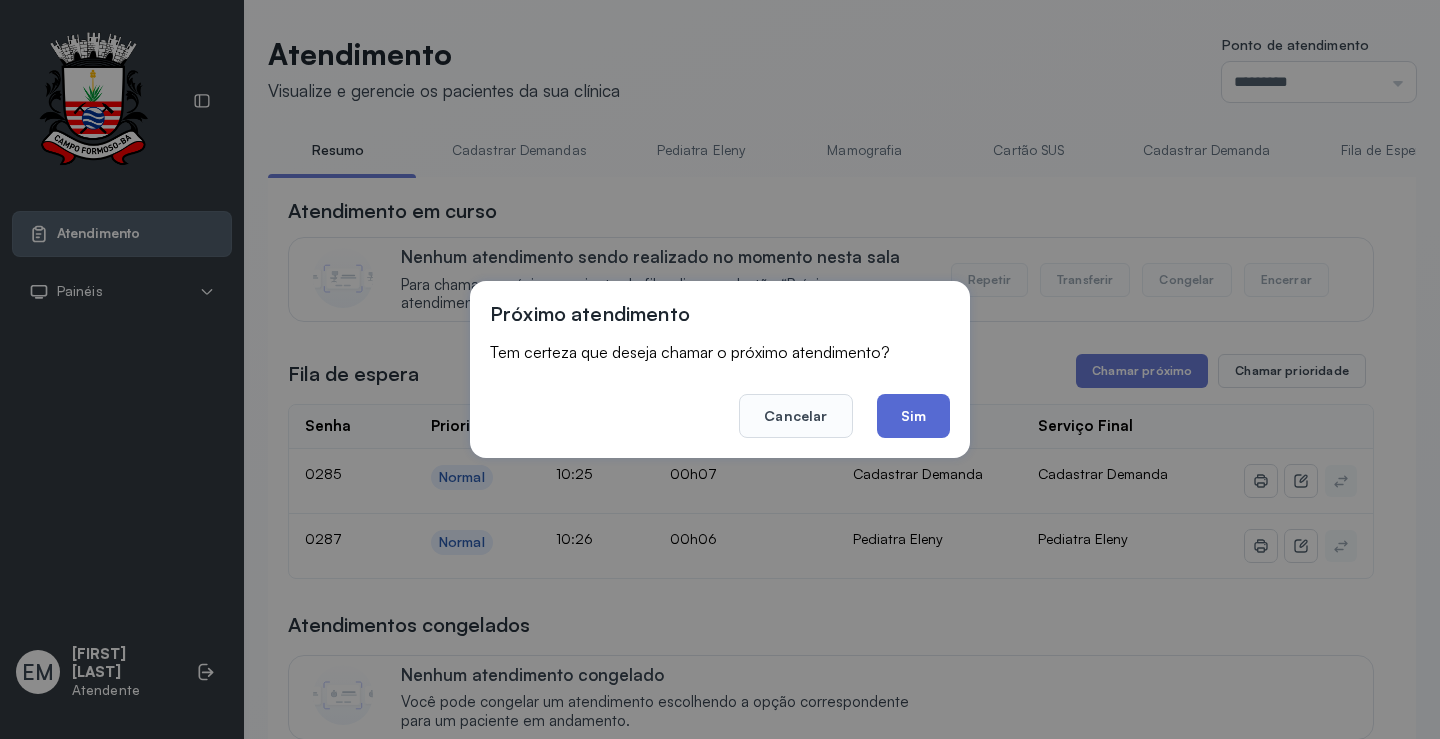 click on "Sim" 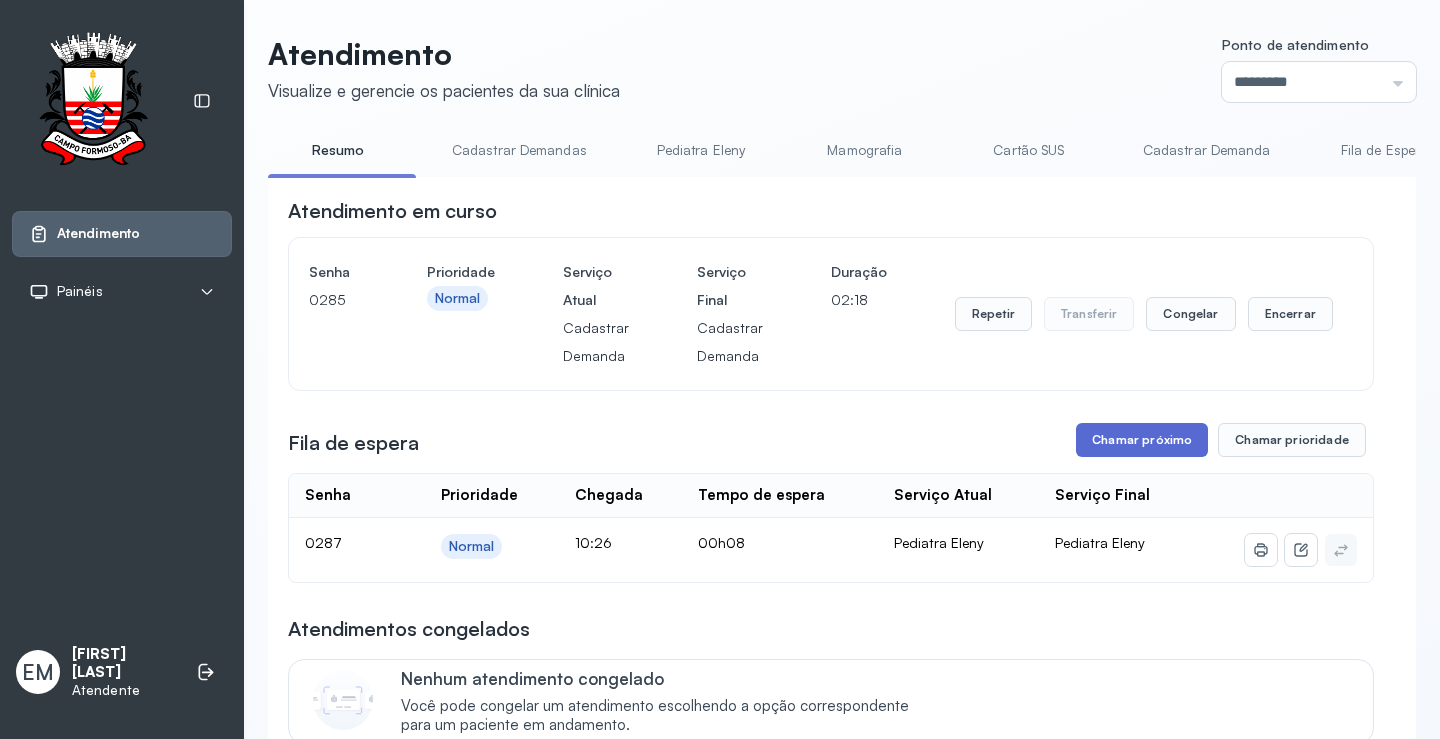 click on "Chamar próximo" at bounding box center [1142, 440] 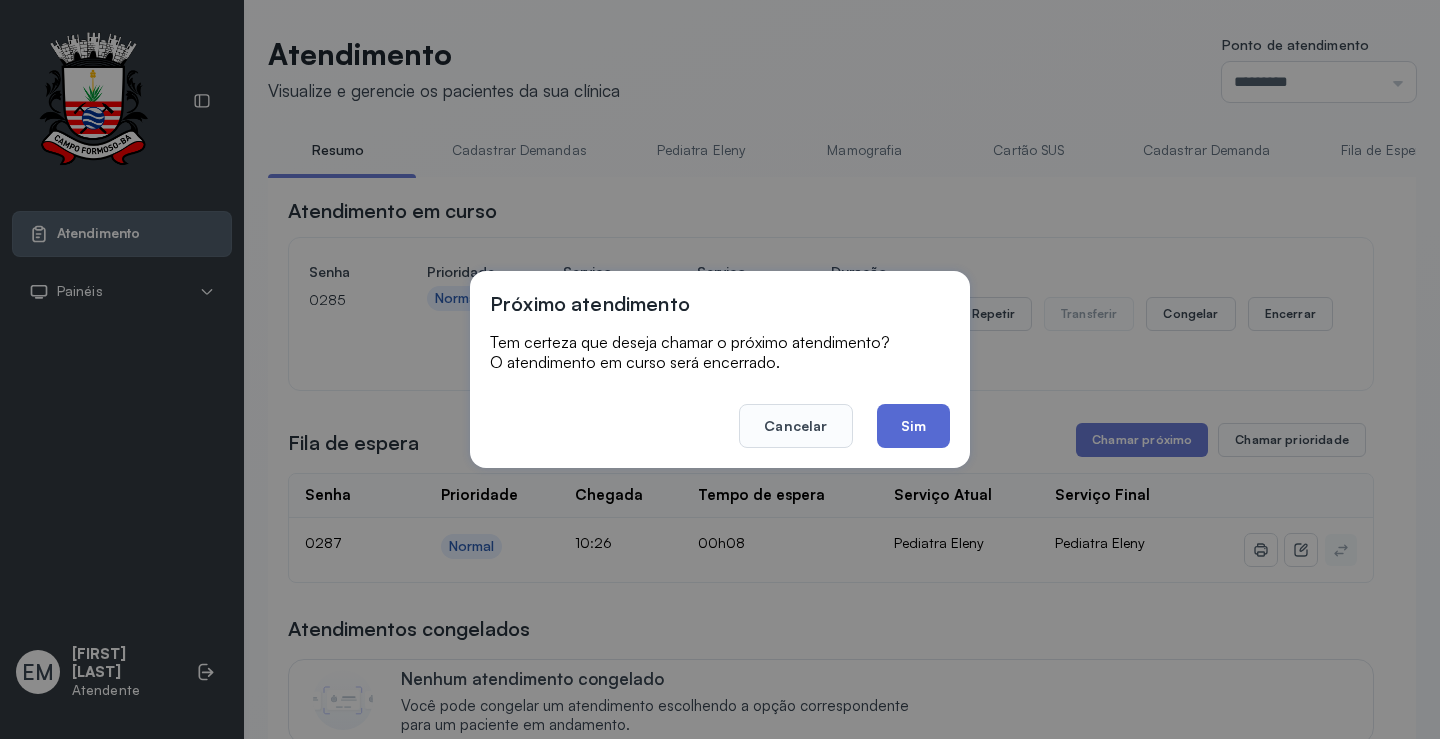 click on "Sim" 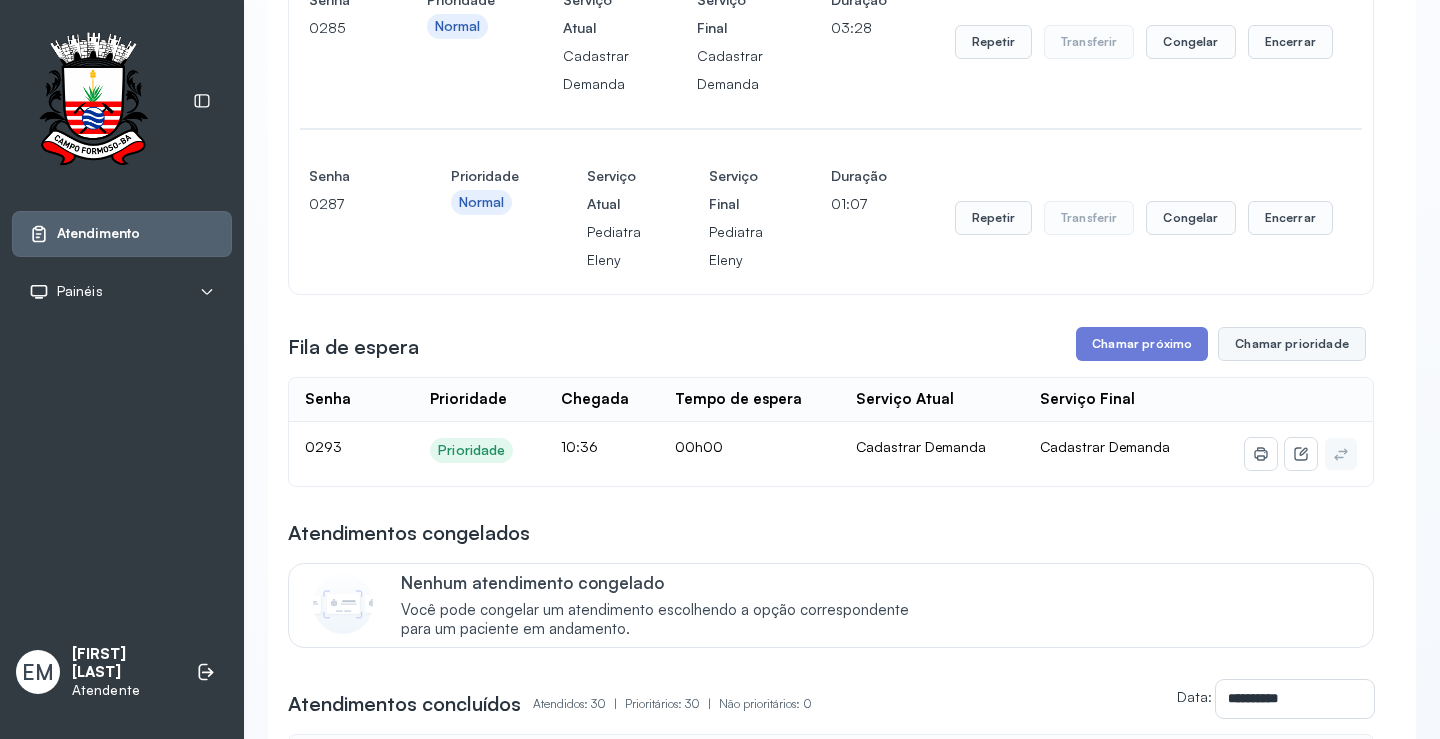 scroll, scrollTop: 300, scrollLeft: 0, axis: vertical 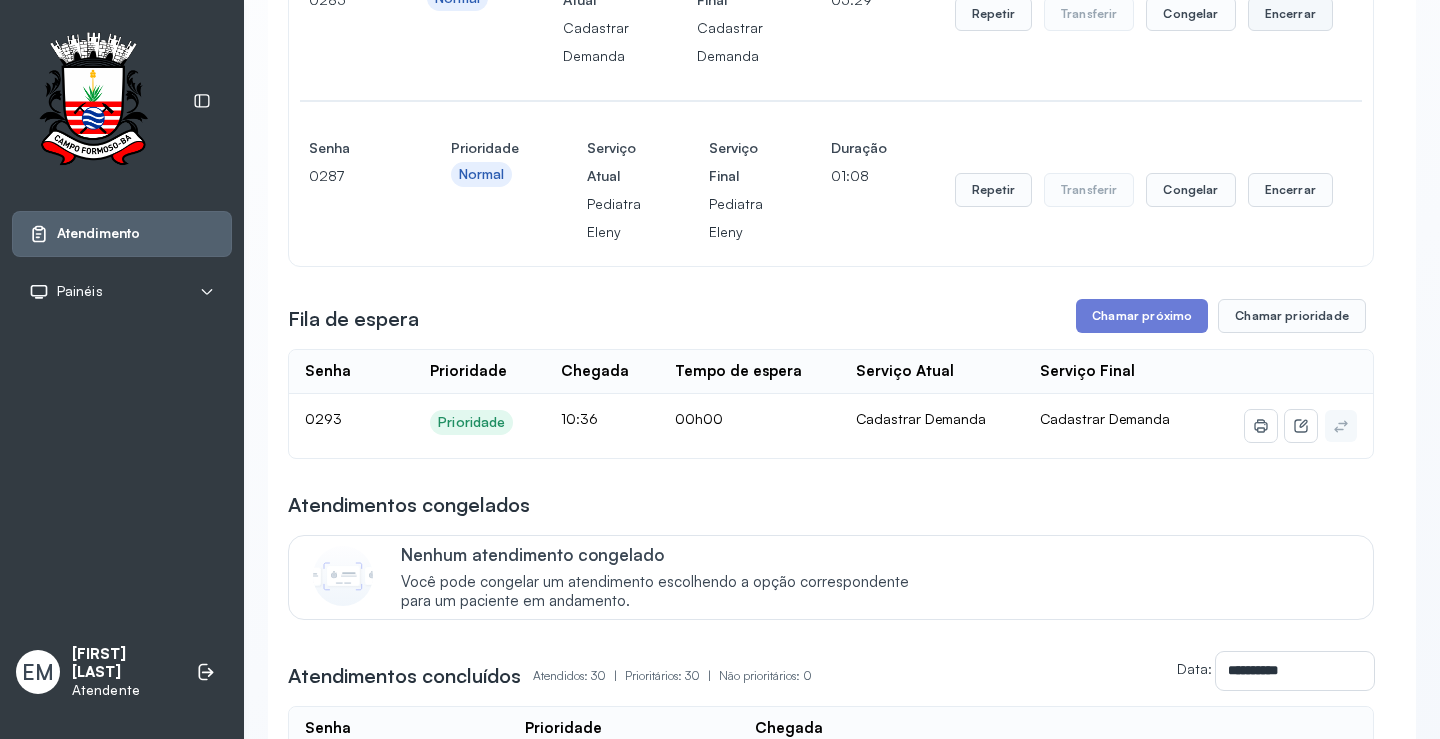 click on "Encerrar" at bounding box center (1290, 14) 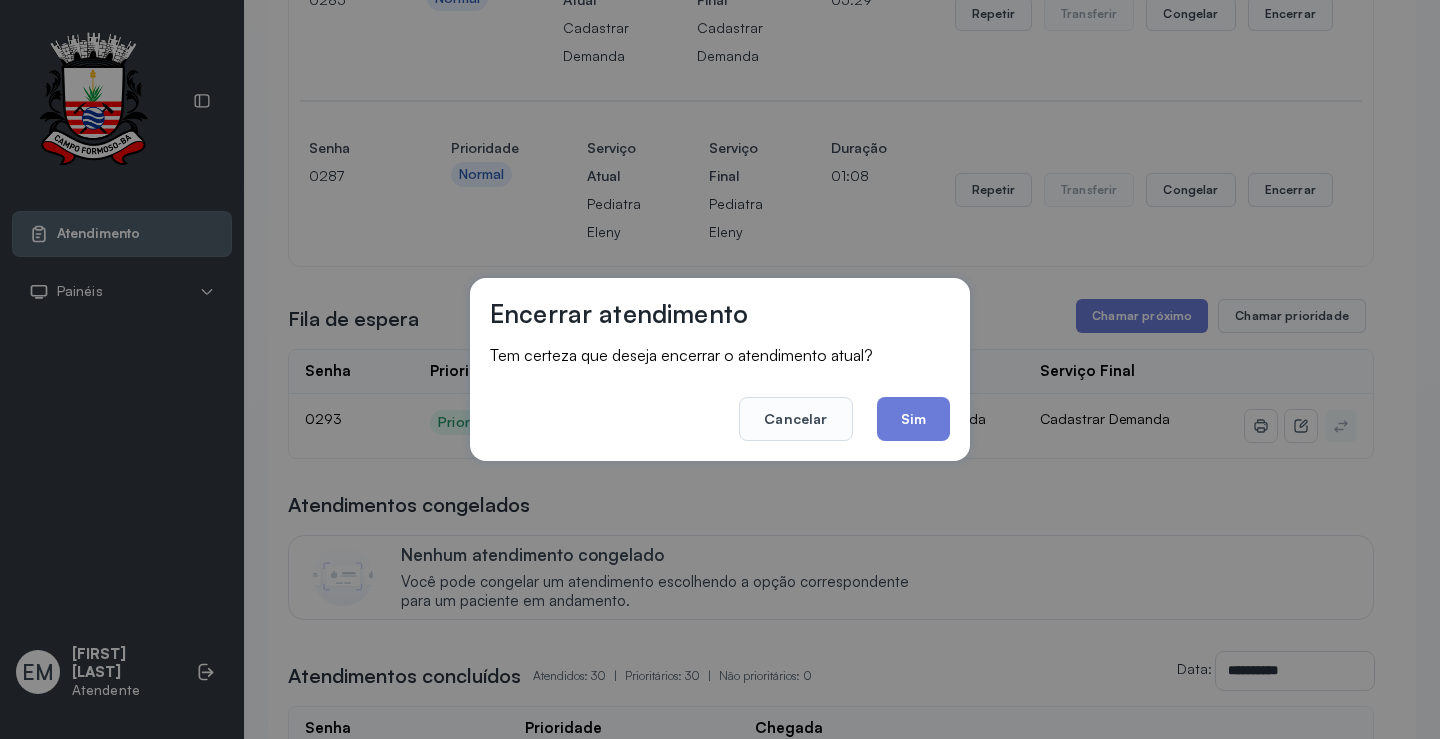 drag, startPoint x: 926, startPoint y: 416, endPoint x: 1030, endPoint y: 383, distance: 109.11004 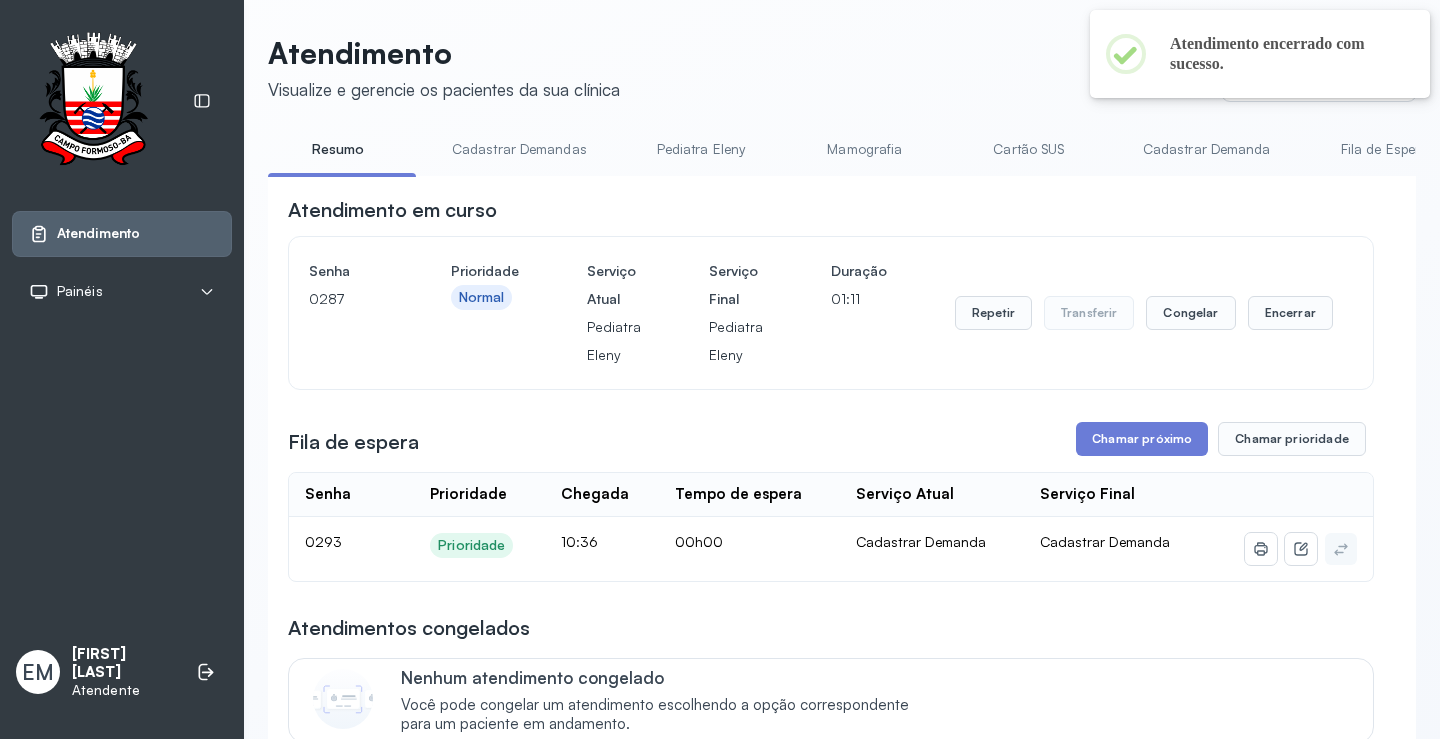 scroll, scrollTop: 300, scrollLeft: 0, axis: vertical 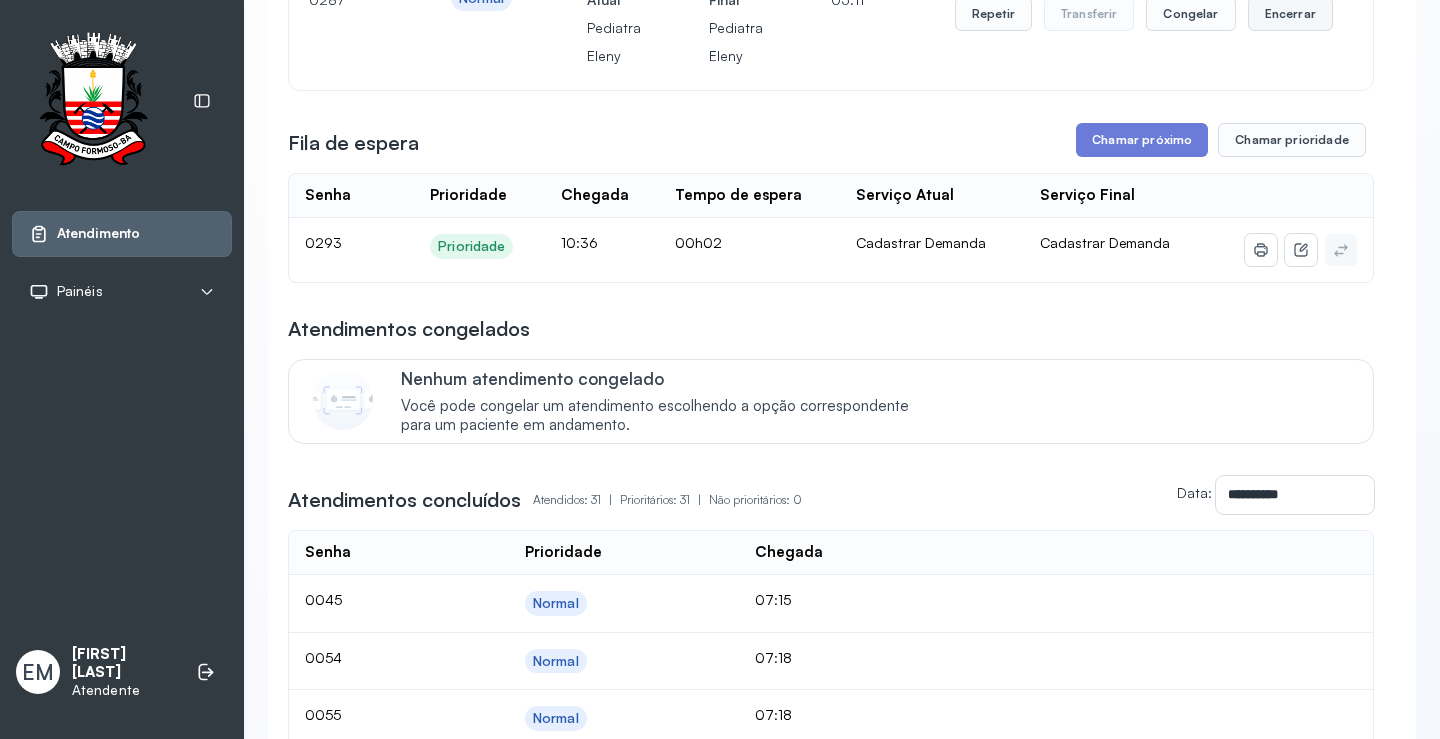 click on "Encerrar" at bounding box center [1290, 14] 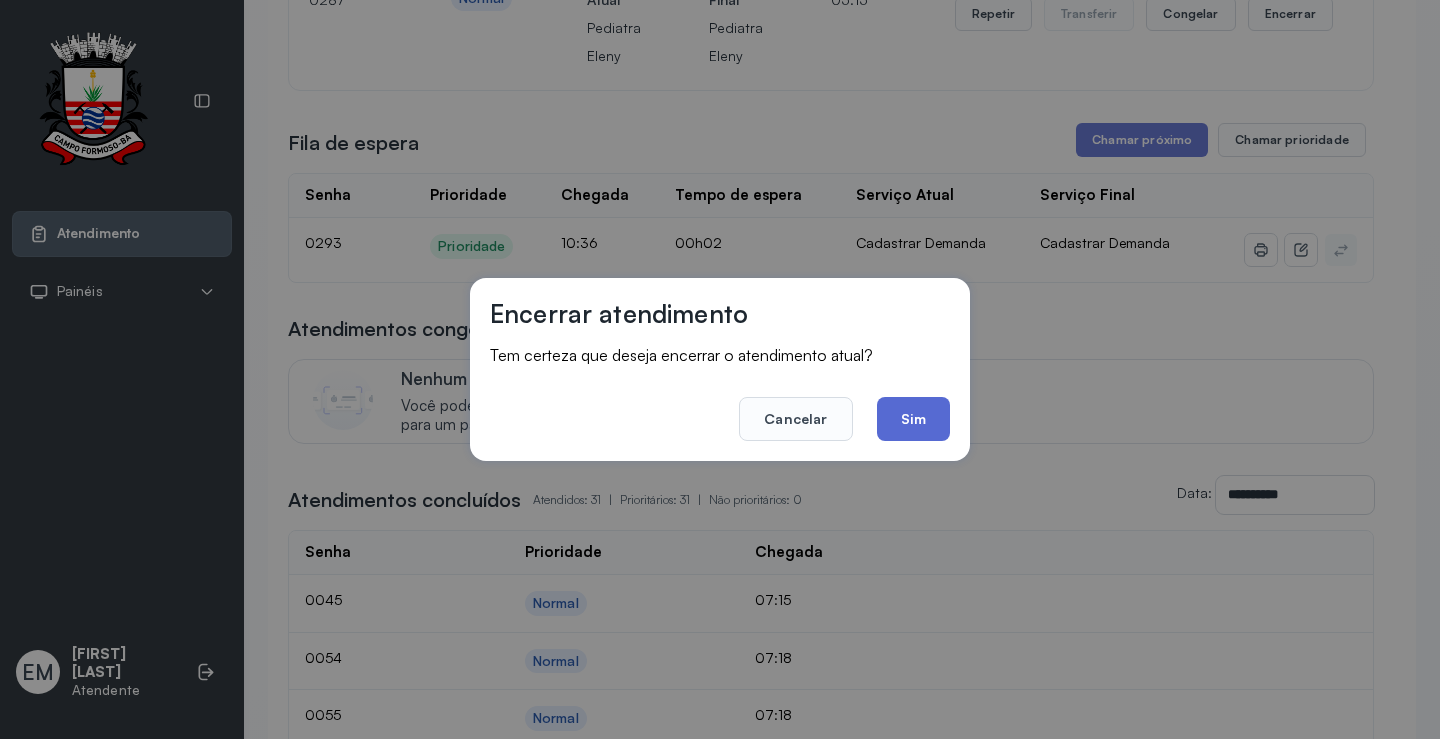 click on "Sim" 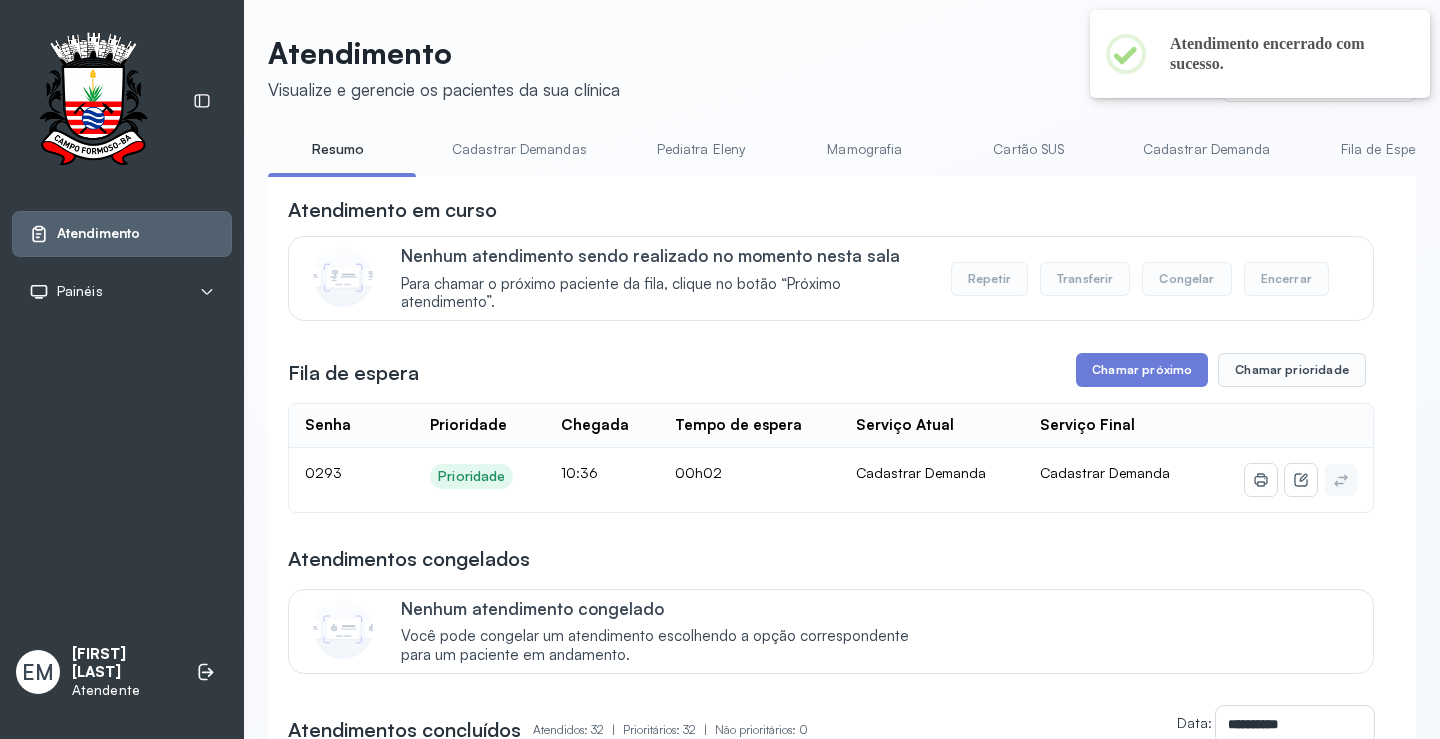 scroll, scrollTop: 300, scrollLeft: 0, axis: vertical 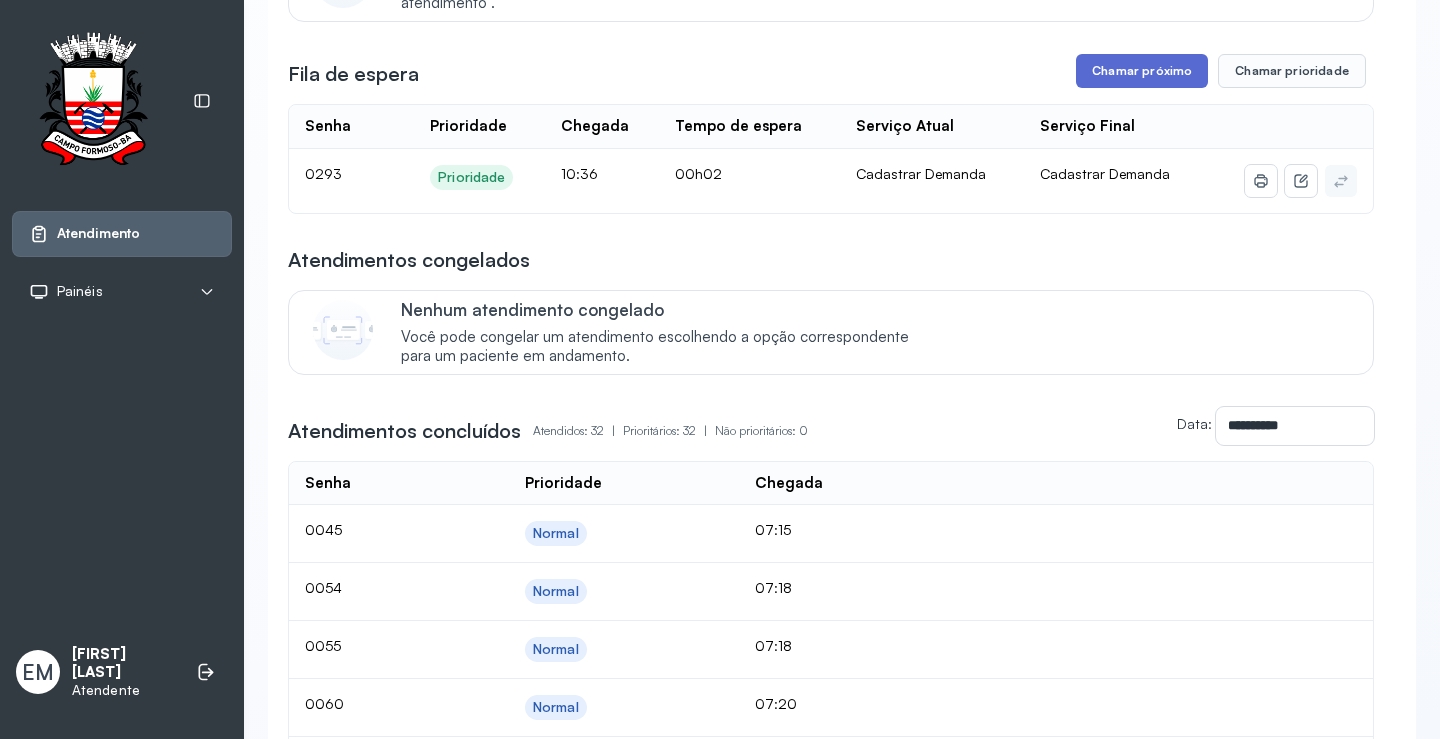click on "Chamar próximo" at bounding box center (1142, 71) 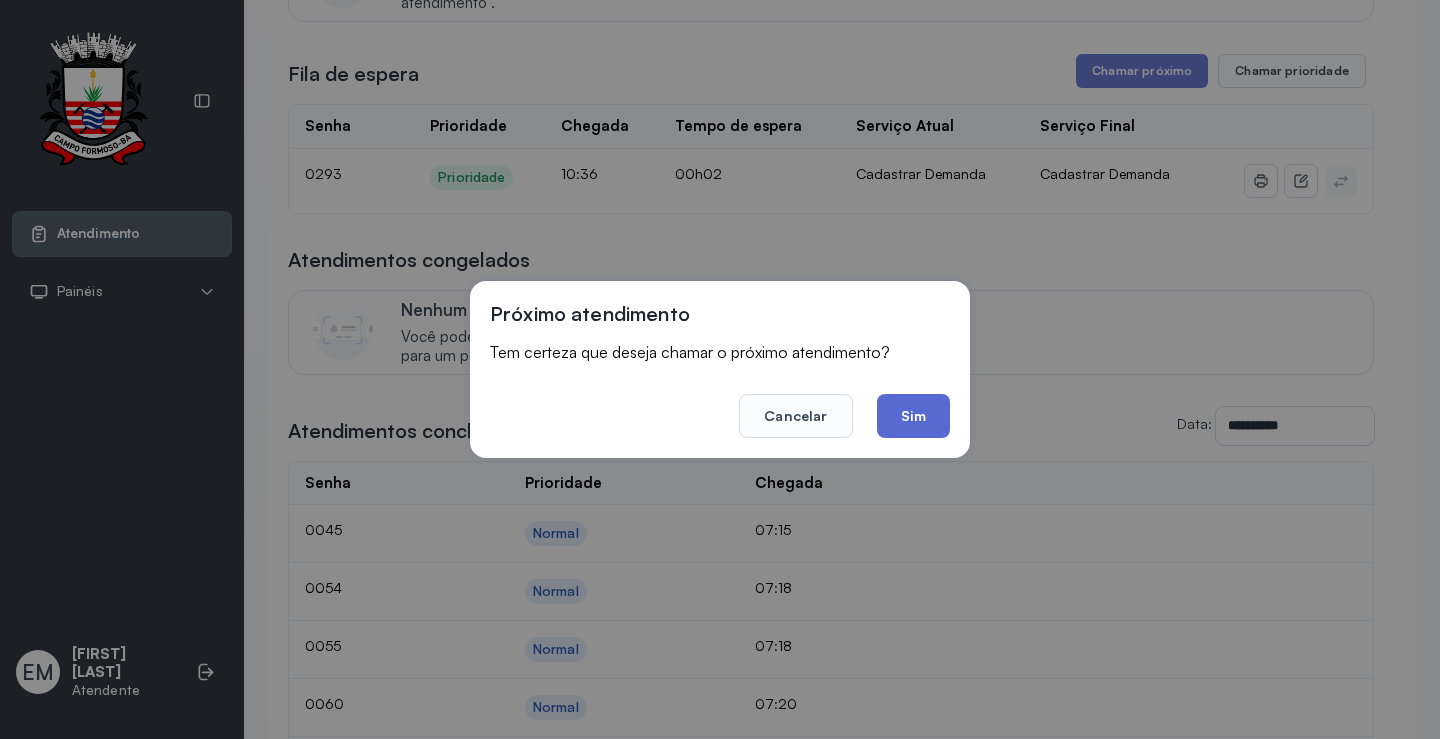 click on "Sim" 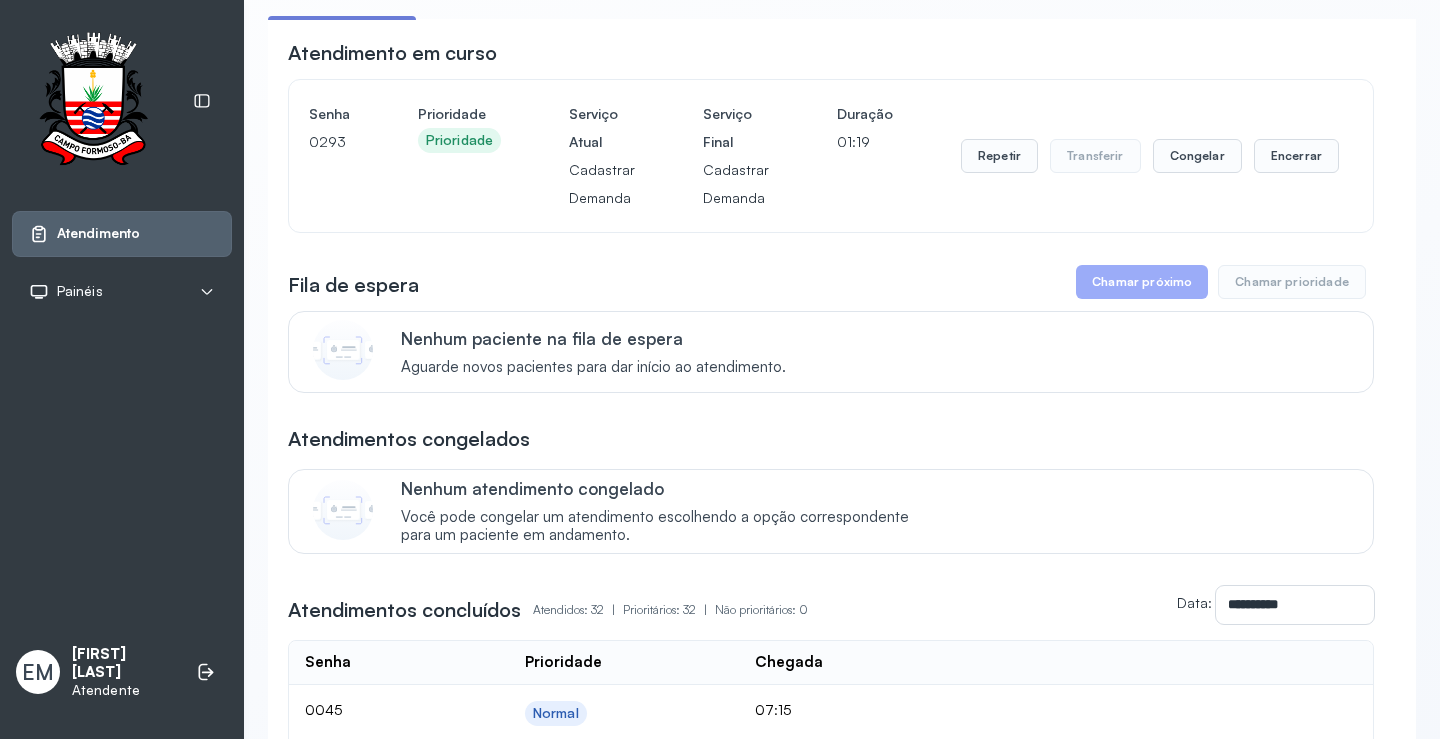 scroll, scrollTop: 0, scrollLeft: 0, axis: both 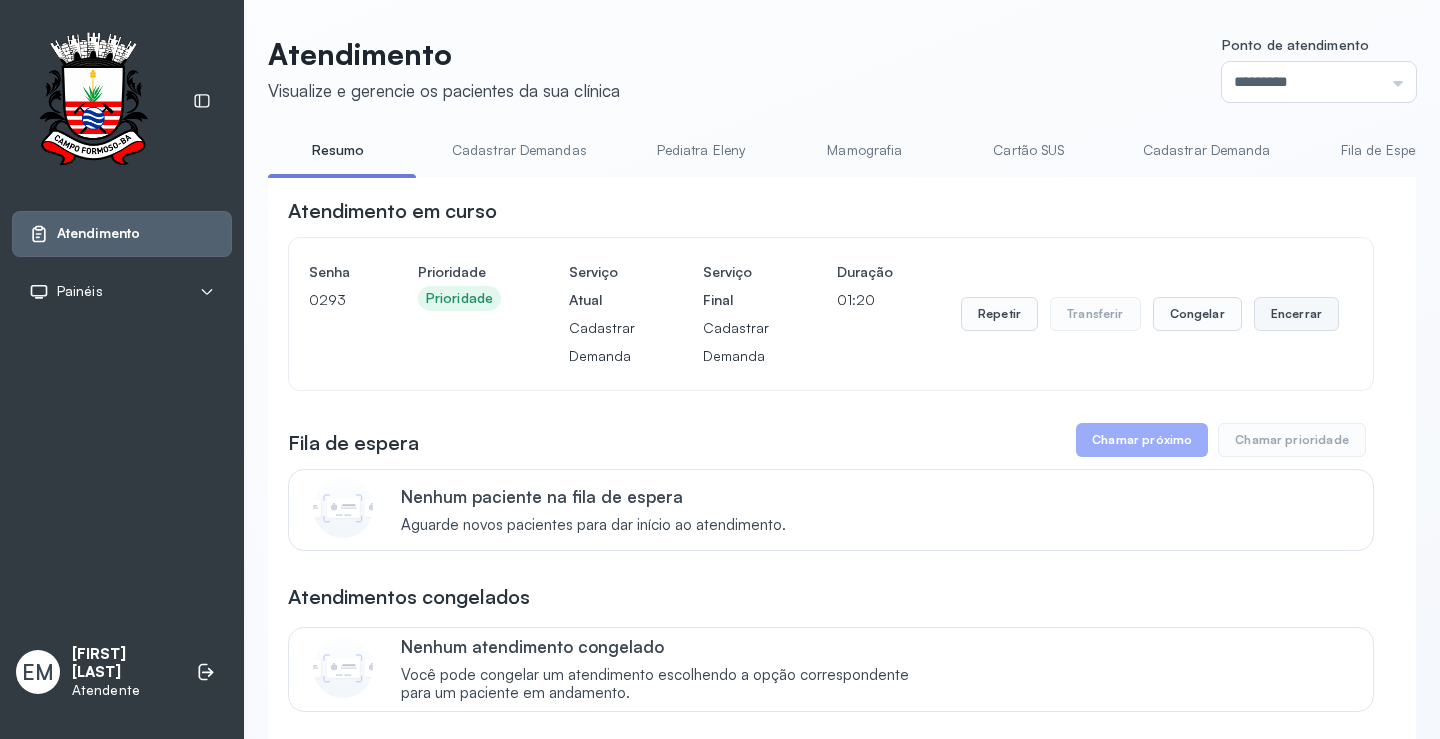 click on "Encerrar" at bounding box center [1296, 314] 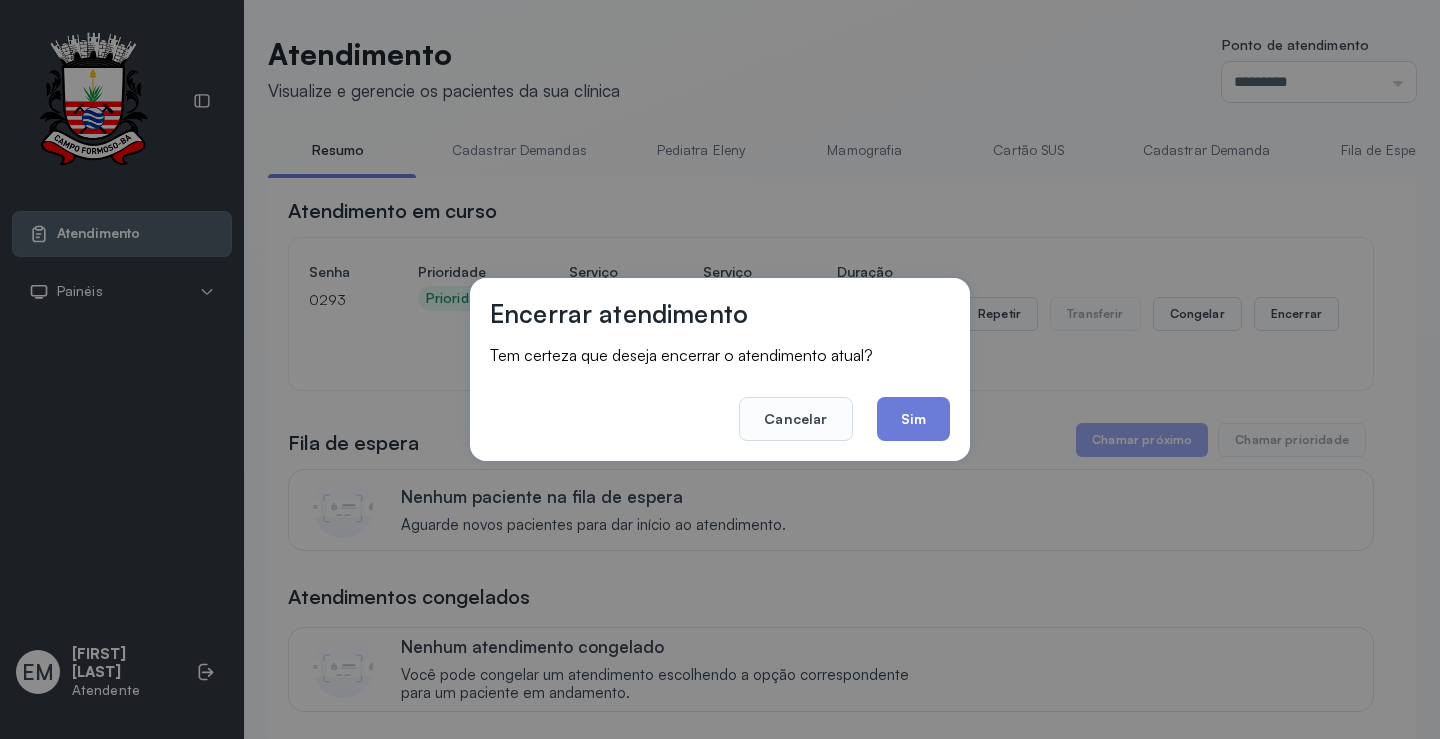 click on "Cancelar Sim" at bounding box center (720, 405) 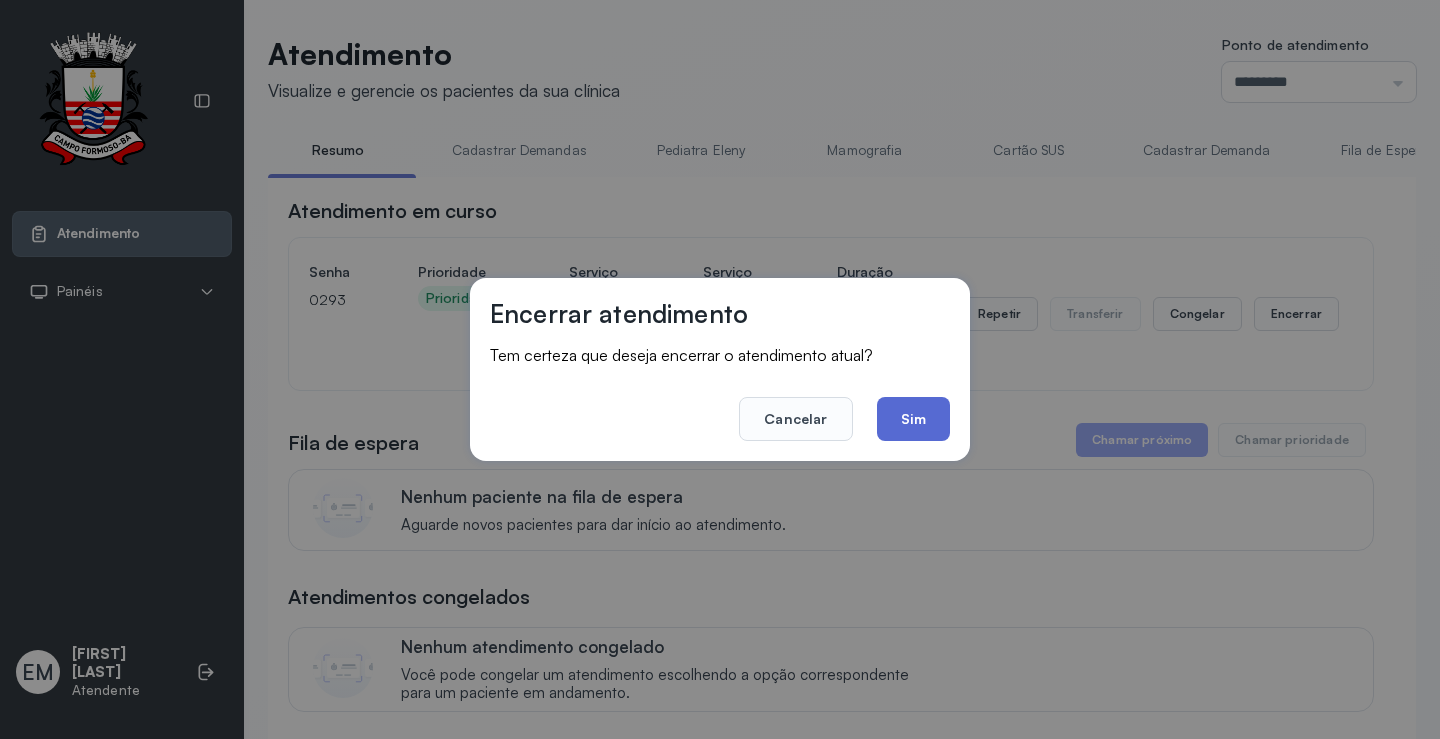 click on "Sim" 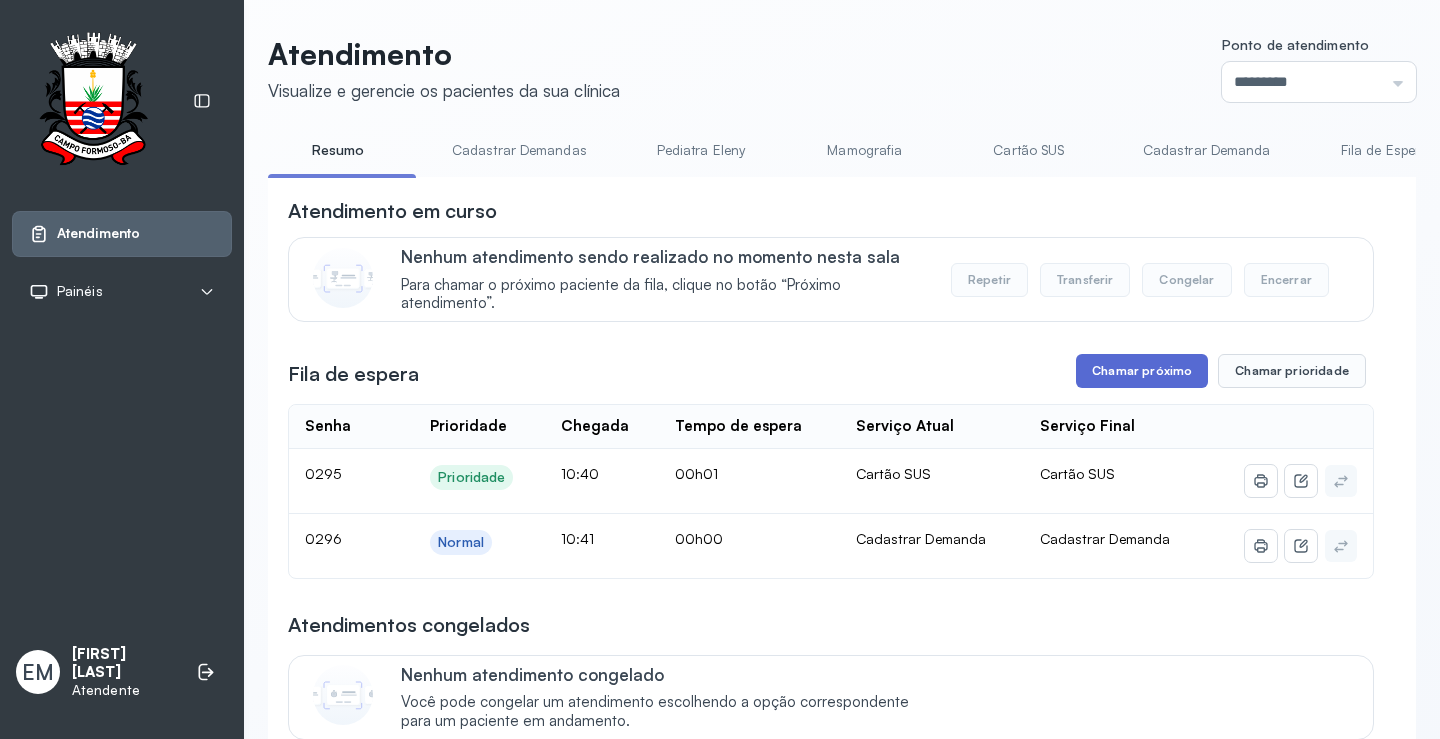 click on "Chamar próximo" at bounding box center (1142, 371) 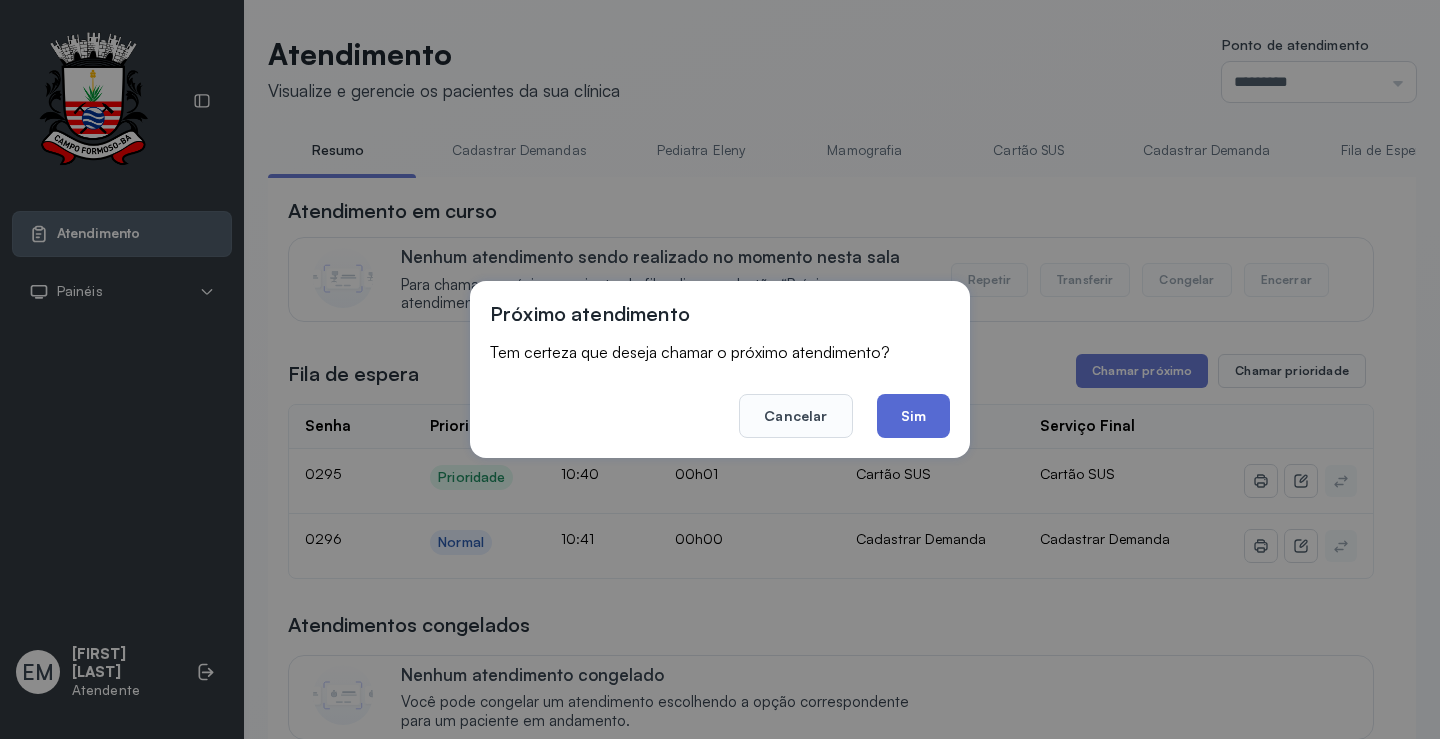 click on "Sim" 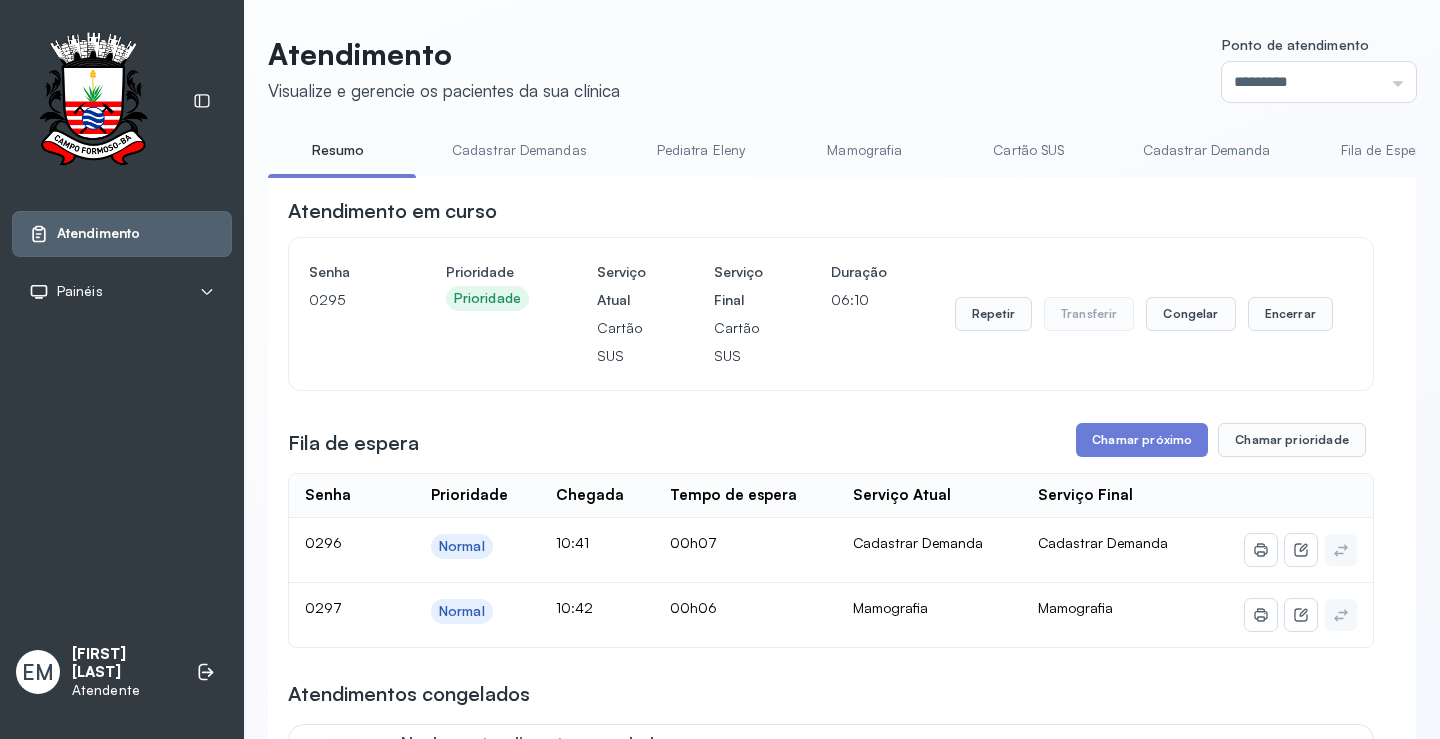 click on "Repetir Transferir Congelar Encerrar" at bounding box center [1144, 314] 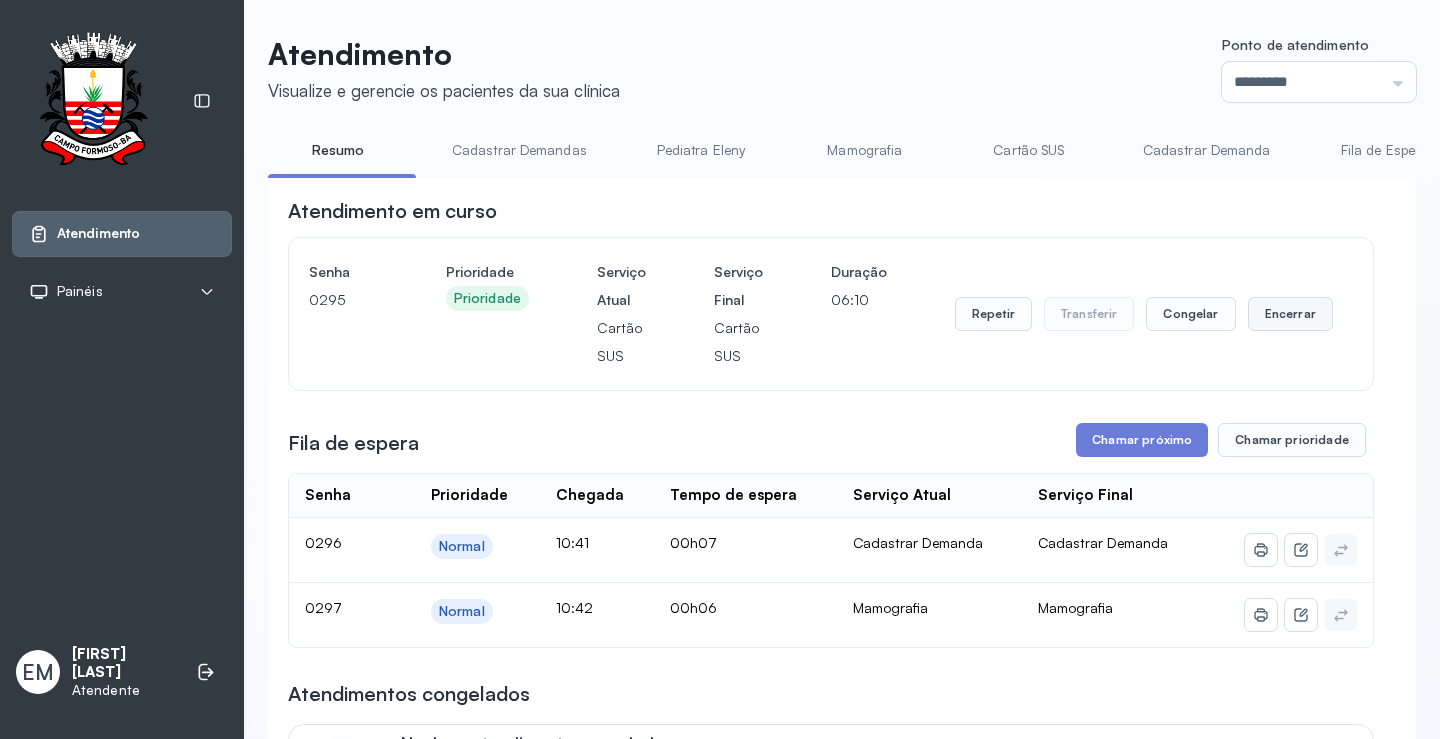 click on "Encerrar" at bounding box center (1290, 314) 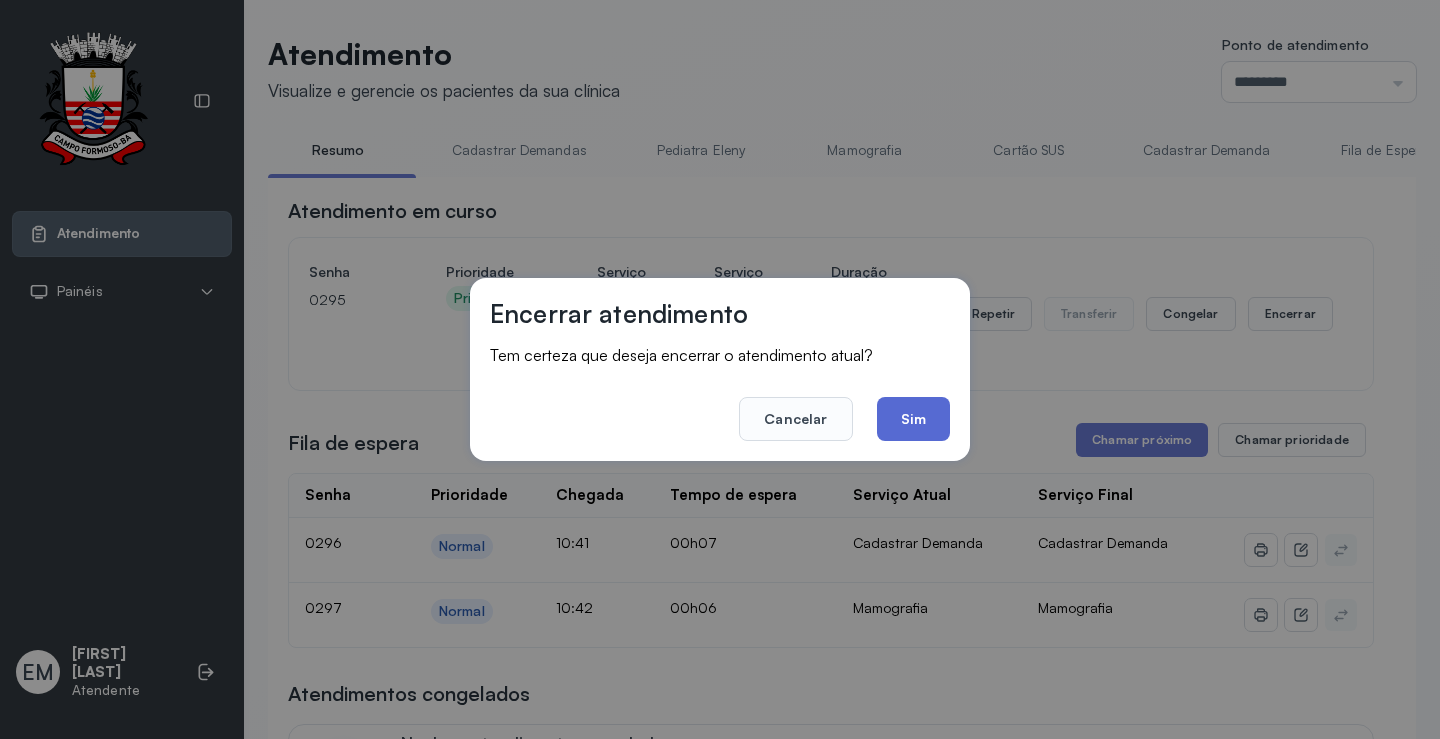 click on "Sim" 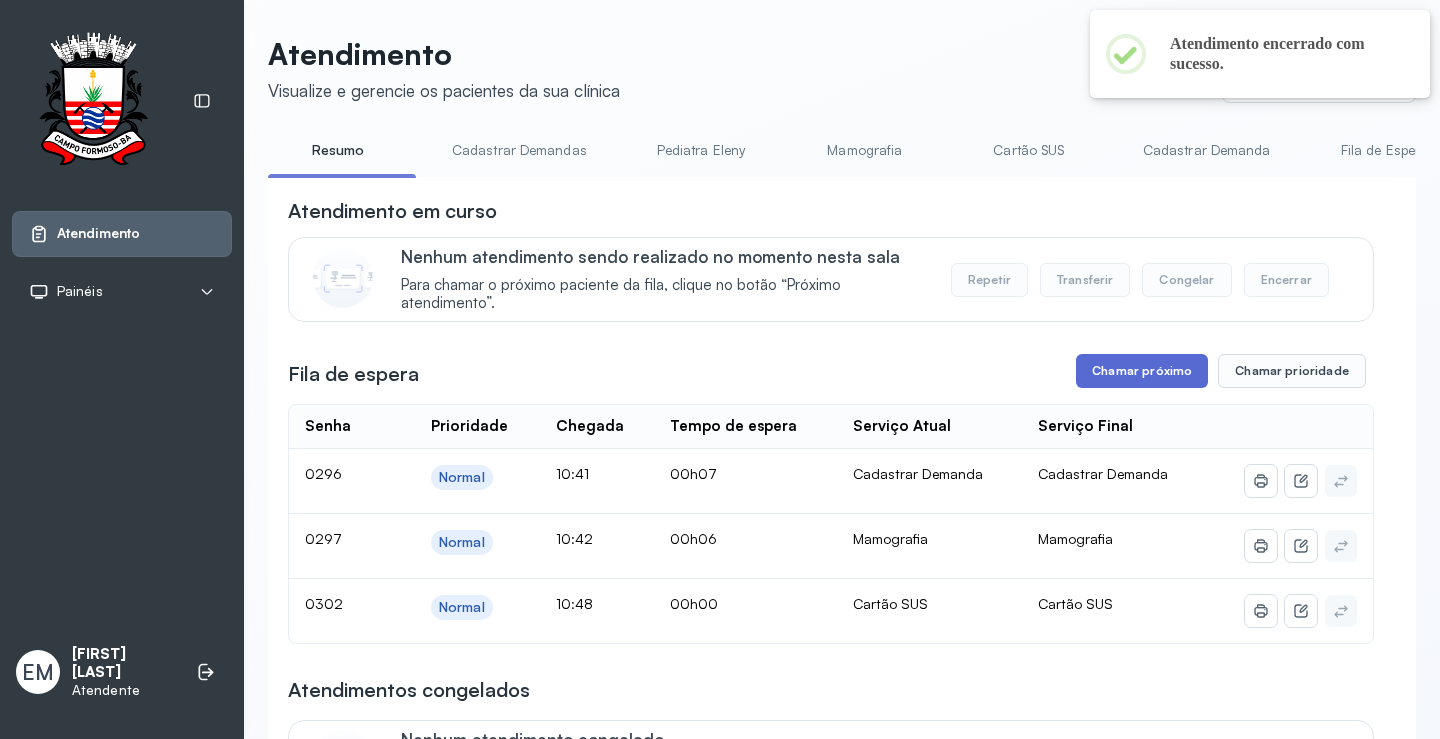 click on "Chamar próximo" at bounding box center [1142, 371] 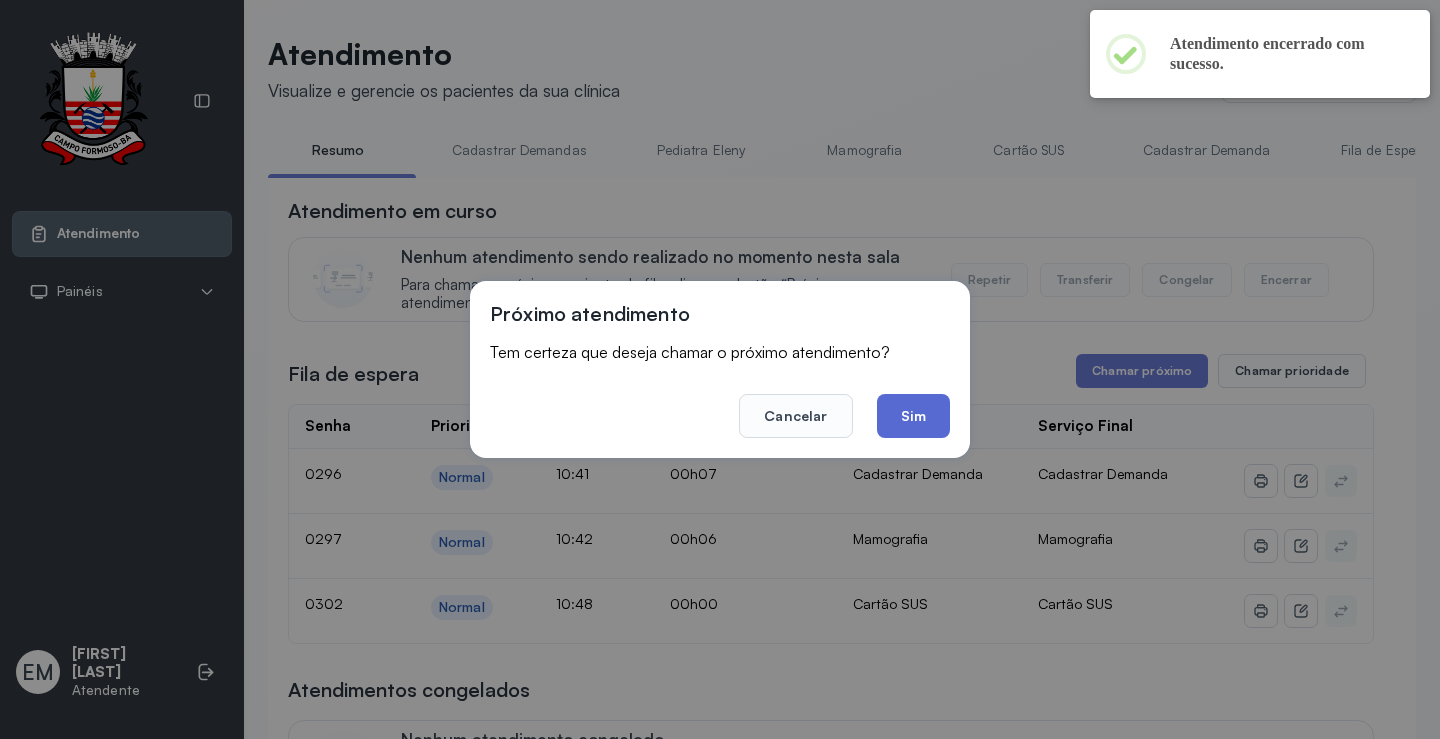 click on "Sim" 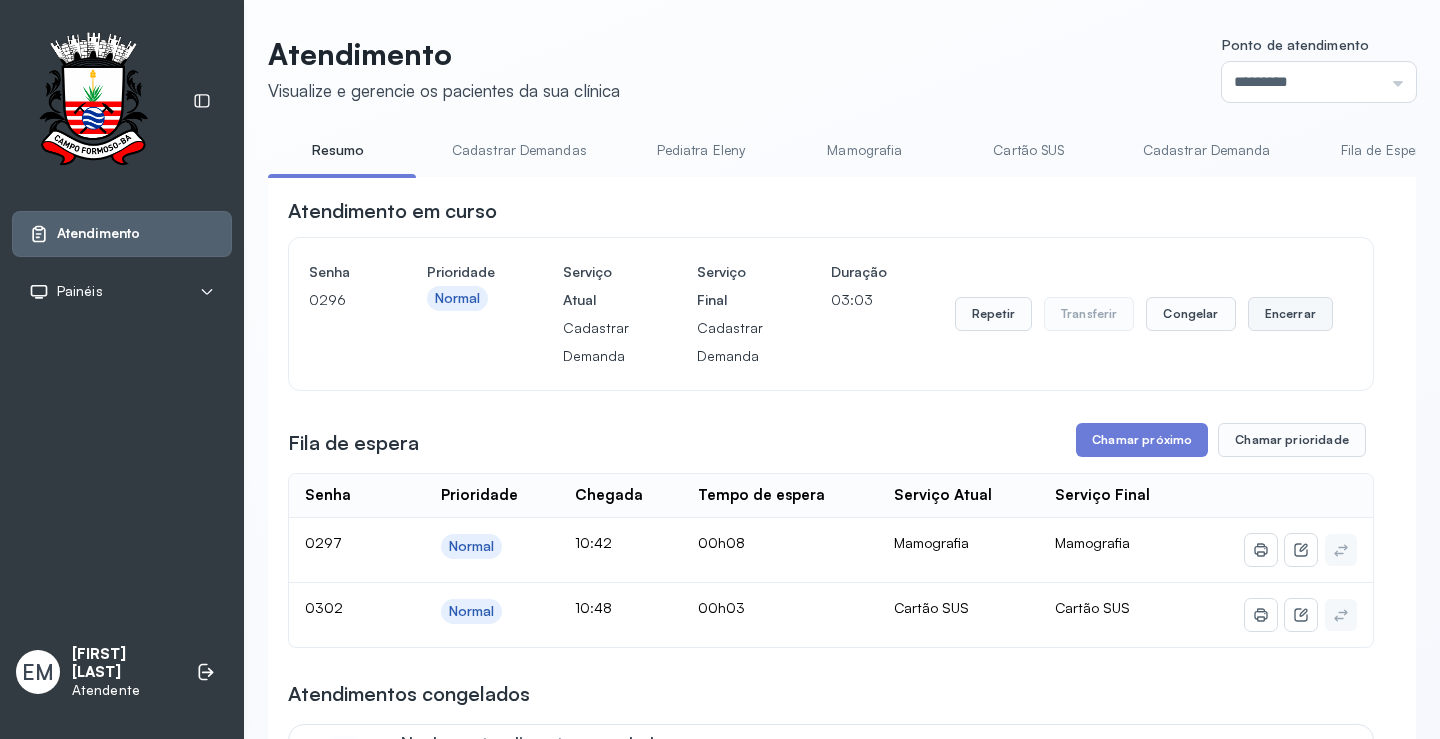 click on "Encerrar" at bounding box center (1290, 314) 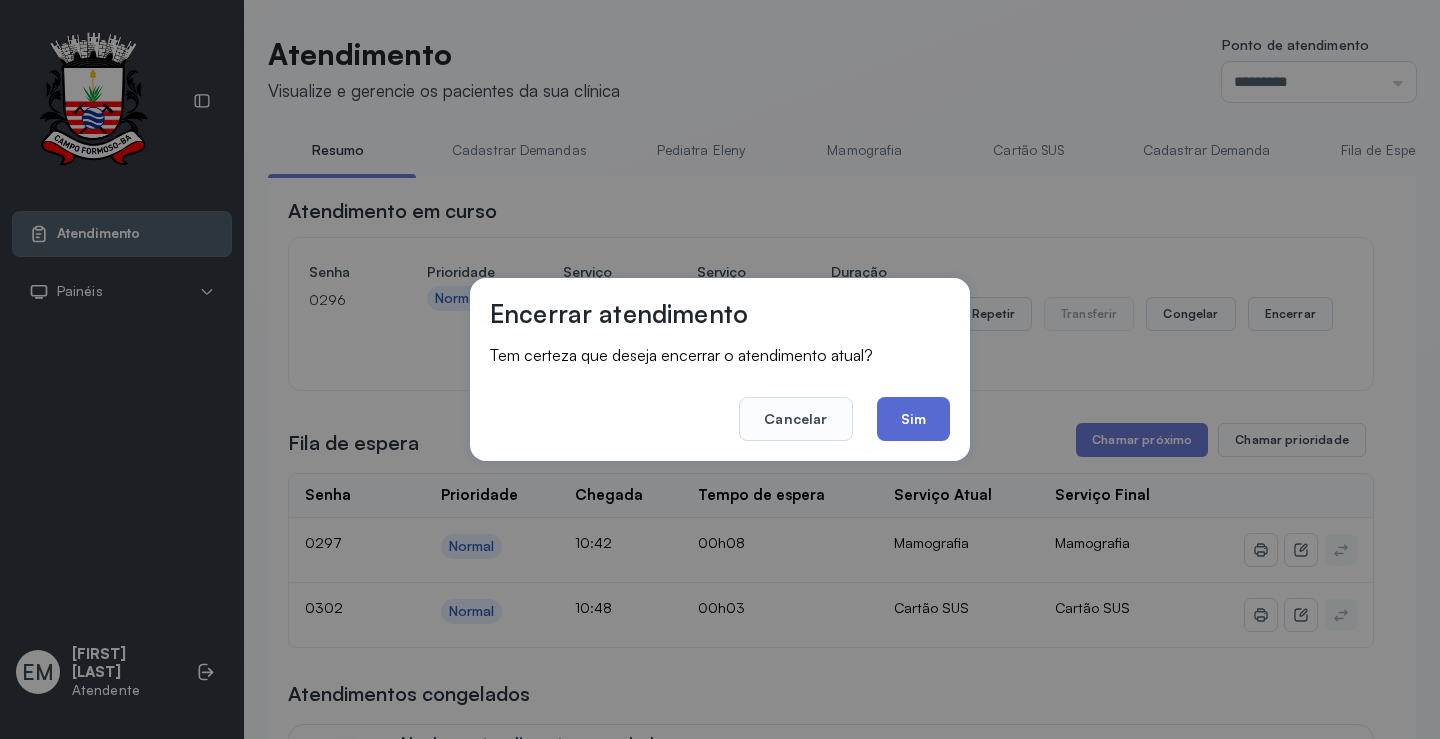 click on "Sim" 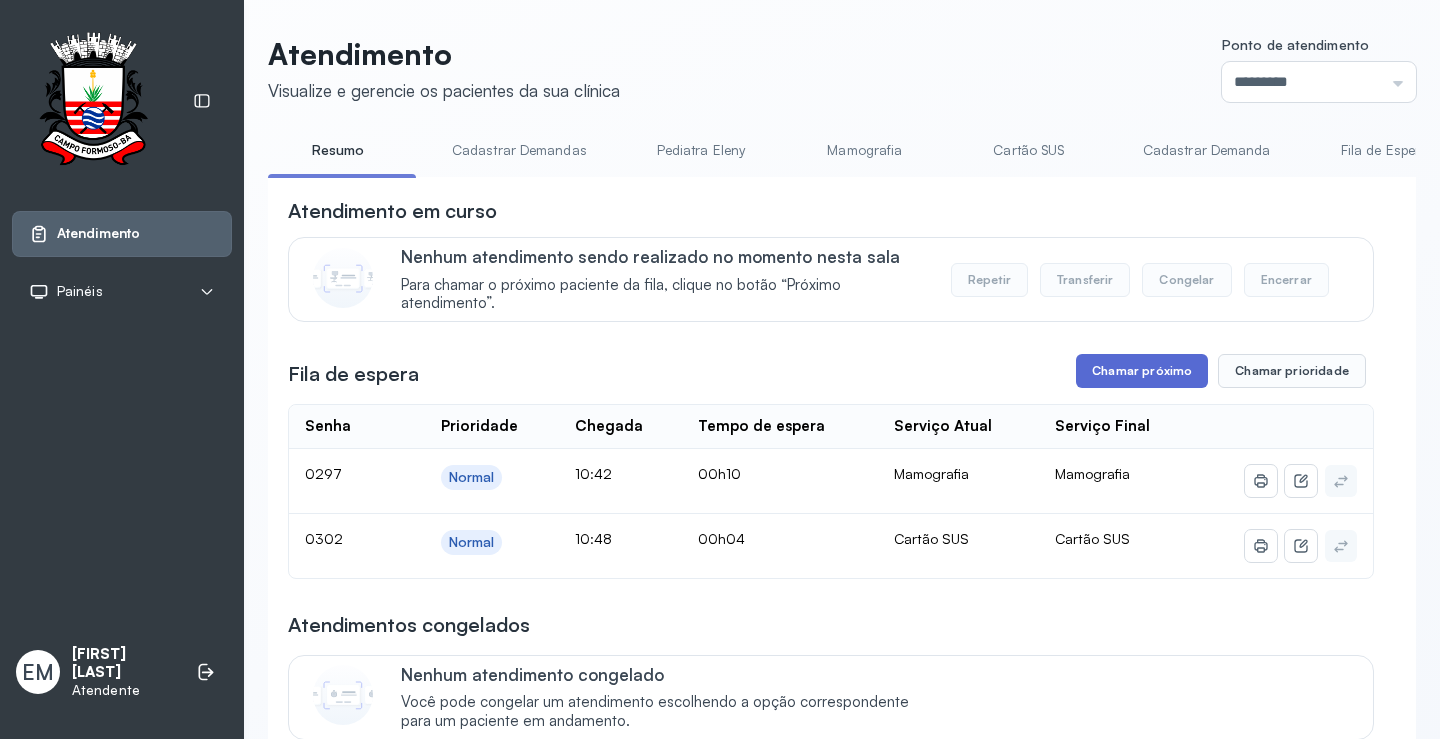 click on "Chamar próximo" at bounding box center (1142, 371) 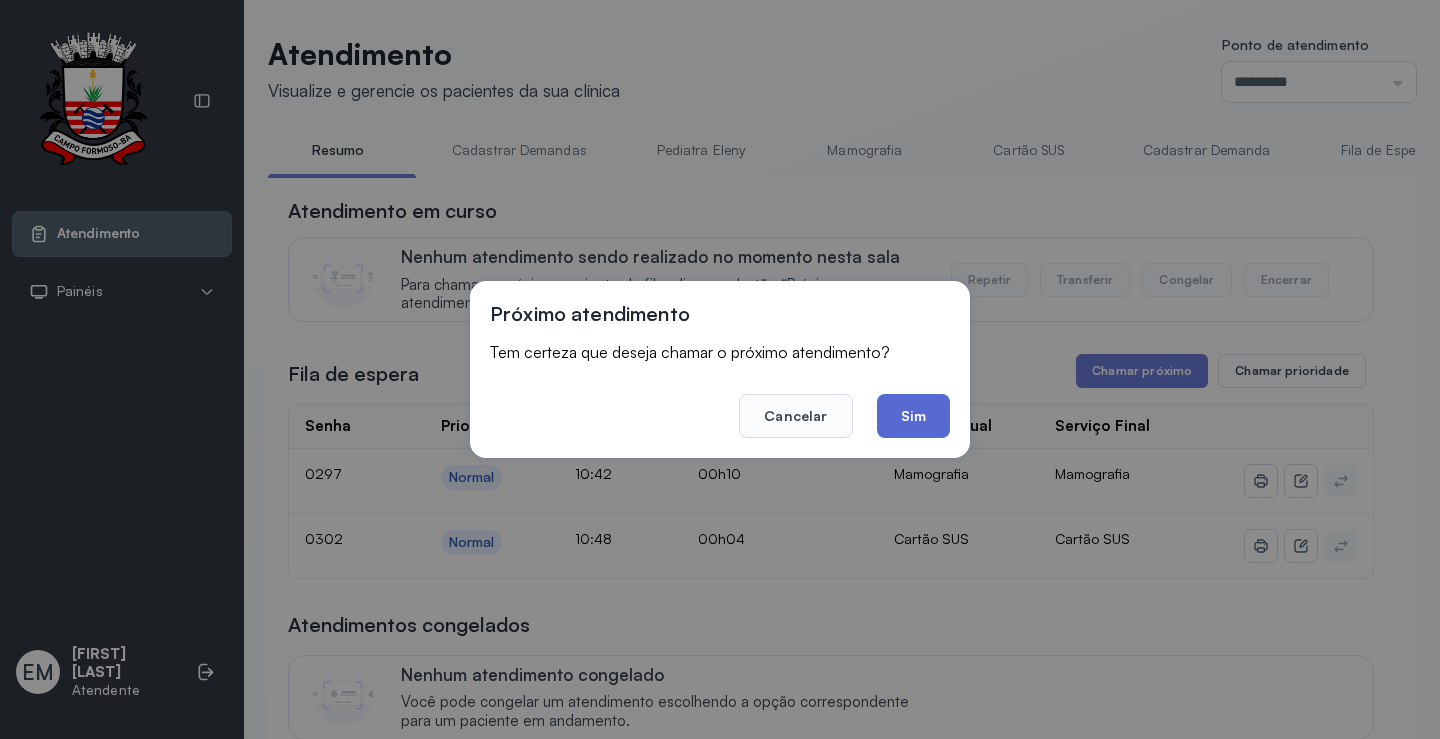 click on "Sim" 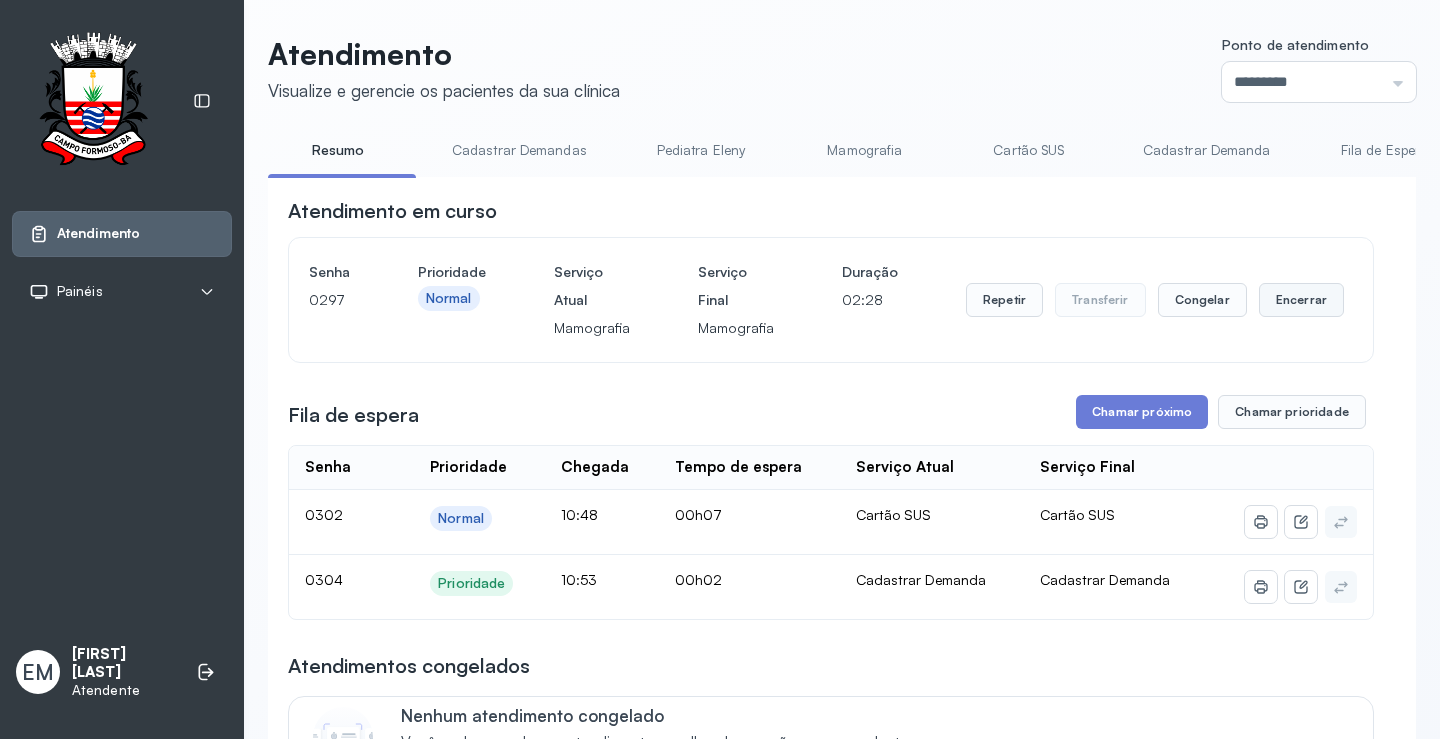 click on "Encerrar" at bounding box center (1301, 300) 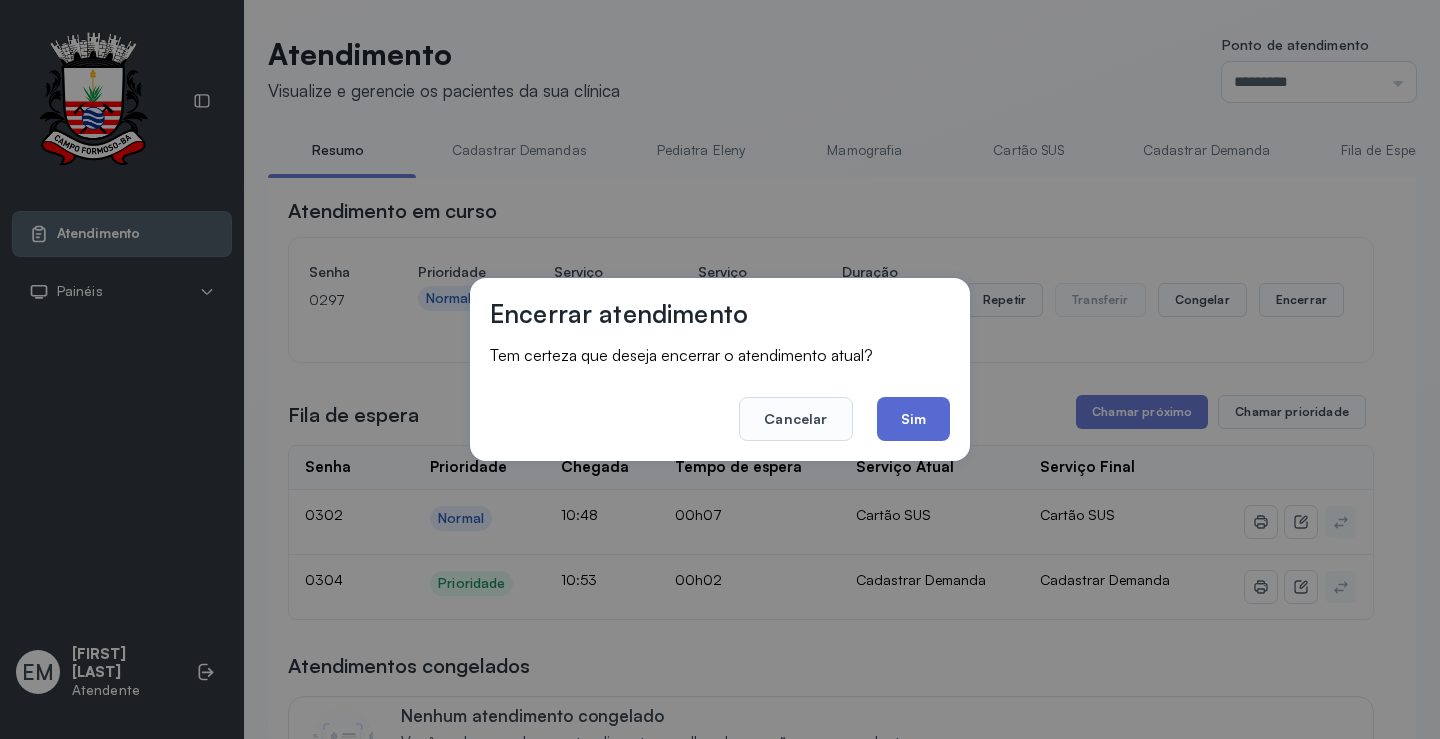 click on "Sim" 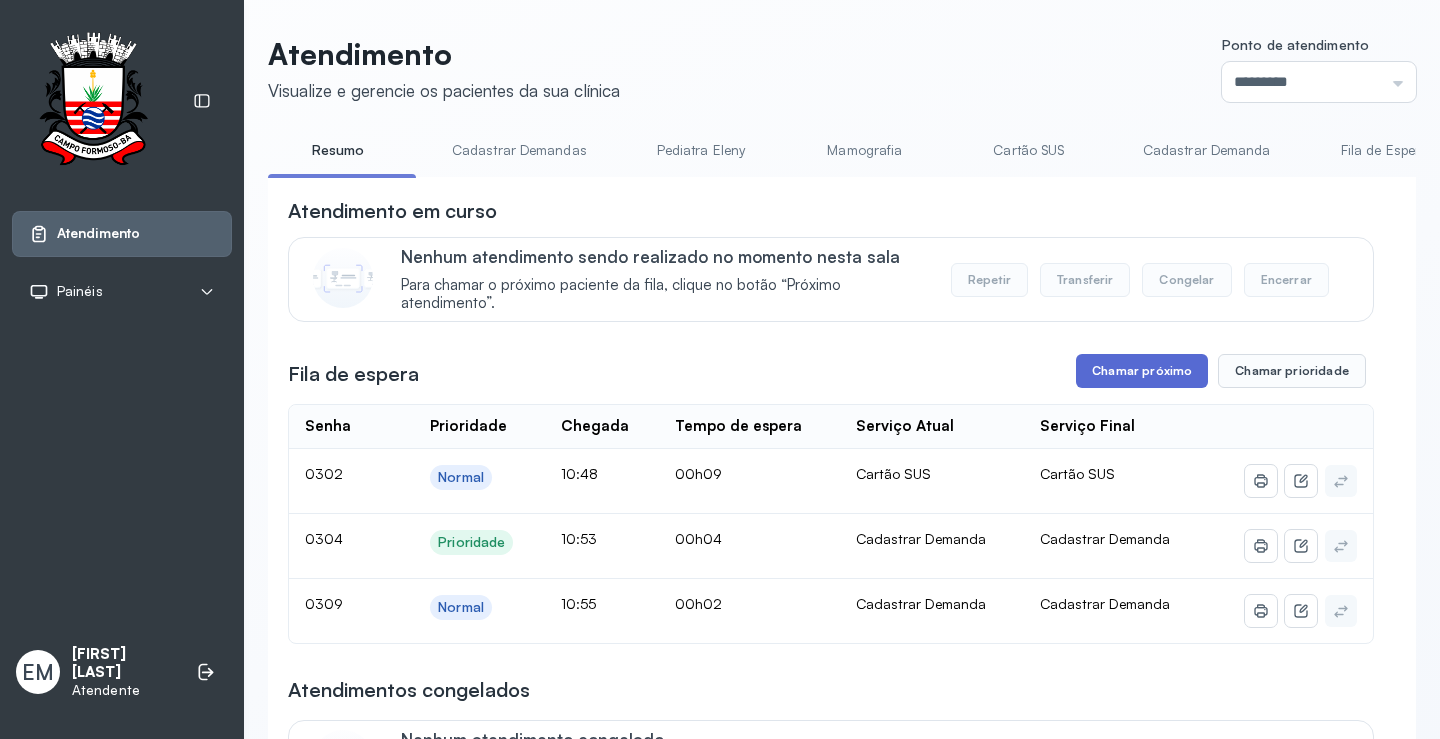 click on "Chamar próximo" at bounding box center (1142, 371) 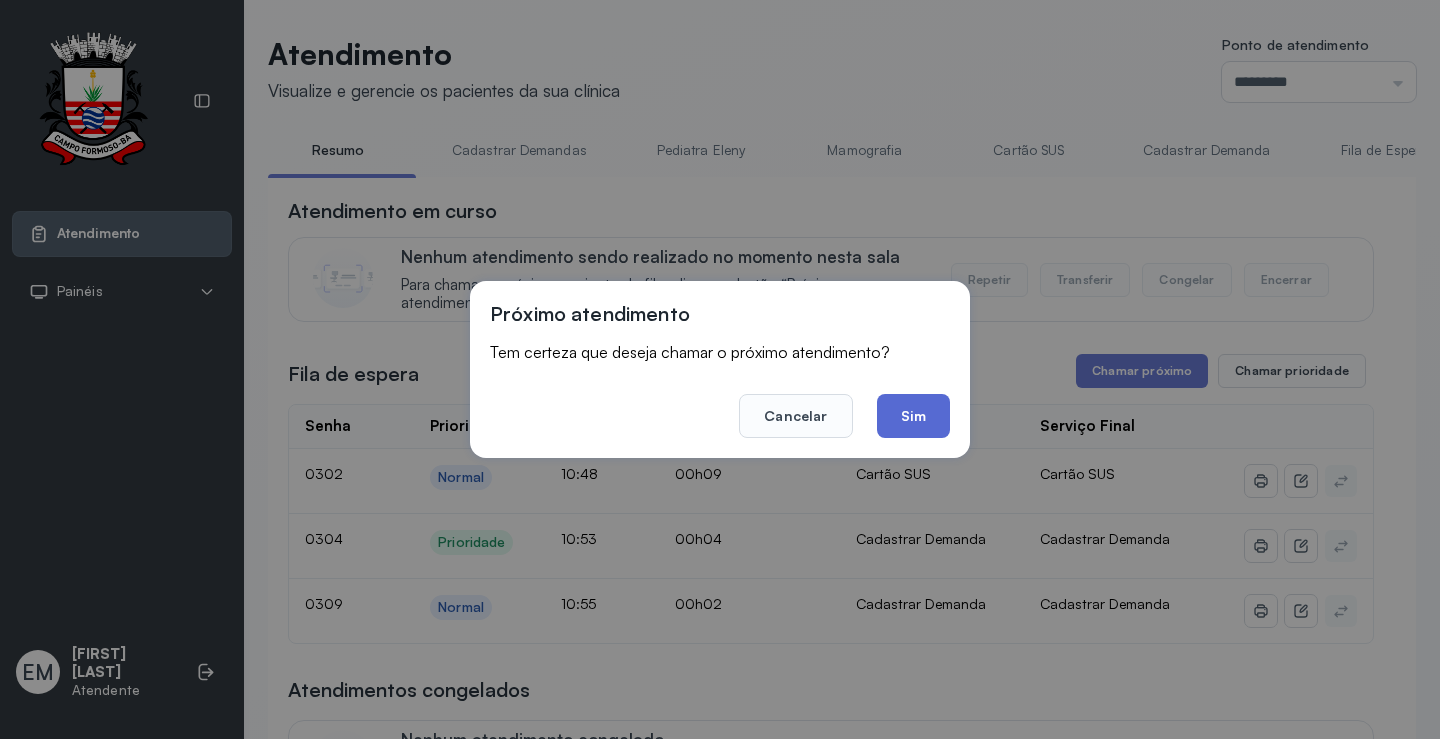 click on "Sim" 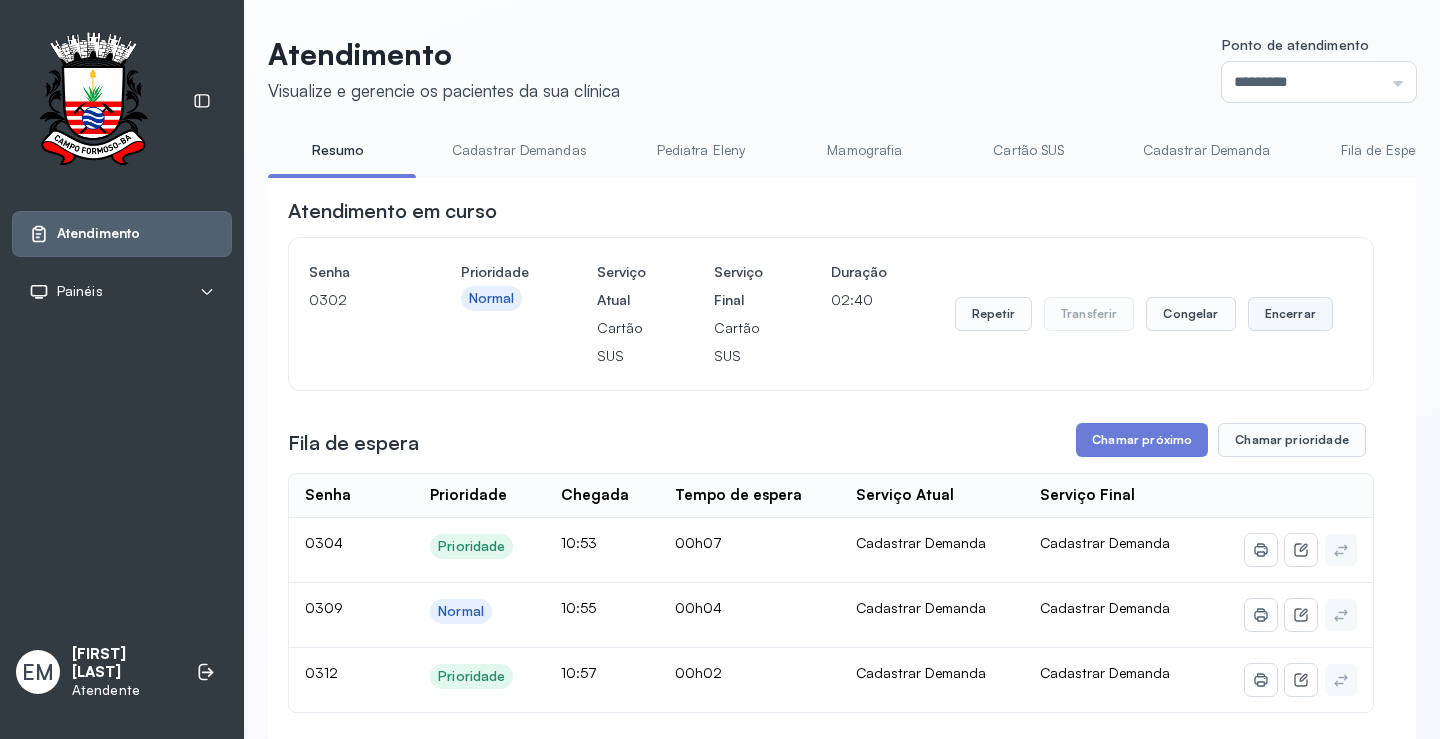 click on "Encerrar" at bounding box center [1290, 314] 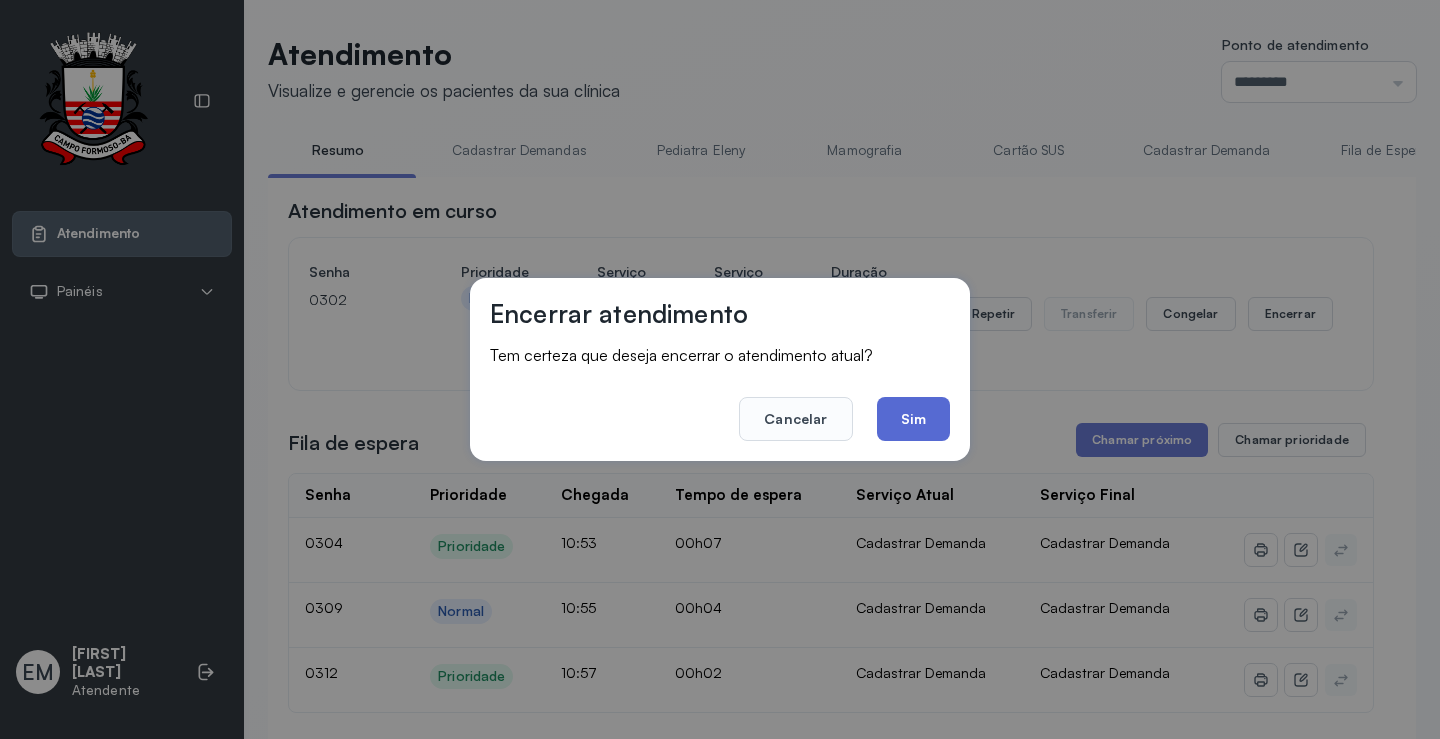 click on "Sim" 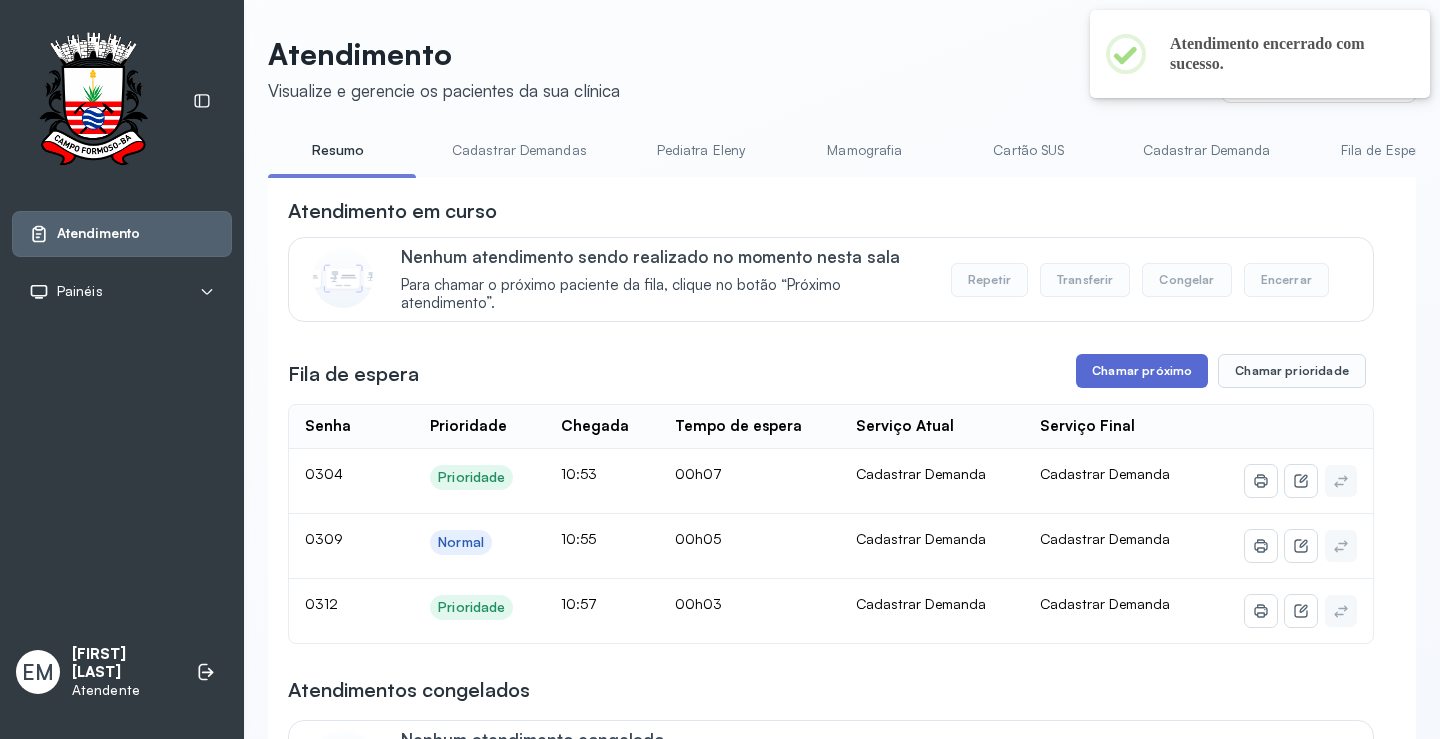 click on "Chamar próximo" at bounding box center [1142, 371] 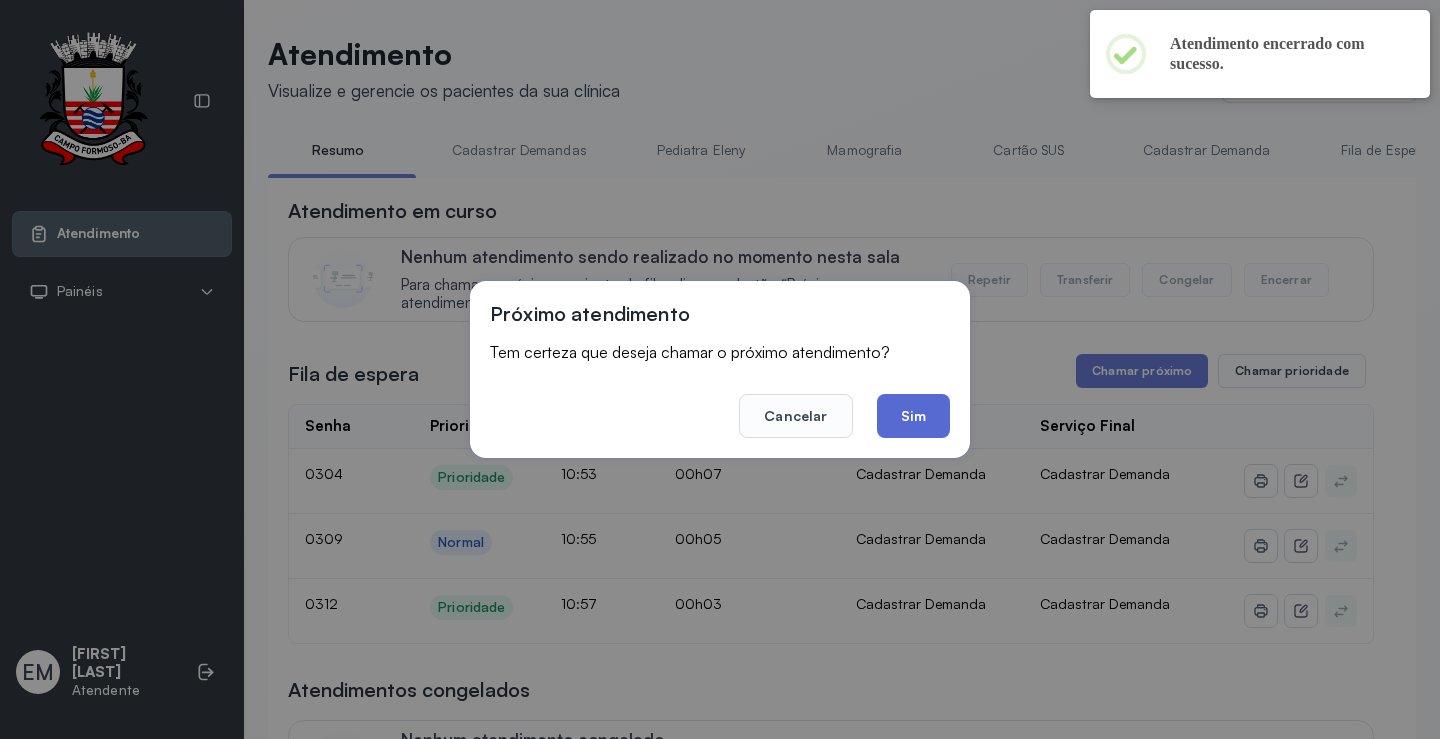 click on "Sim" 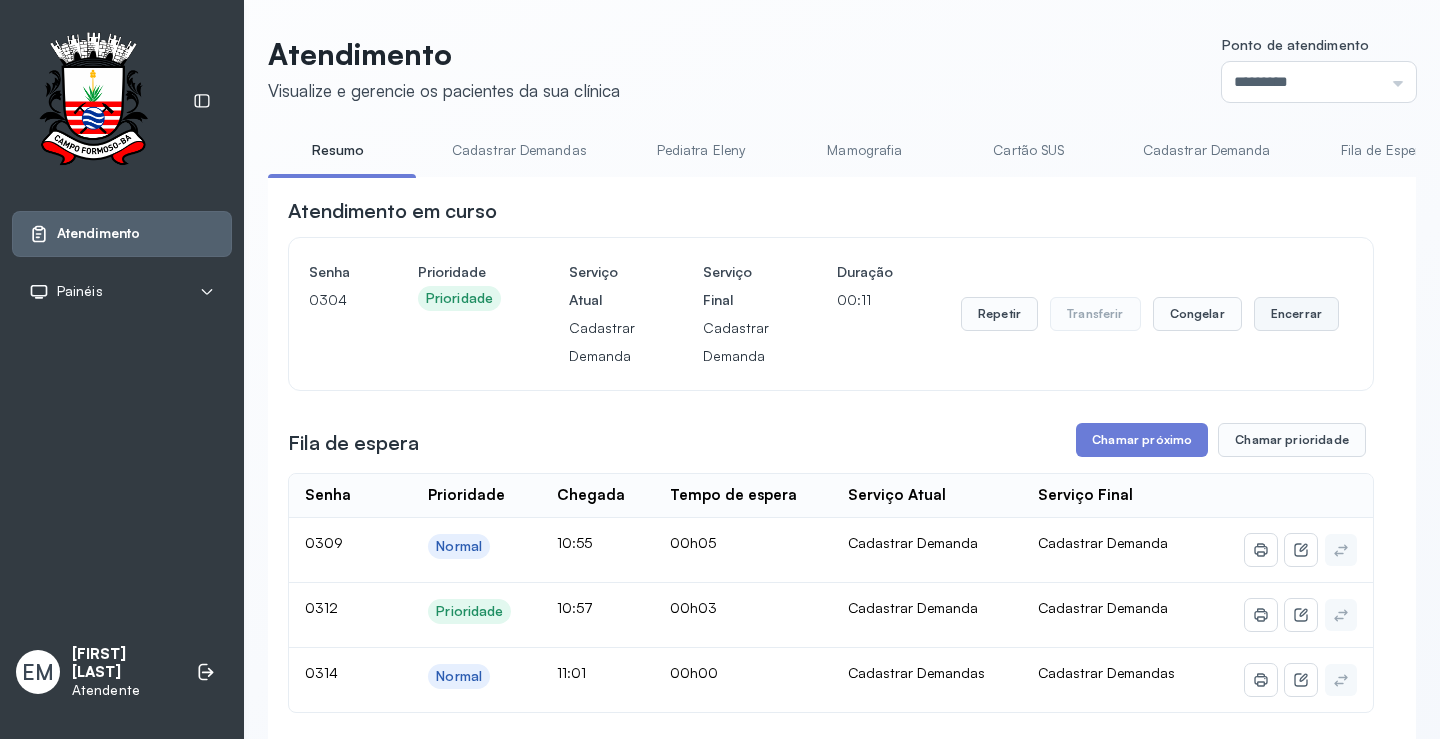 click on "Encerrar" at bounding box center (1296, 314) 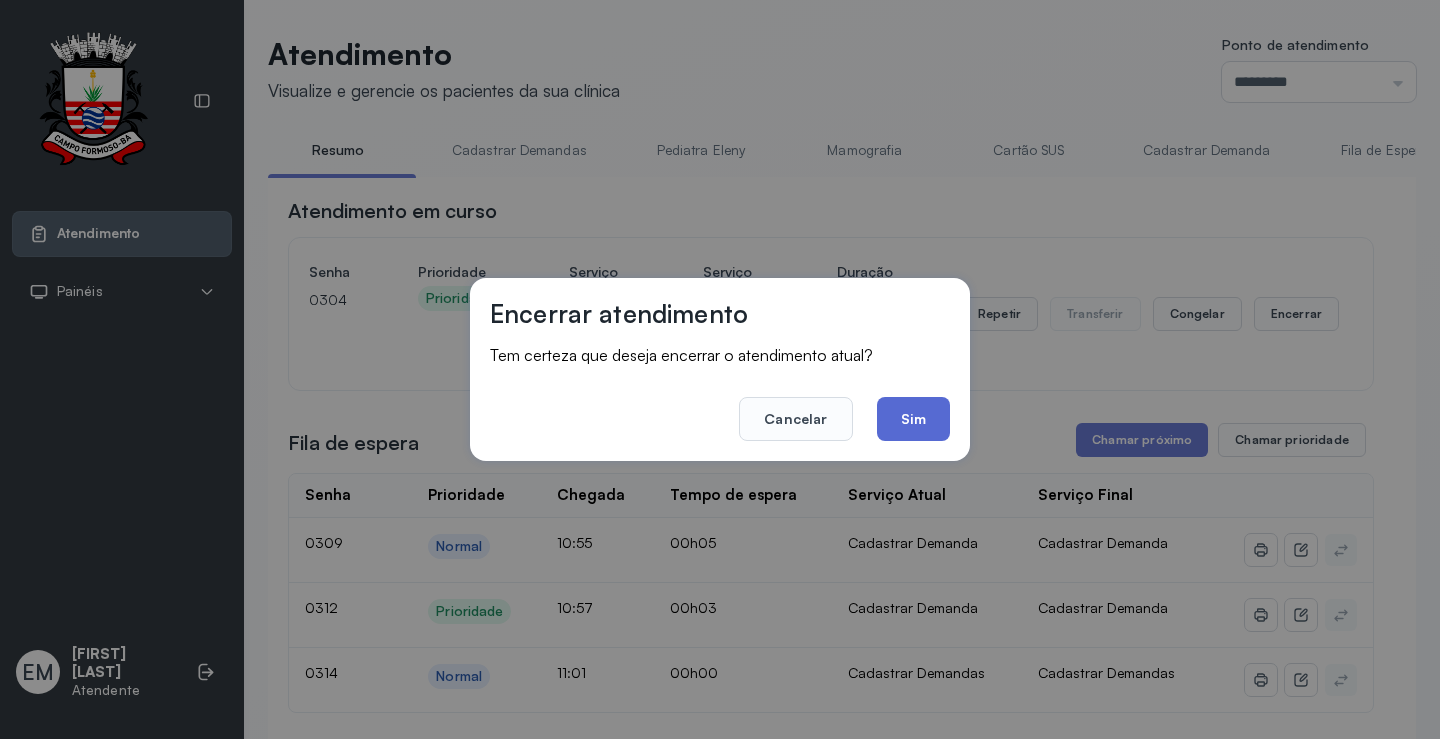 click on "Sim" 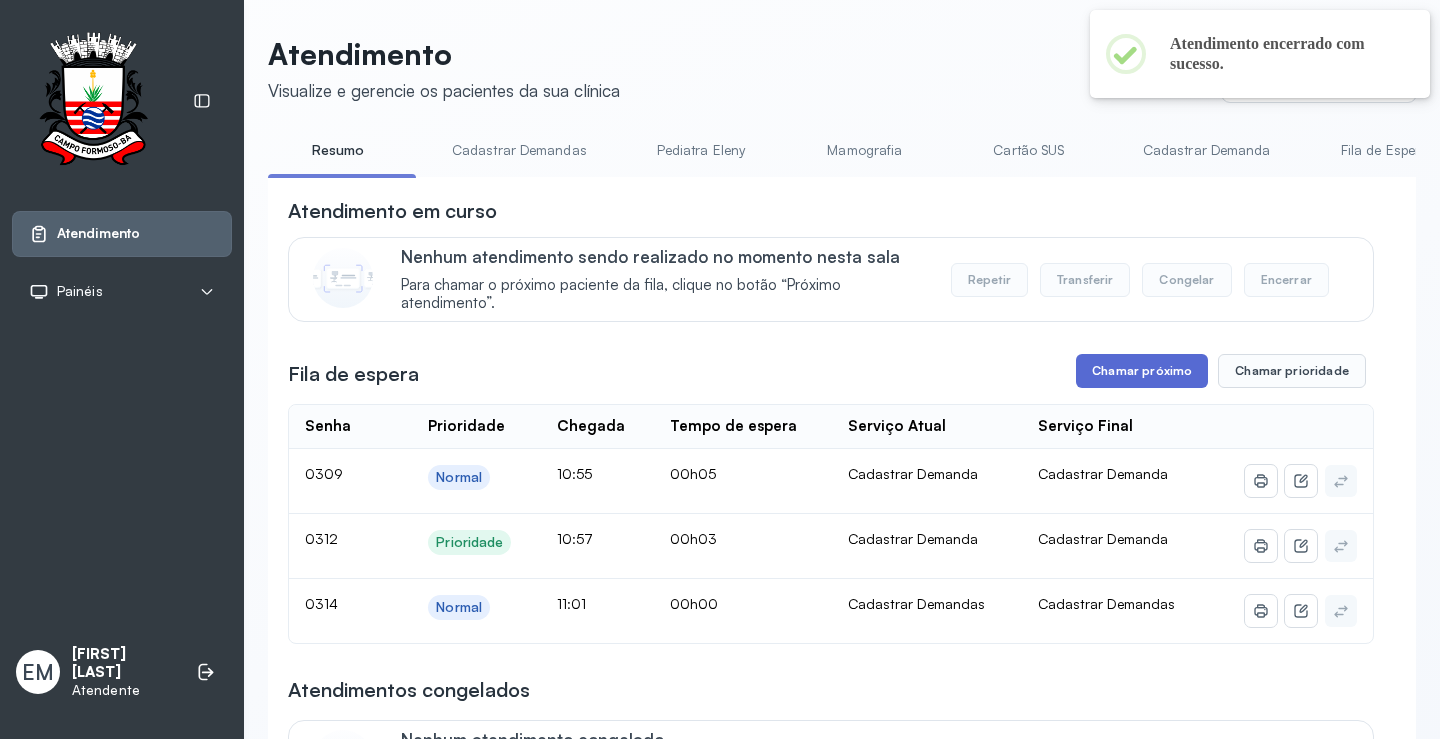 click on "Chamar próximo" at bounding box center (1142, 371) 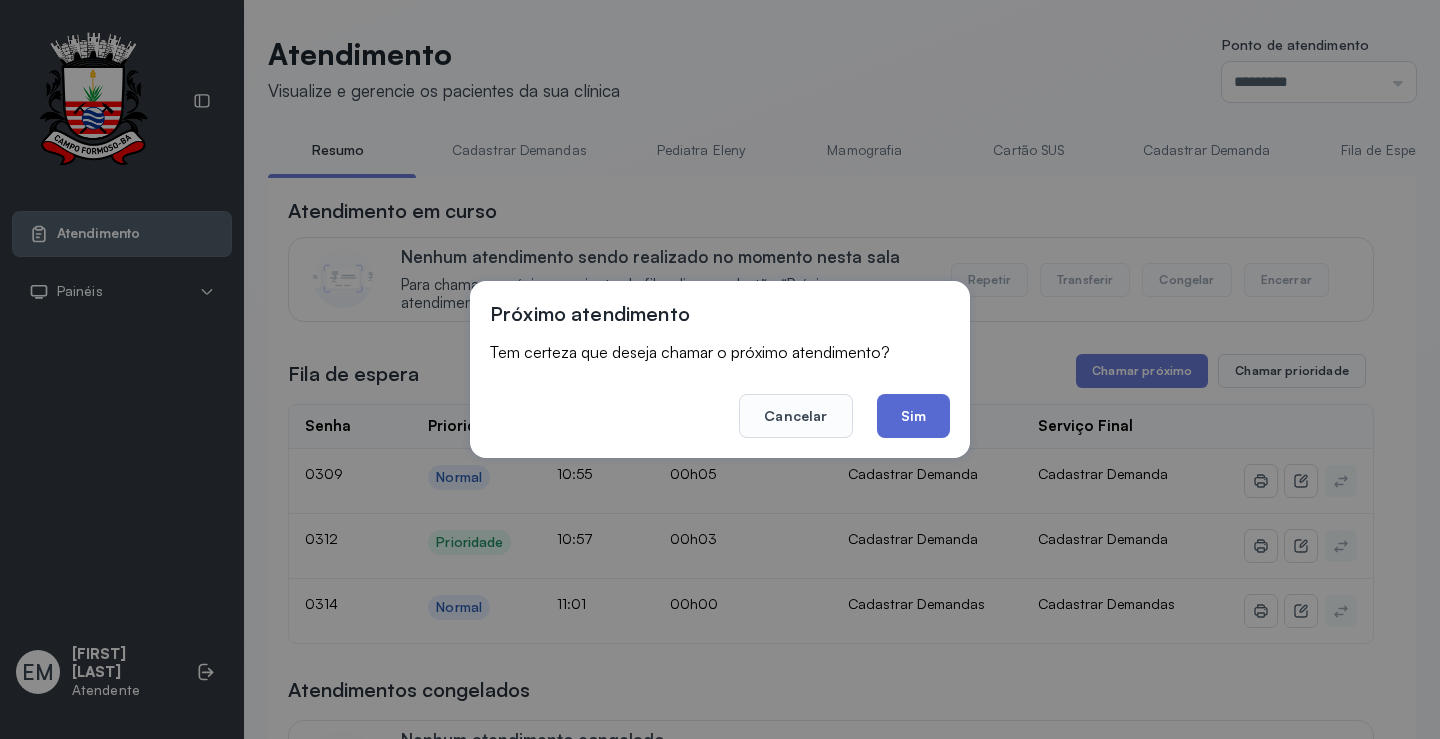 click on "Sim" 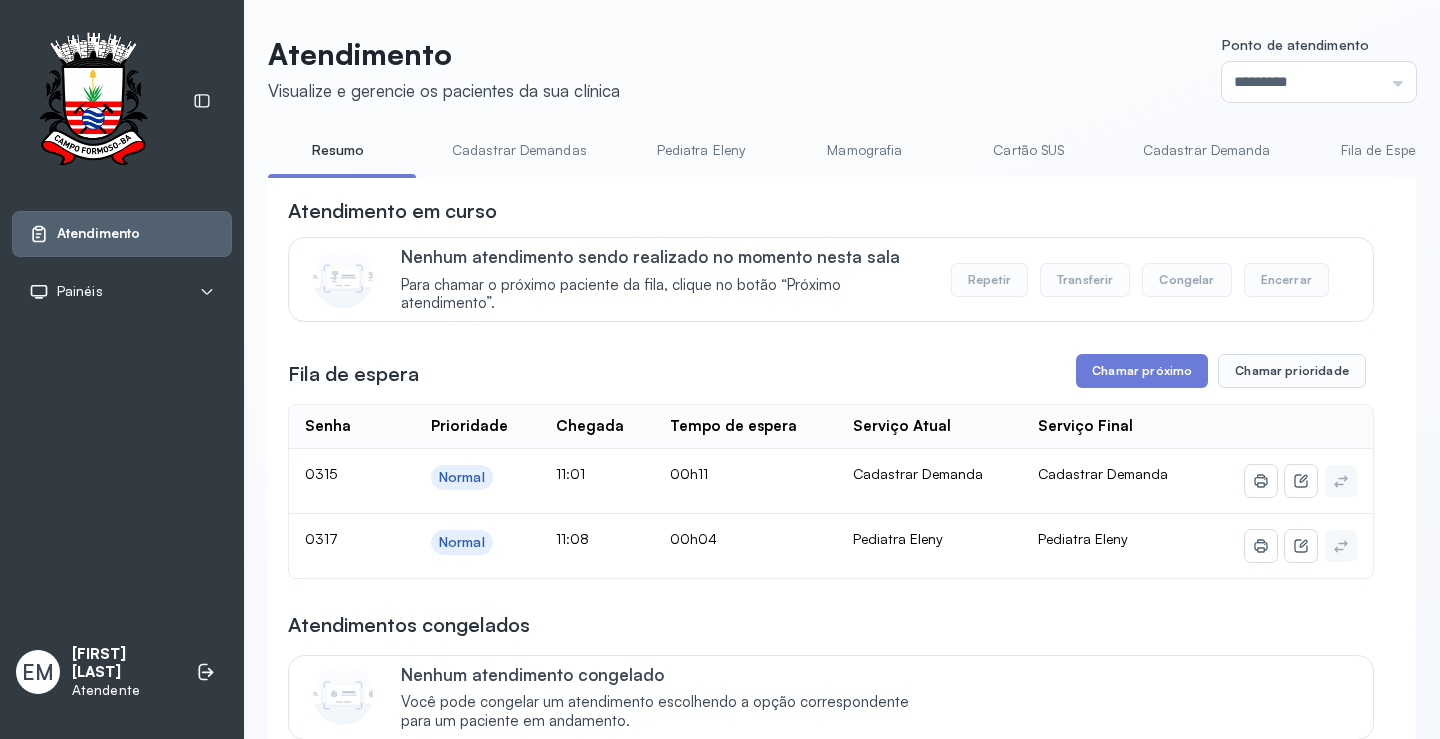 scroll, scrollTop: 0, scrollLeft: 0, axis: both 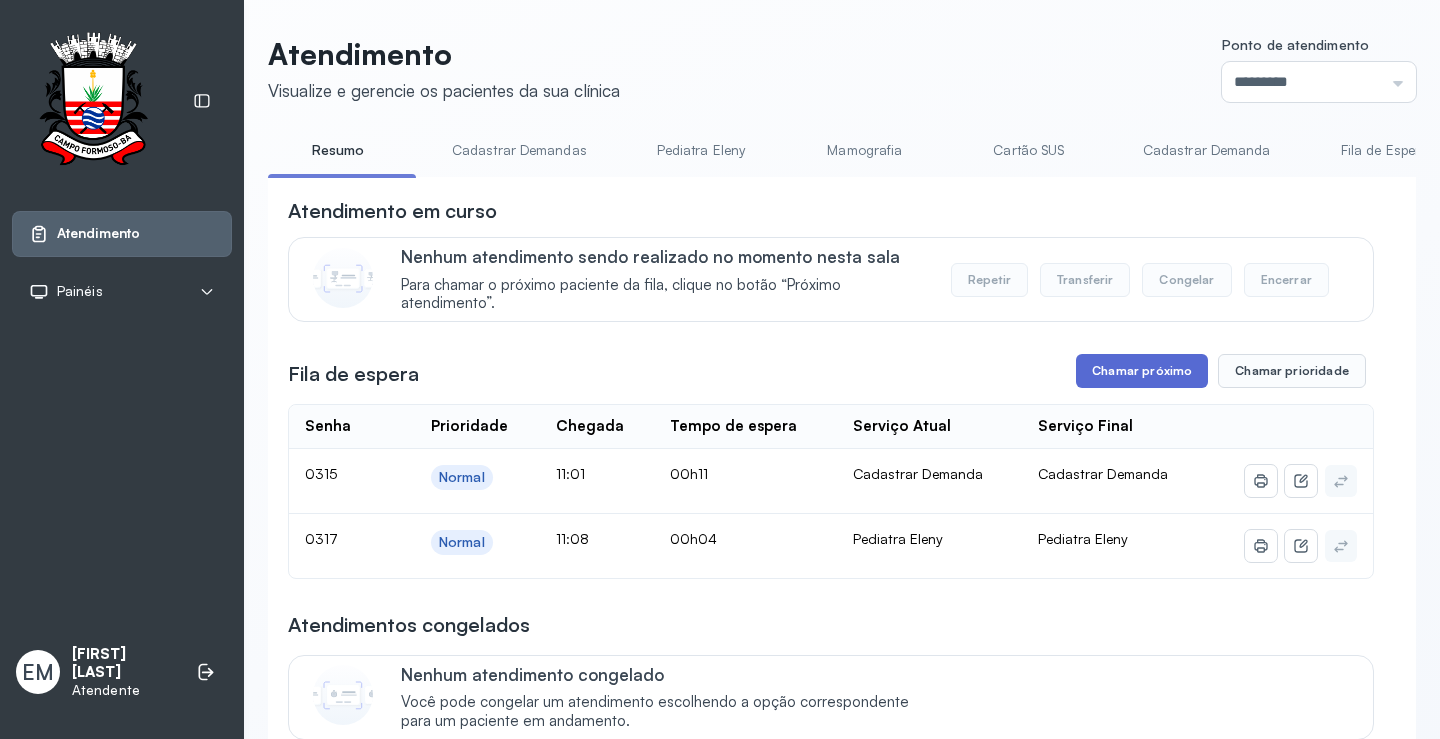 click on "Chamar próximo" at bounding box center [1142, 371] 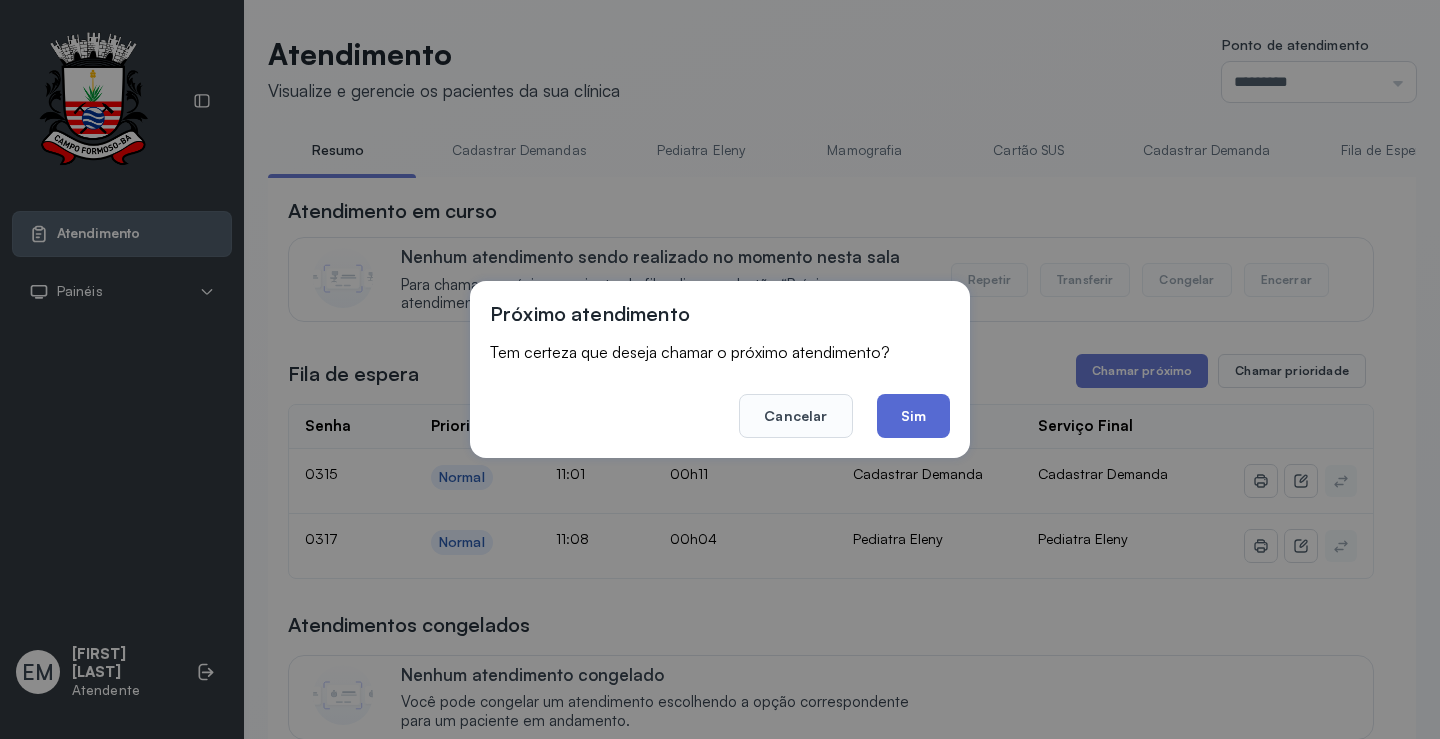 click on "Sim" 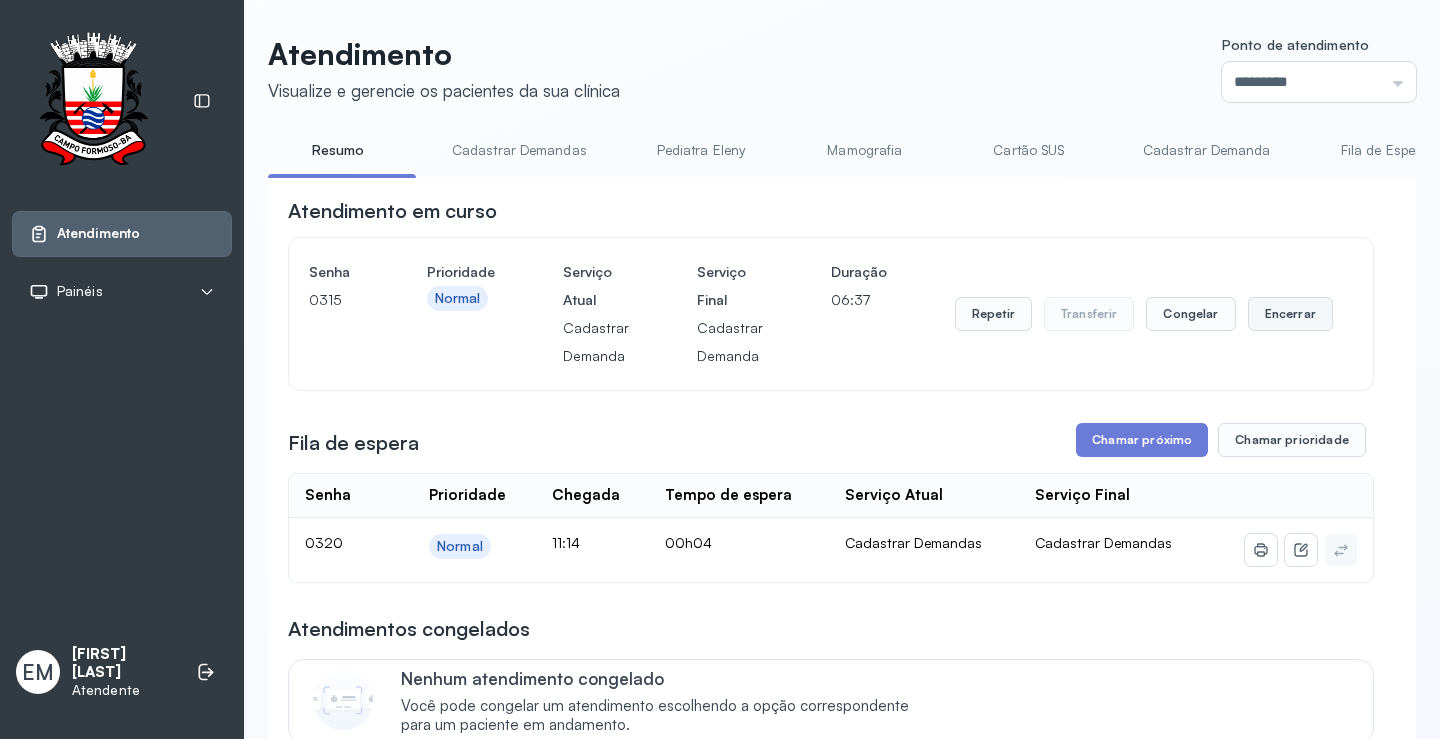 click on "Encerrar" at bounding box center [1290, 314] 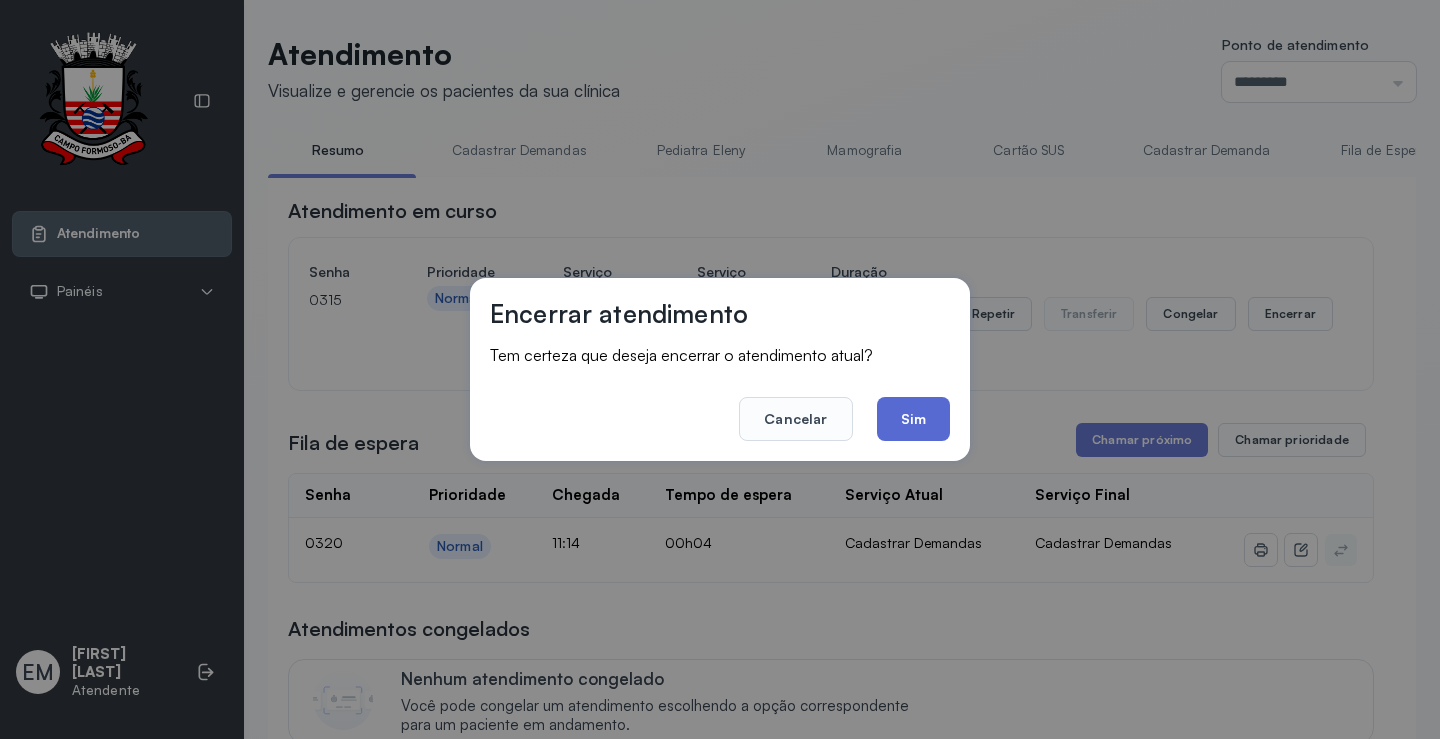 click on "Sim" 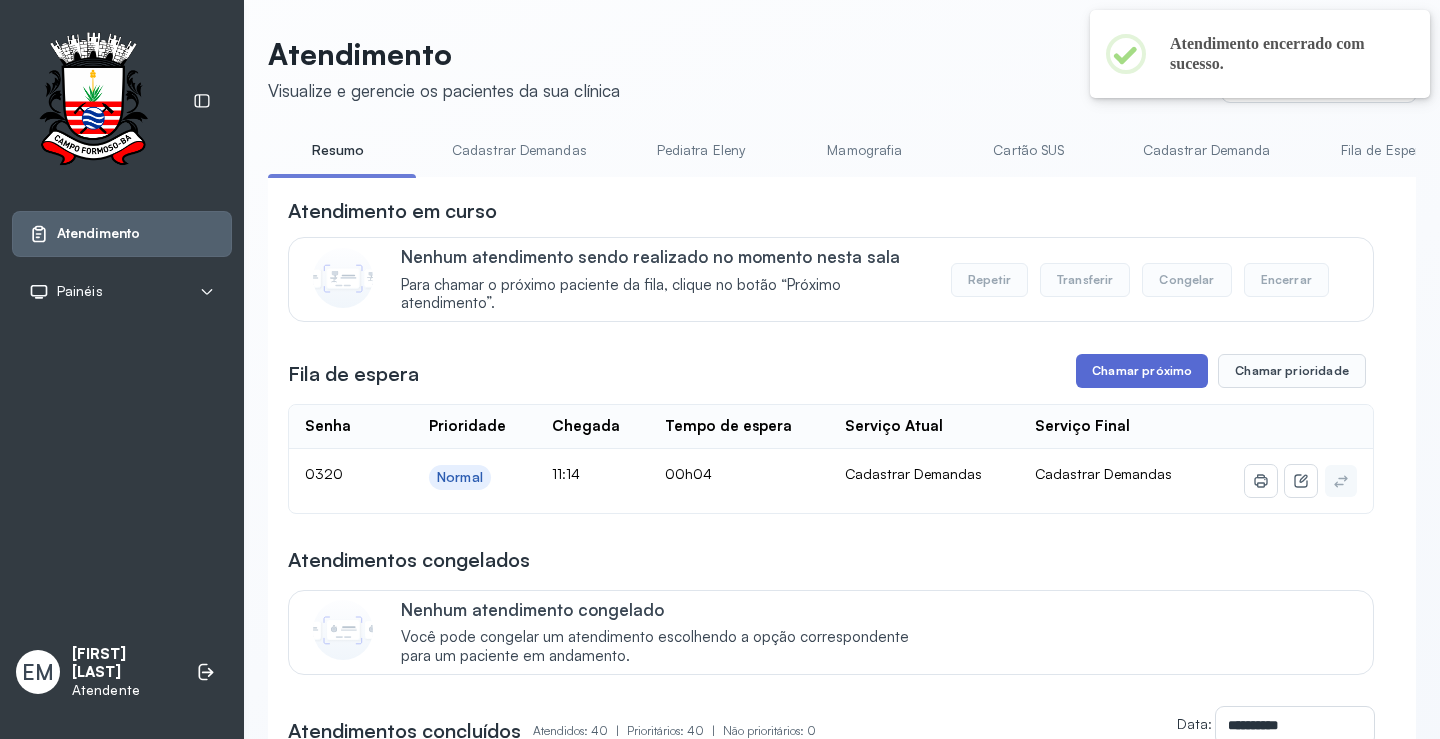 click on "Chamar próximo" at bounding box center (1142, 371) 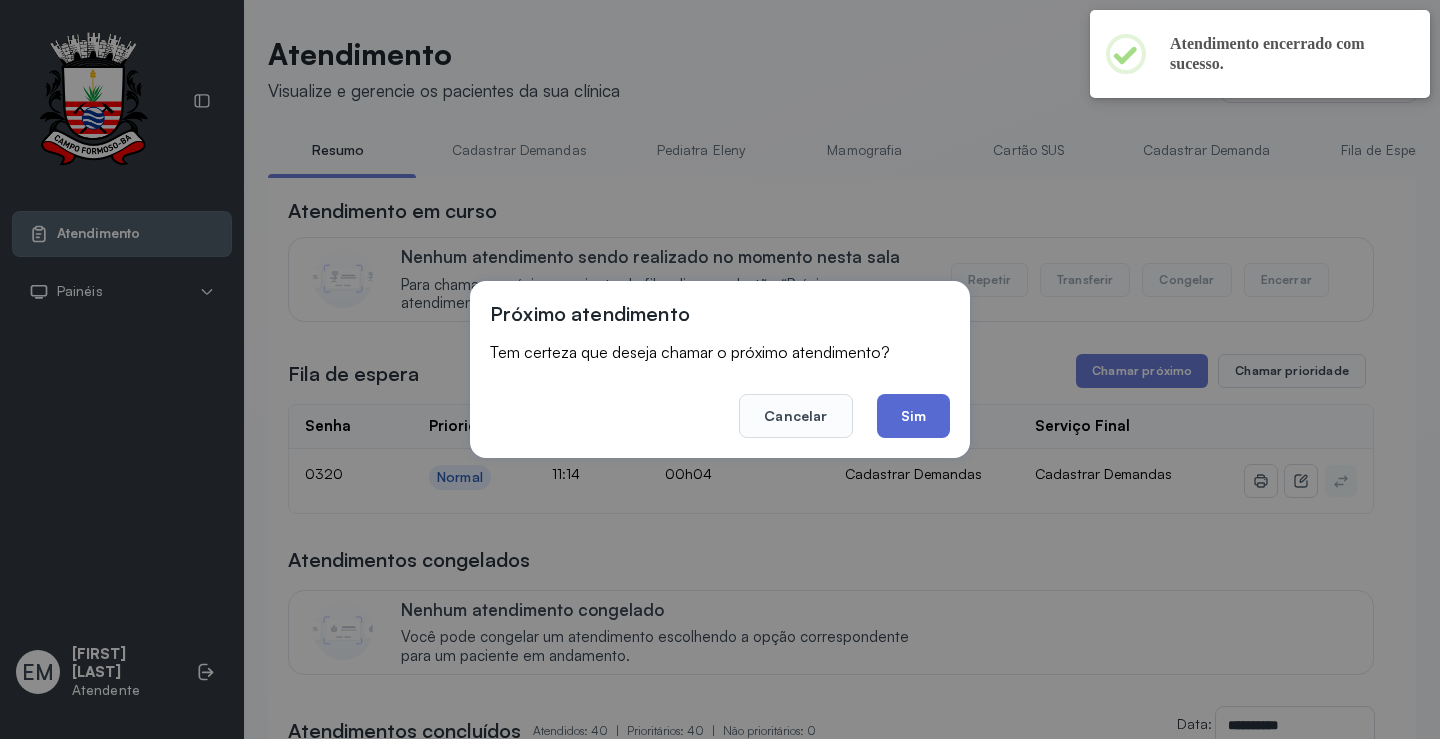 click on "Sim" 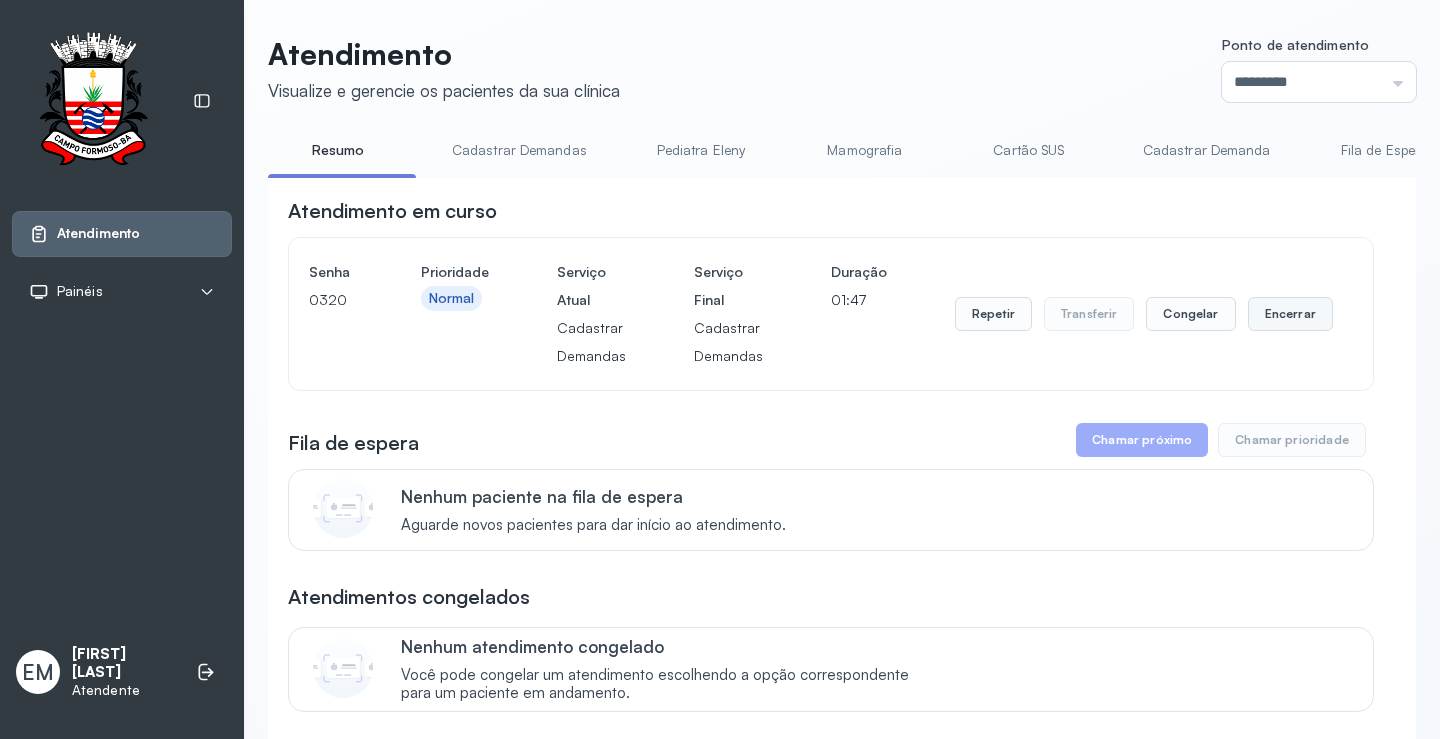 click on "Encerrar" at bounding box center (1290, 314) 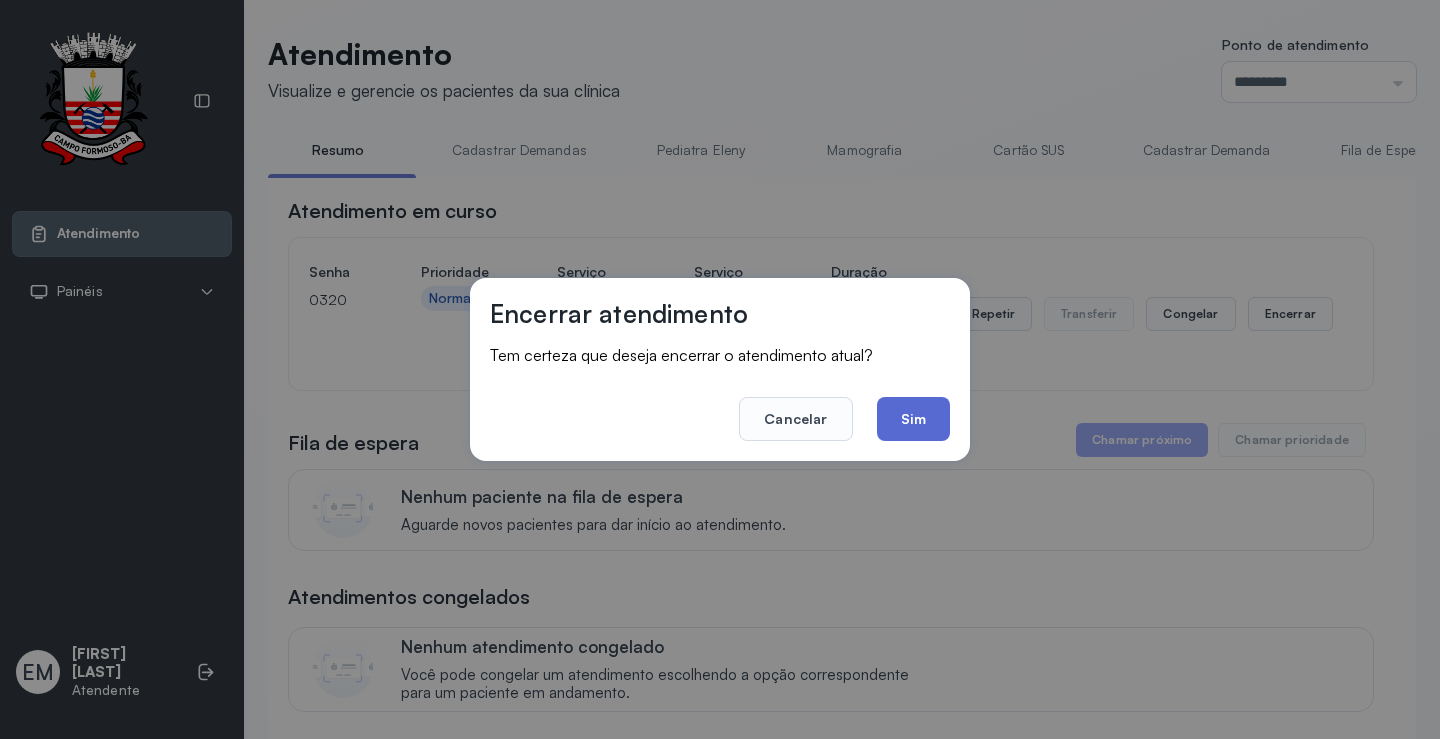 click on "Sim" 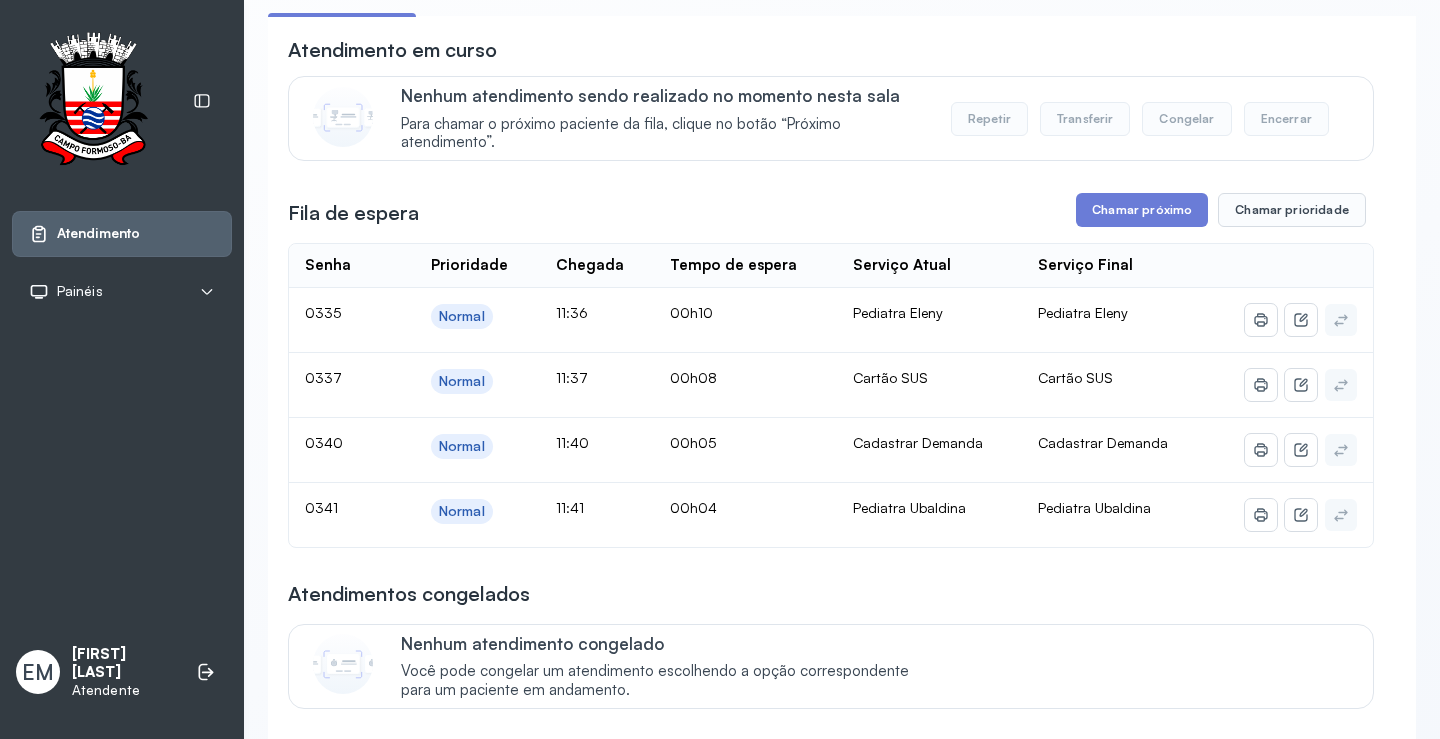 scroll, scrollTop: 100, scrollLeft: 0, axis: vertical 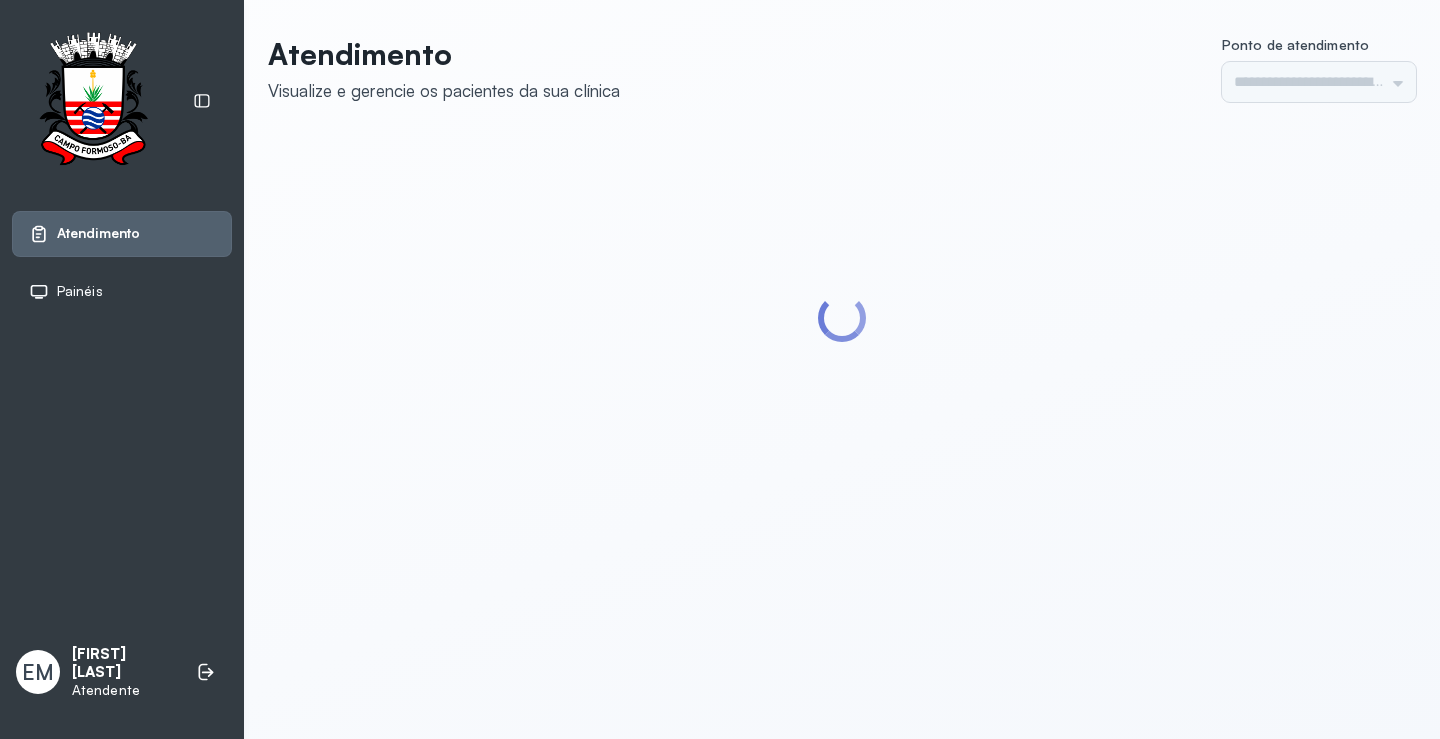 type on "*********" 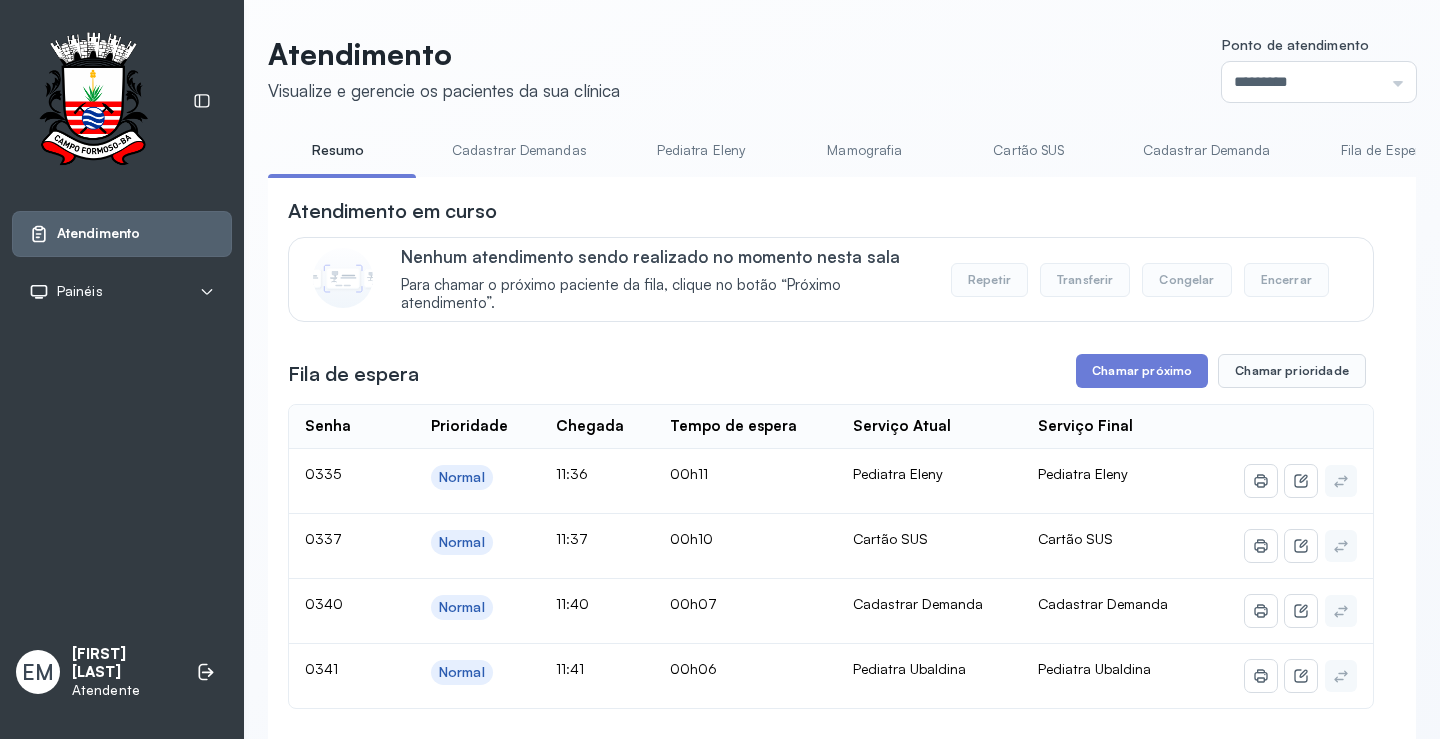 click on "**********" at bounding box center [842, 1839] 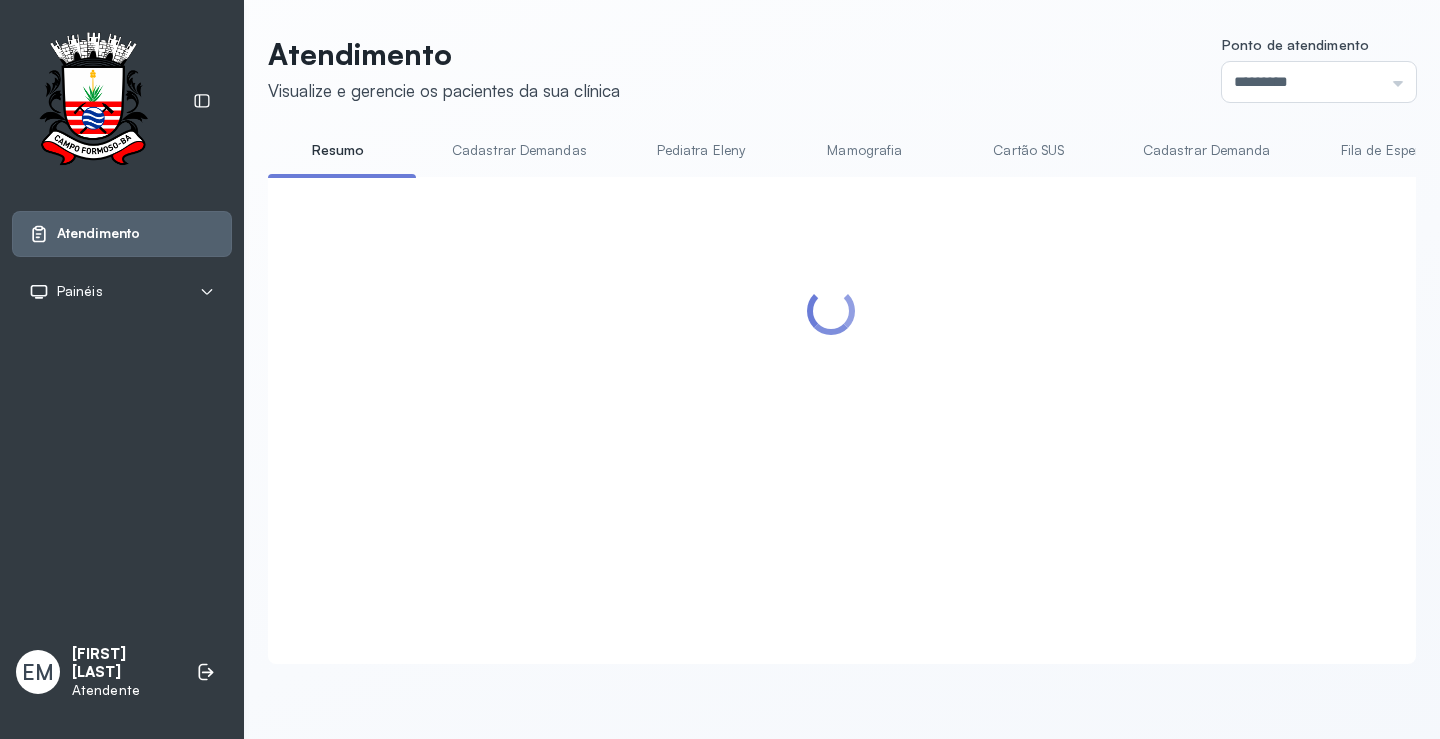 click on "Cartão SUS" at bounding box center [1029, 150] 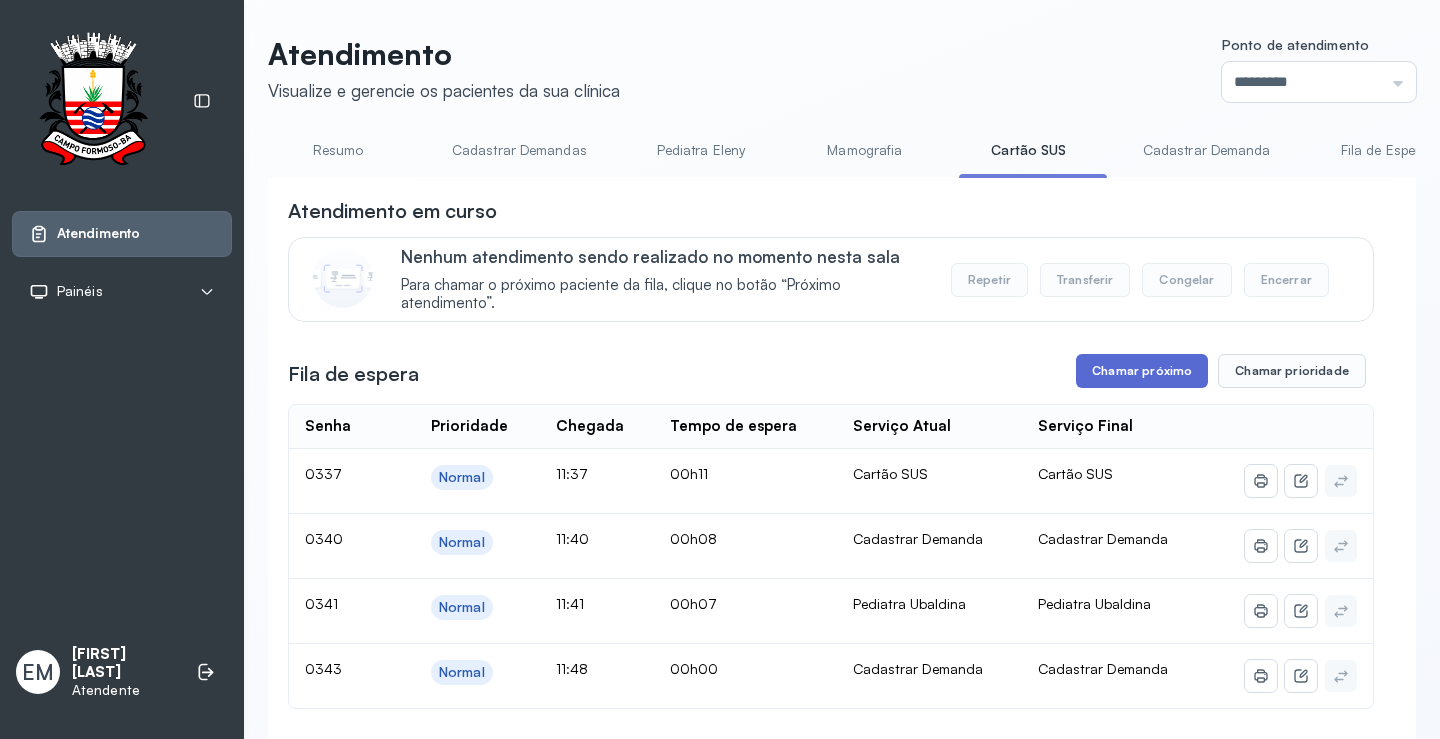 click on "Chamar próximo" at bounding box center (1142, 371) 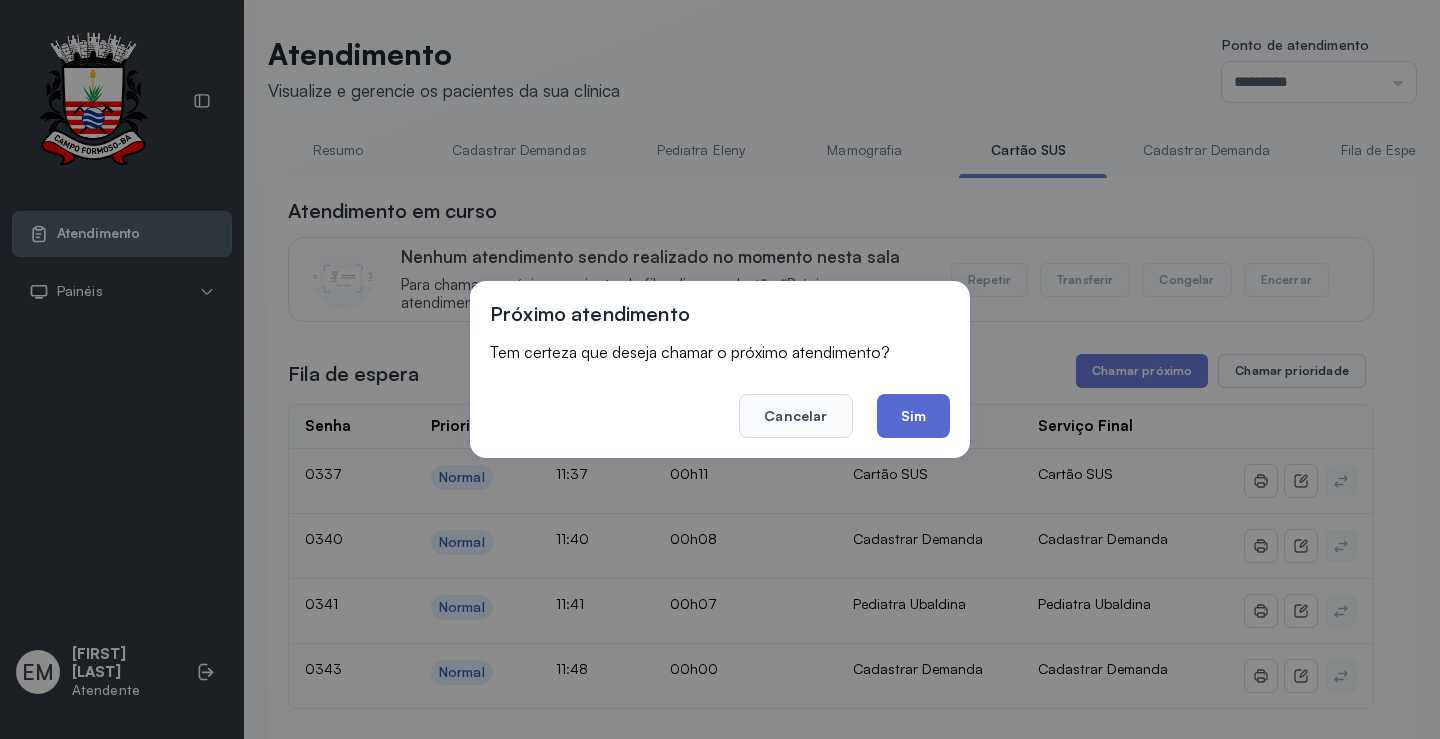 click on "Sim" 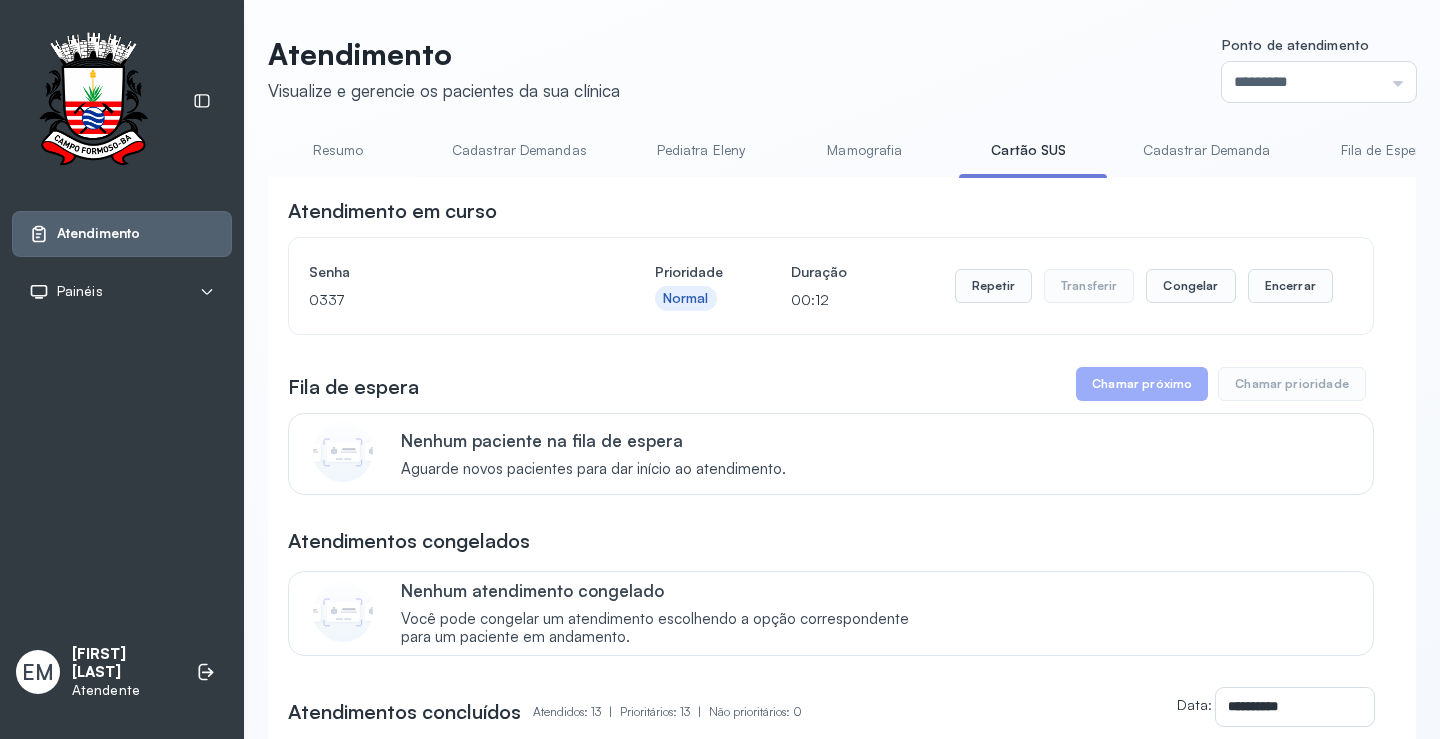 click on "Resumo" at bounding box center (338, 150) 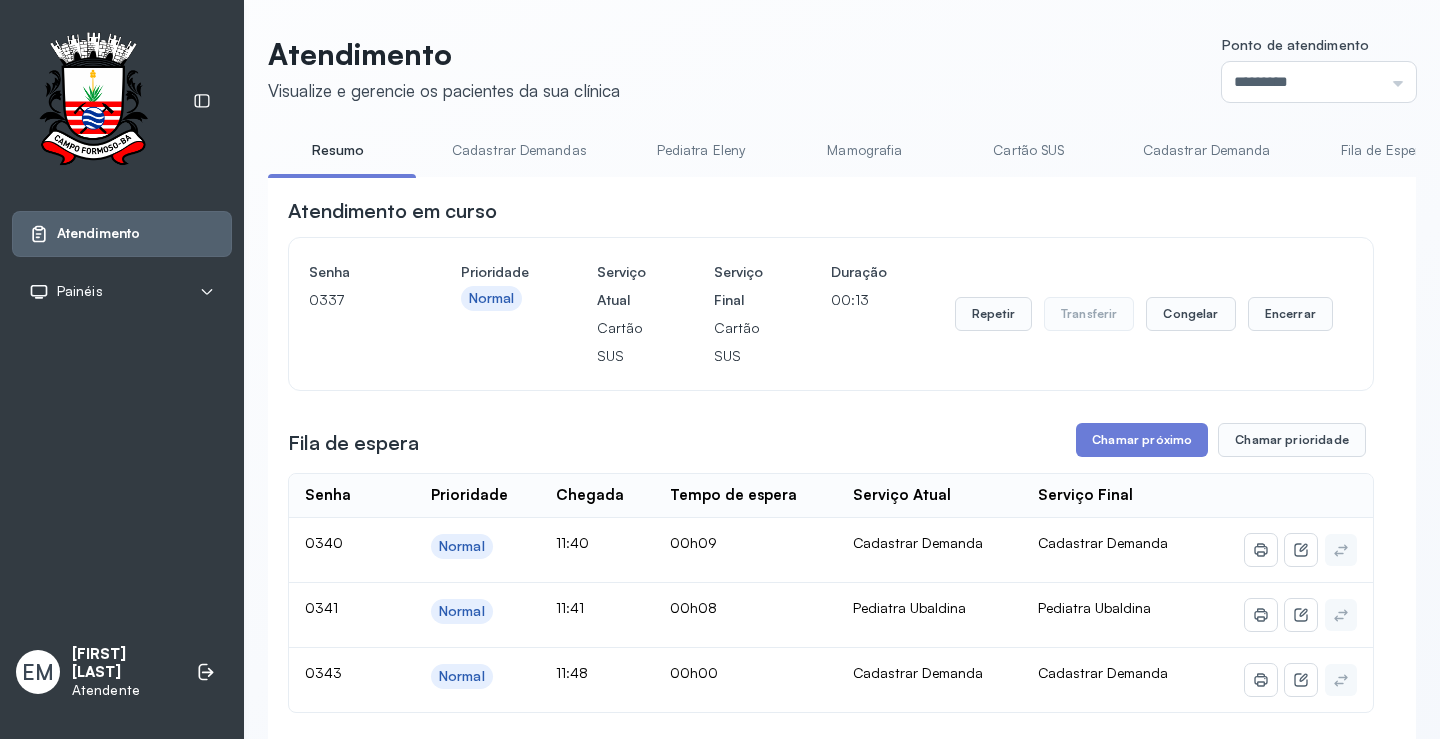 scroll, scrollTop: 100, scrollLeft: 0, axis: vertical 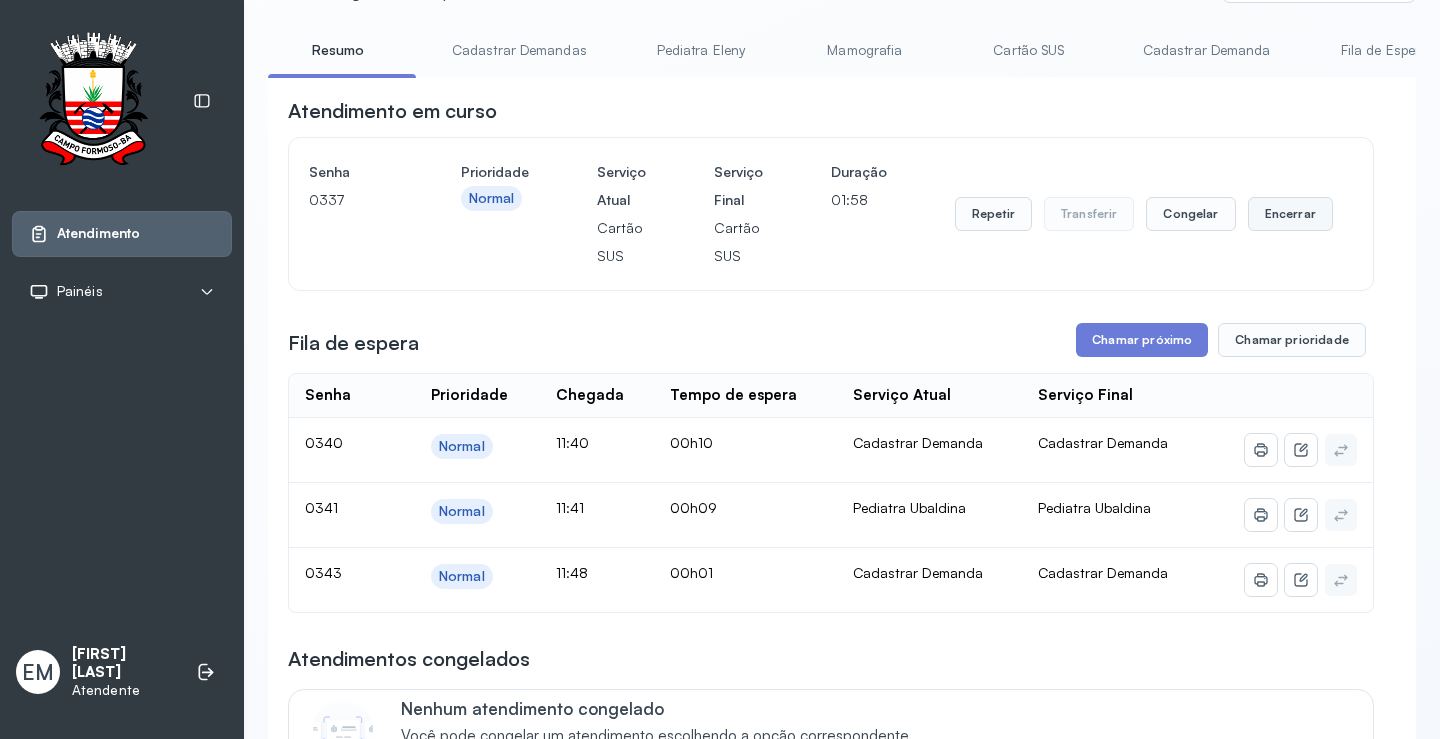 click on "Encerrar" at bounding box center [1290, 214] 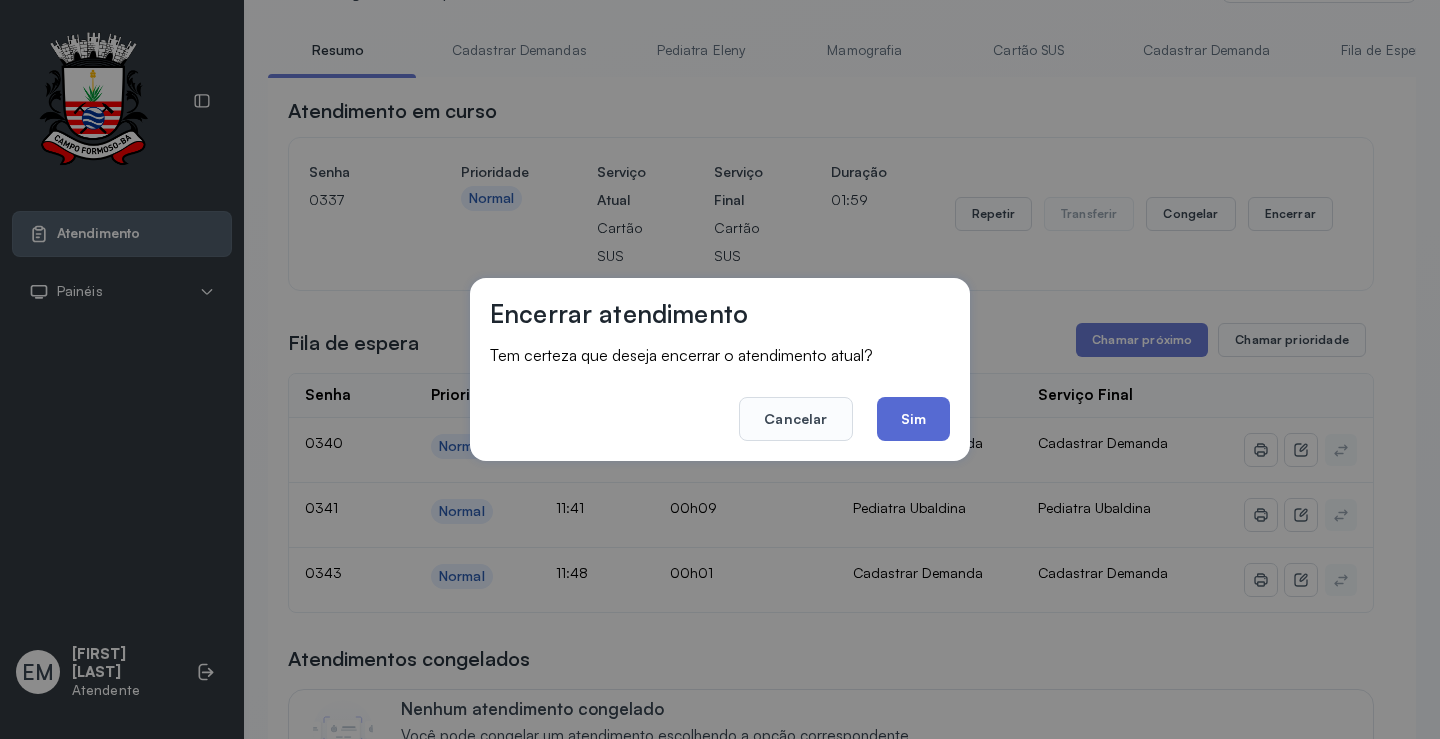 click on "Sim" 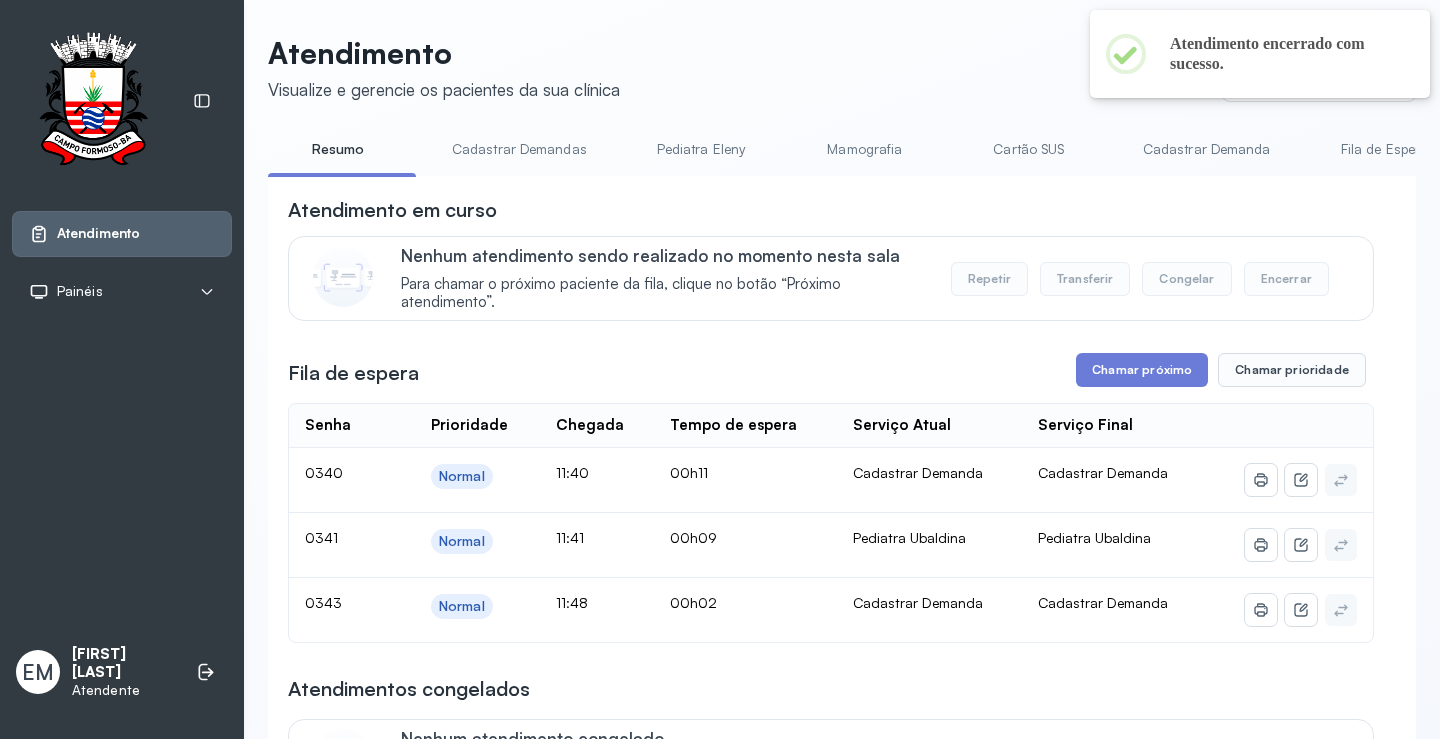 scroll, scrollTop: 100, scrollLeft: 0, axis: vertical 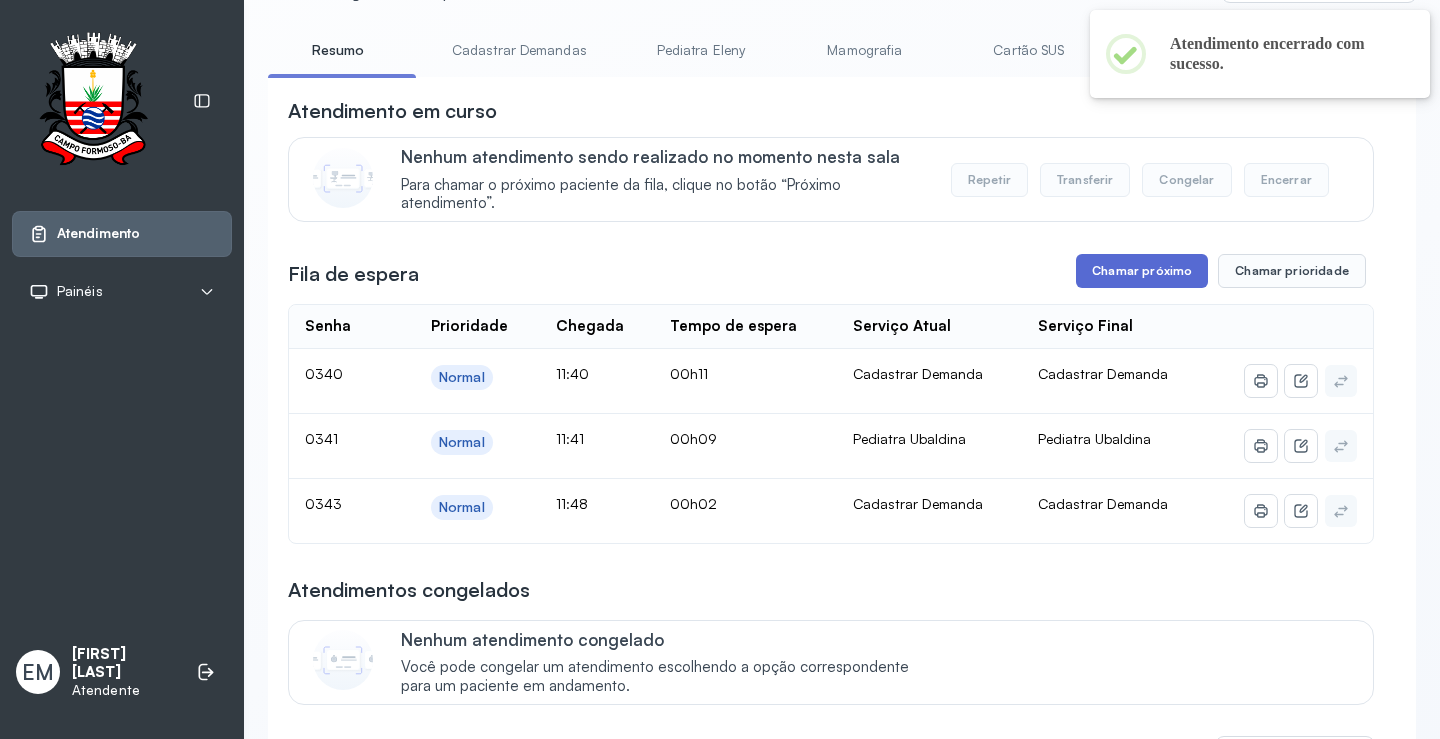 click on "Chamar próximo" at bounding box center [1142, 271] 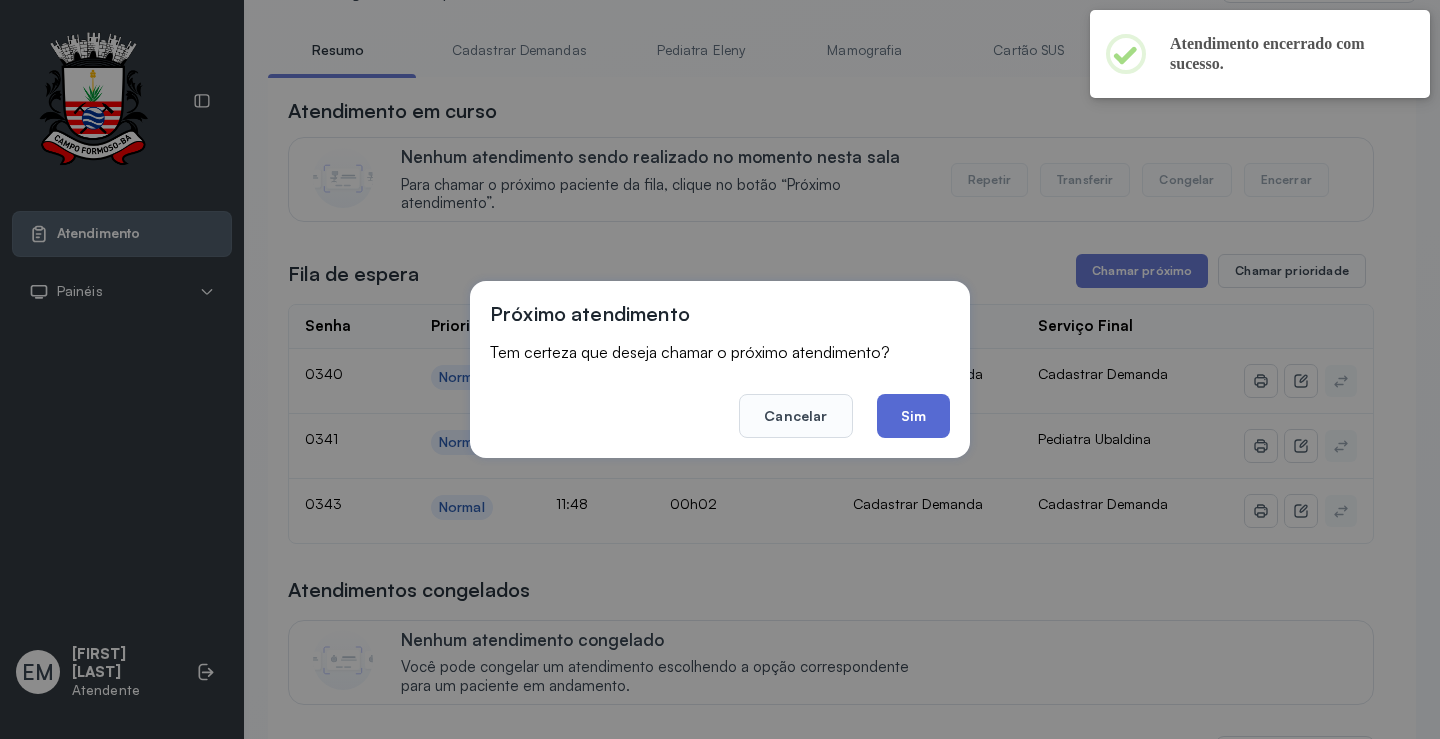 click on "Sim" 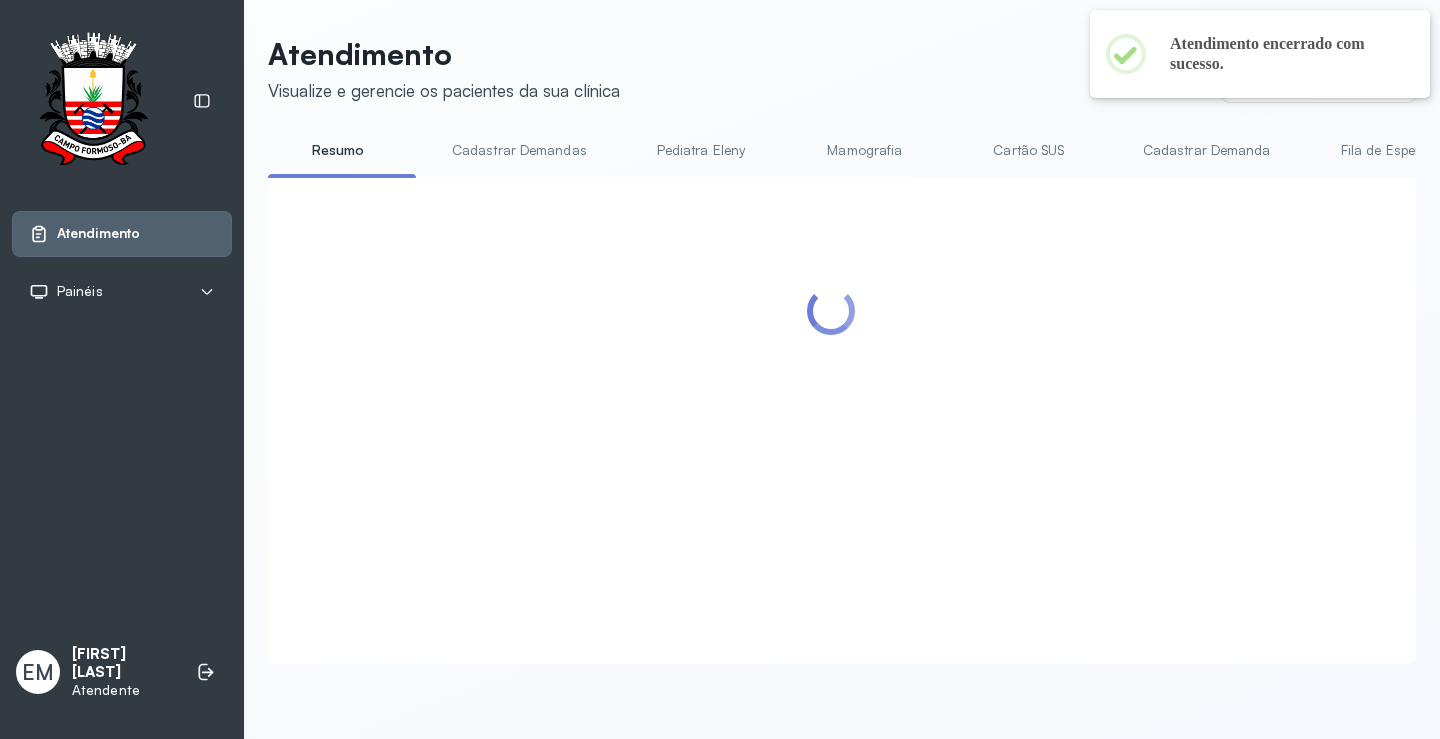 scroll, scrollTop: 1, scrollLeft: 0, axis: vertical 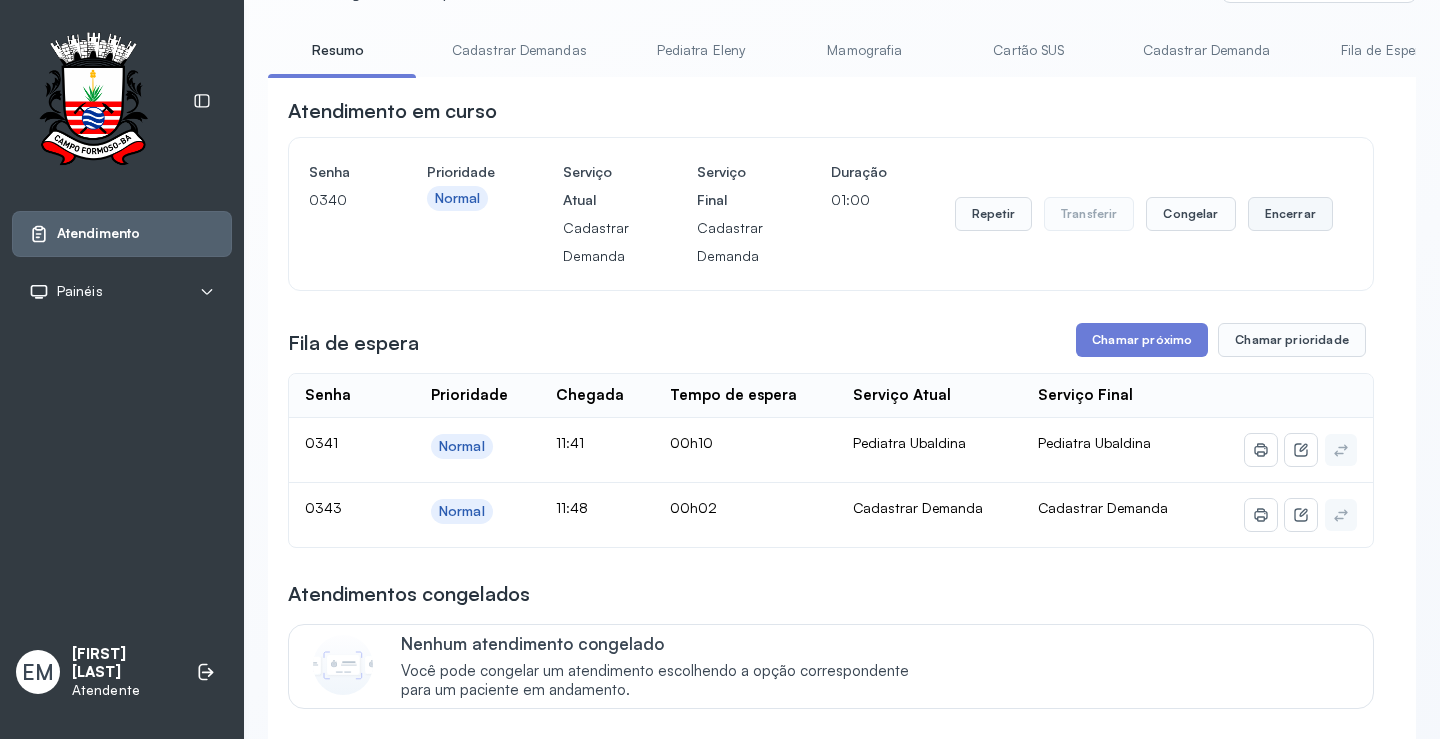 click on "Encerrar" at bounding box center [1290, 214] 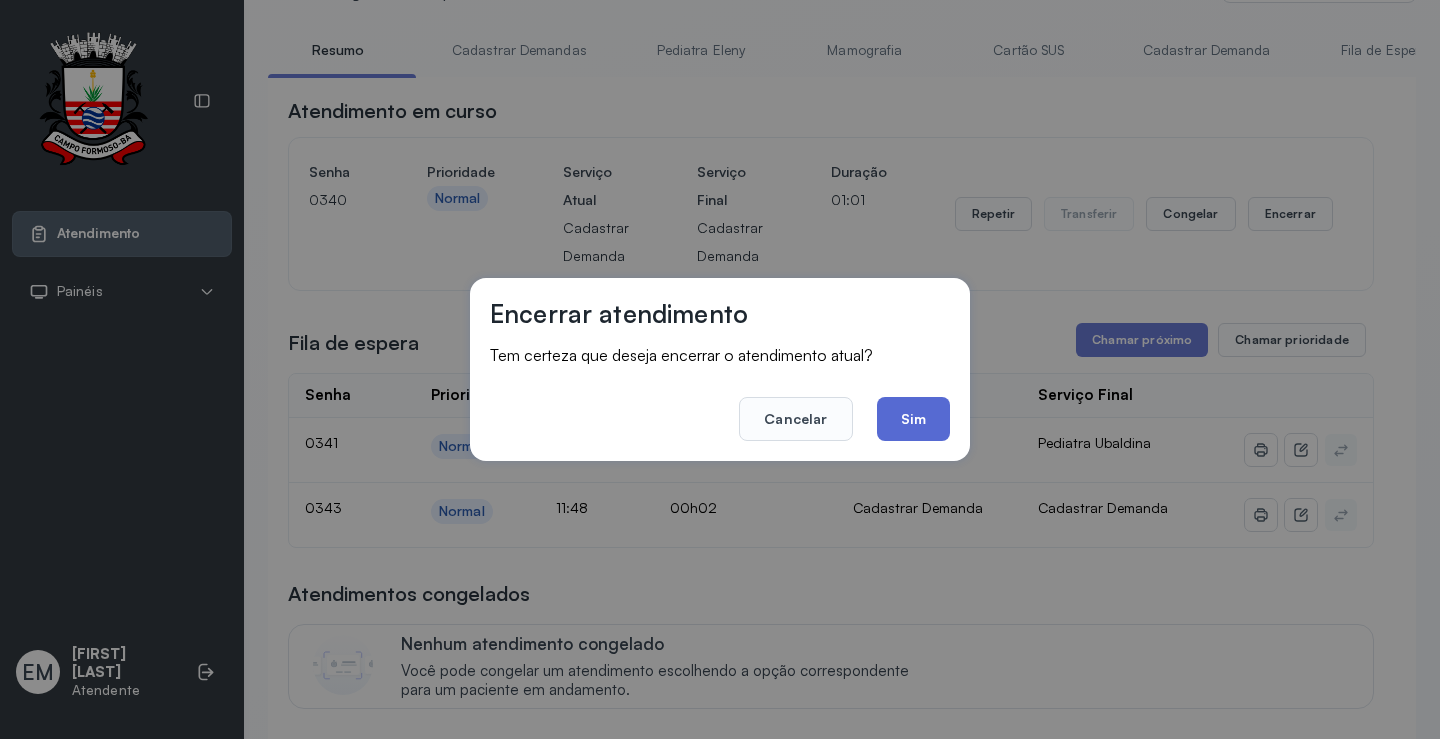 click on "Sim" 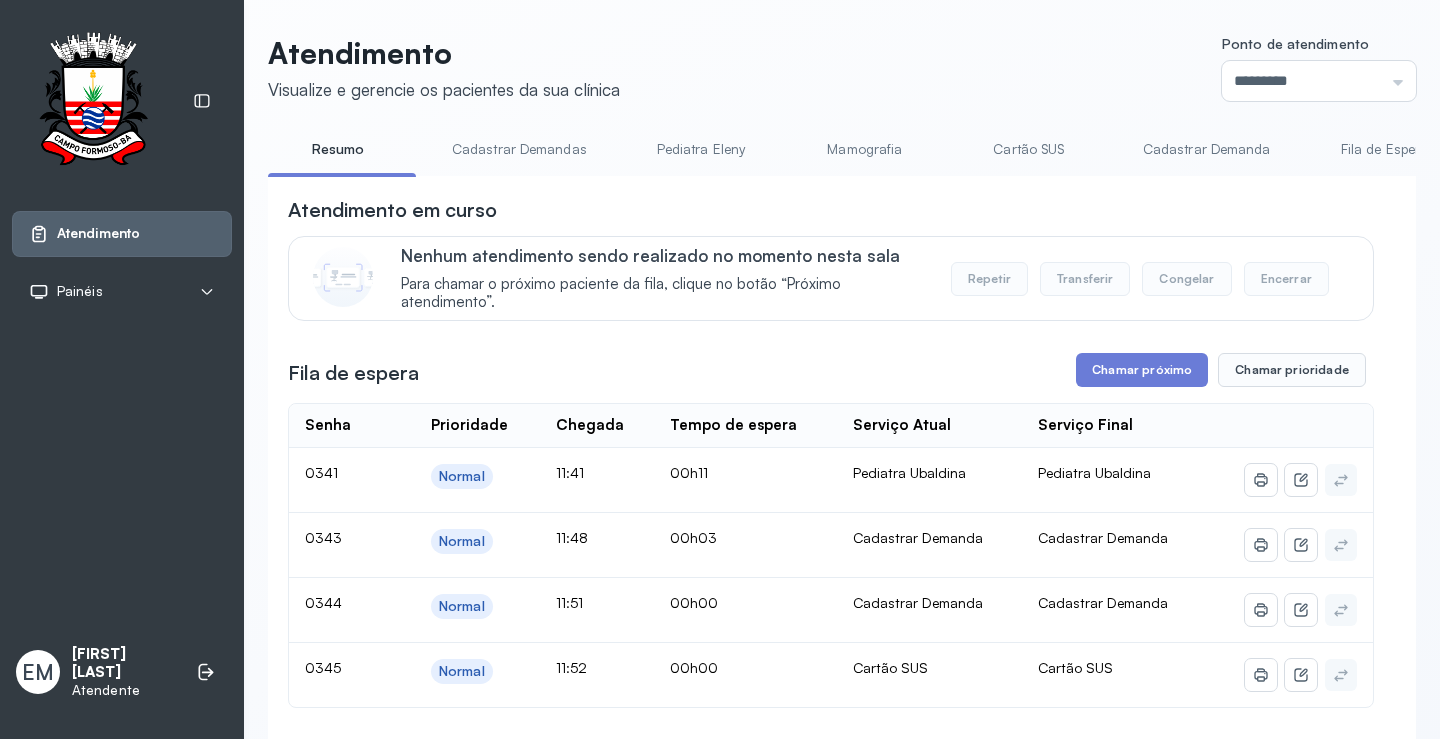 scroll, scrollTop: 100, scrollLeft: 0, axis: vertical 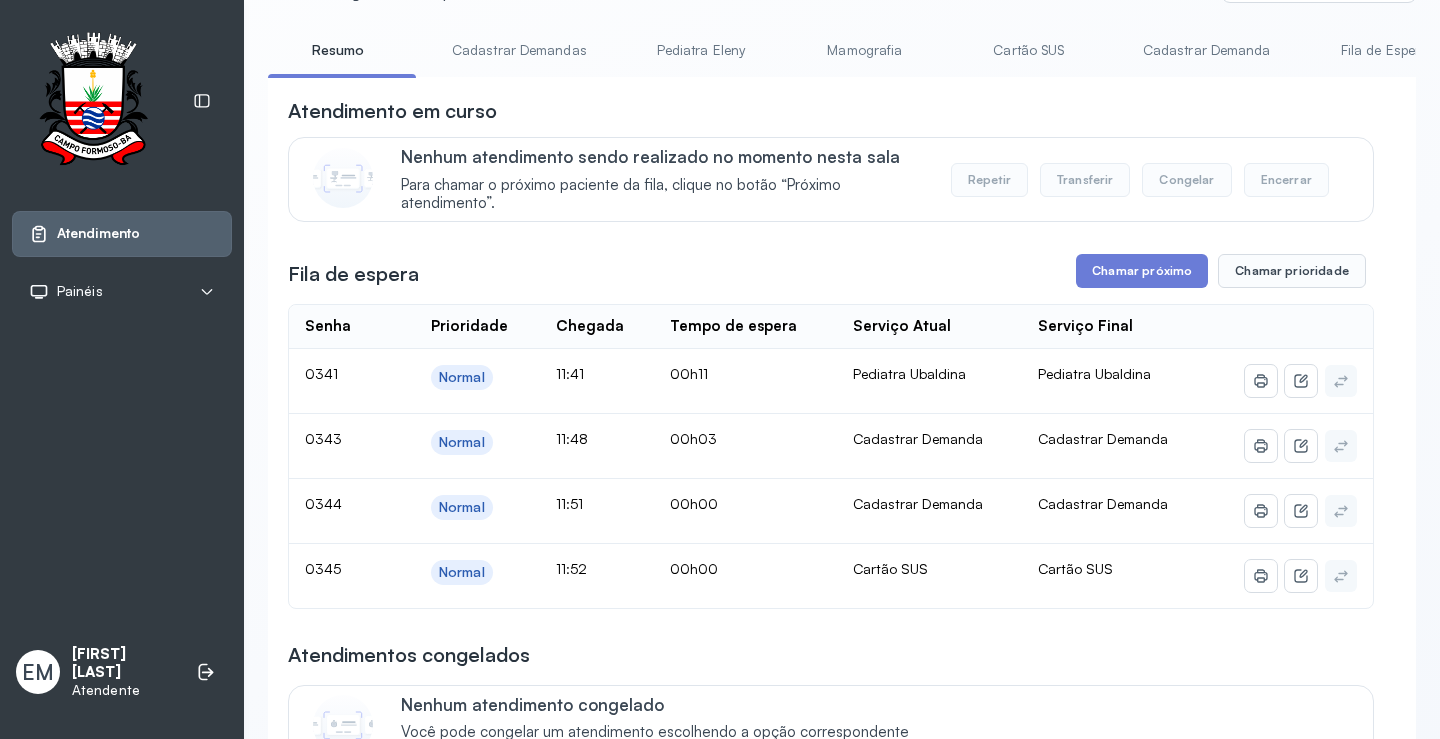 click on "Cartão SUS" at bounding box center [1029, 50] 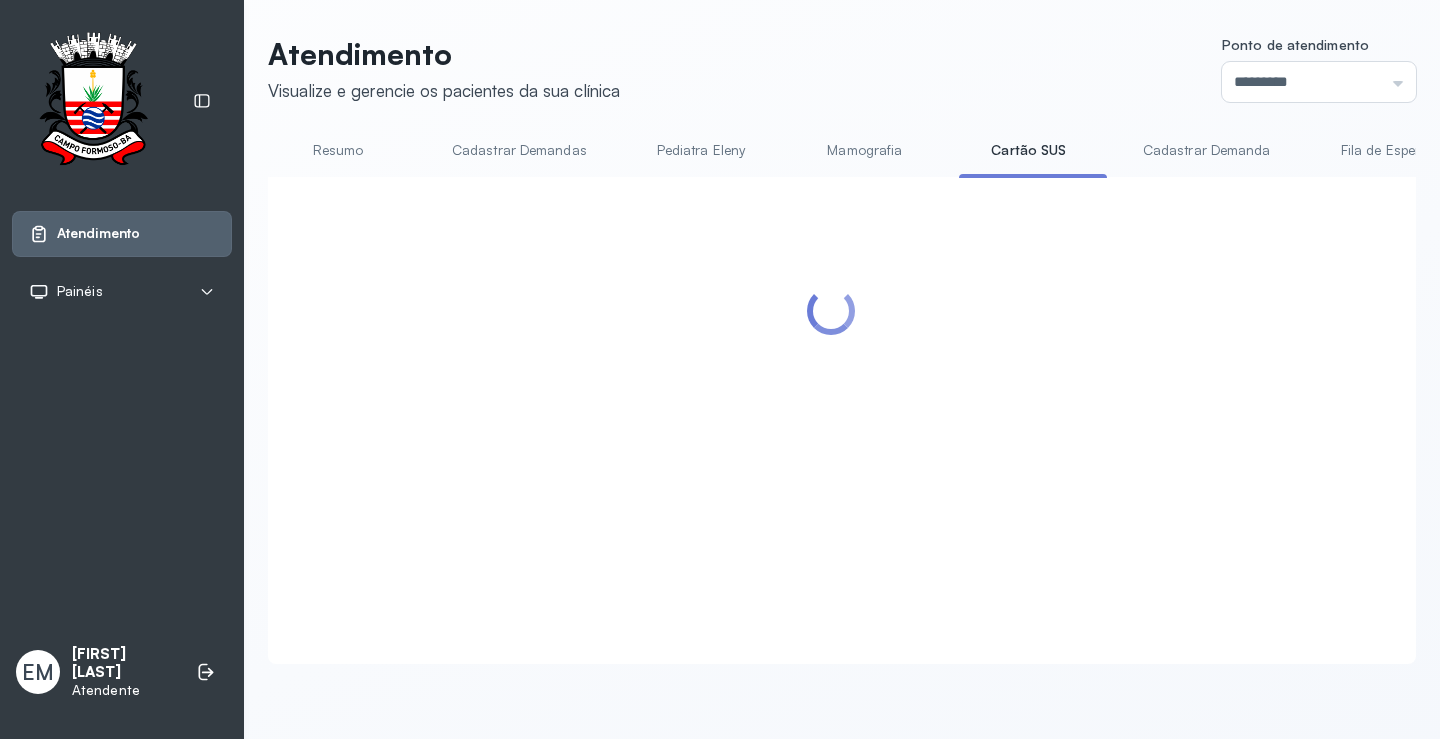 scroll, scrollTop: 100, scrollLeft: 0, axis: vertical 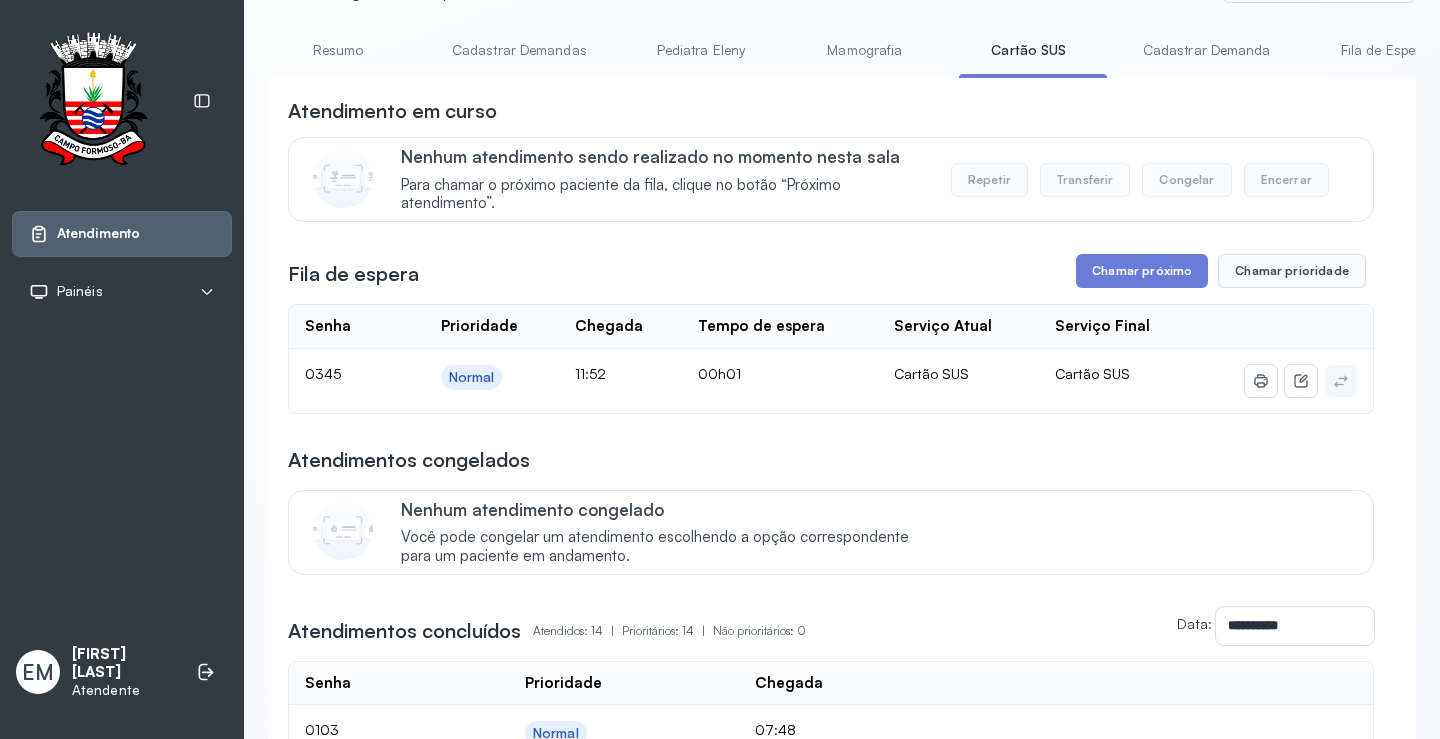 click on "**********" at bounding box center [831, 806] 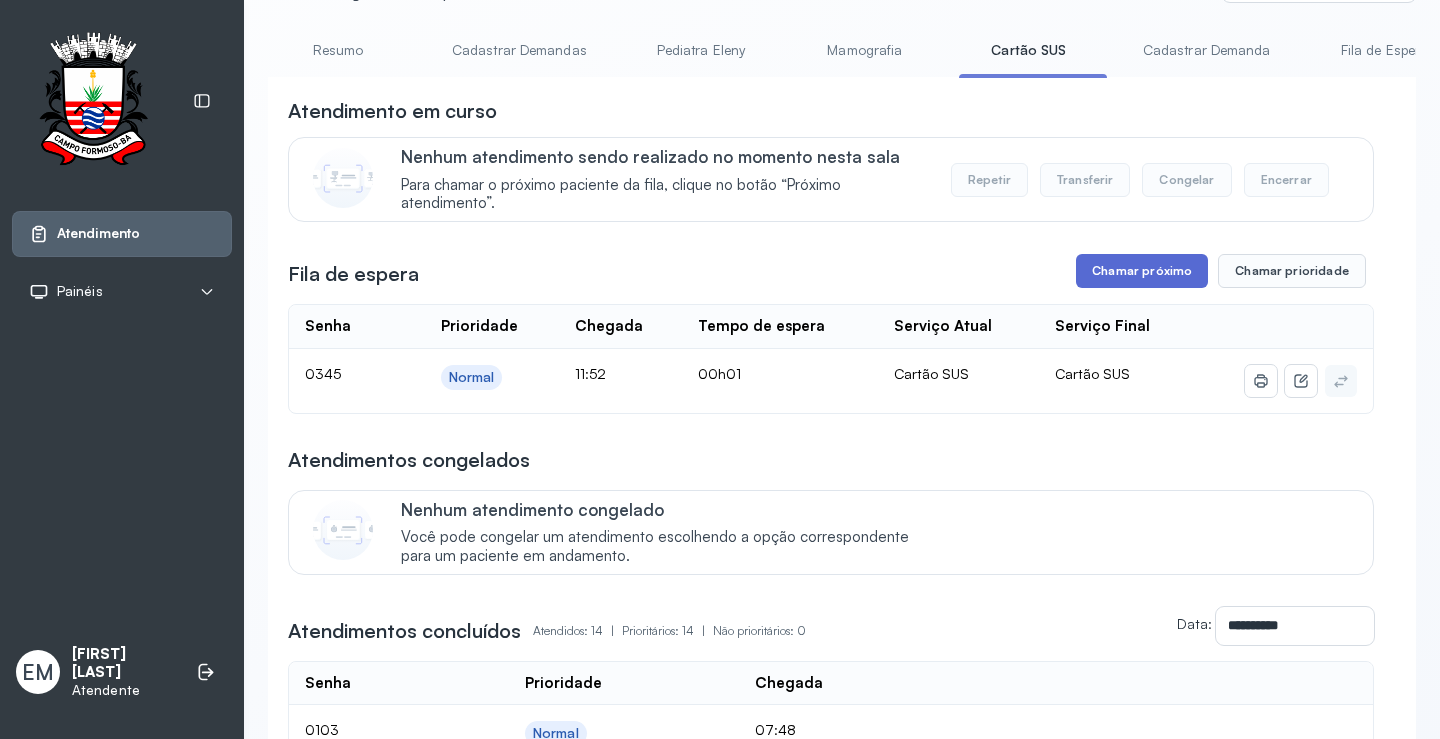 click on "Chamar próximo" at bounding box center [1142, 271] 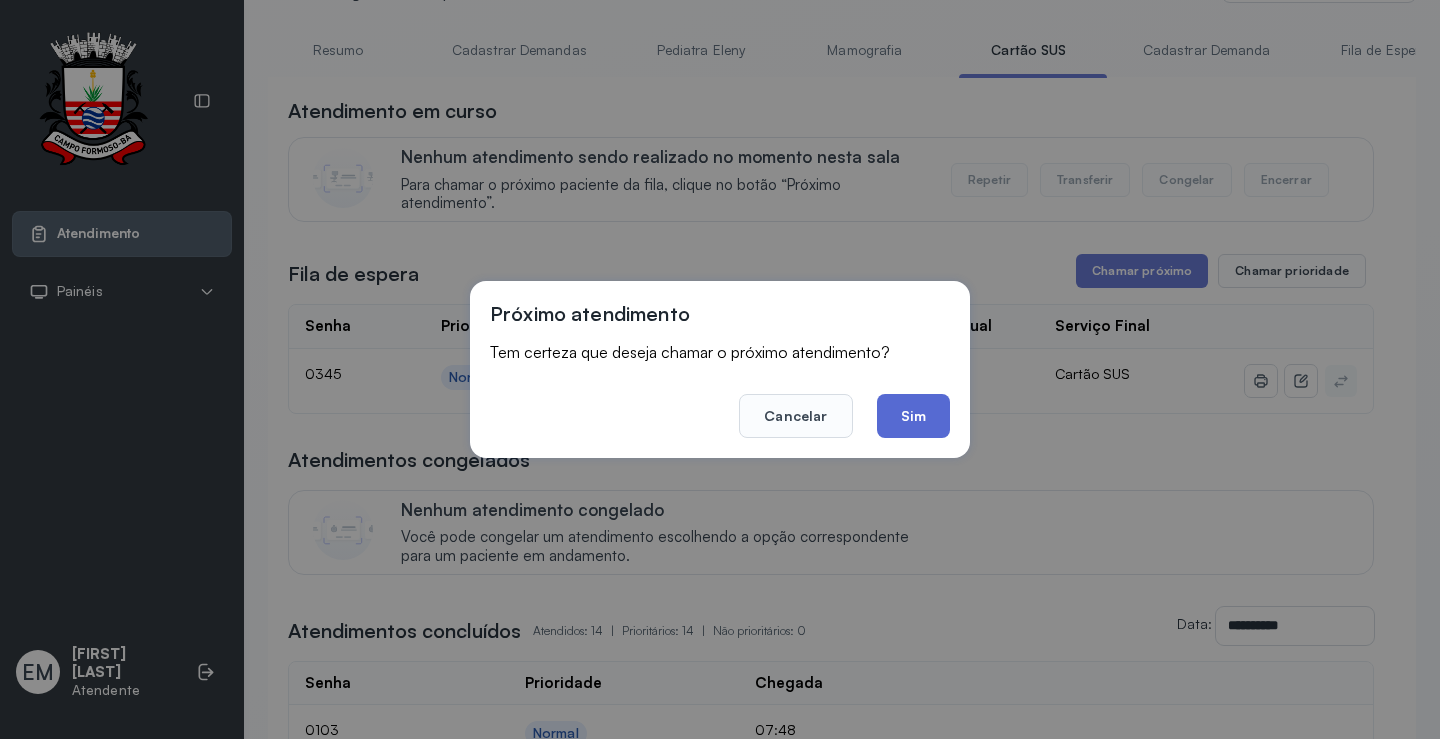 click on "Sim" 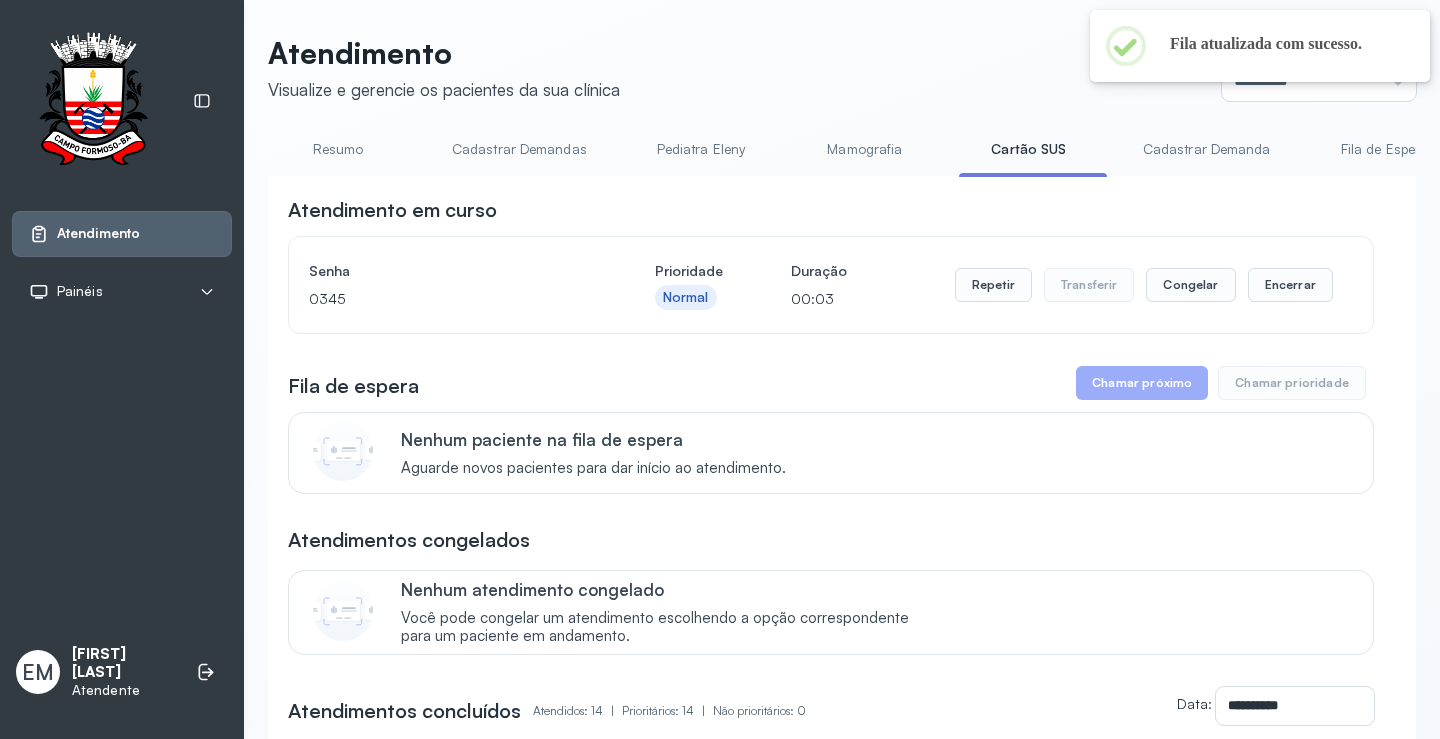 scroll, scrollTop: 100, scrollLeft: 0, axis: vertical 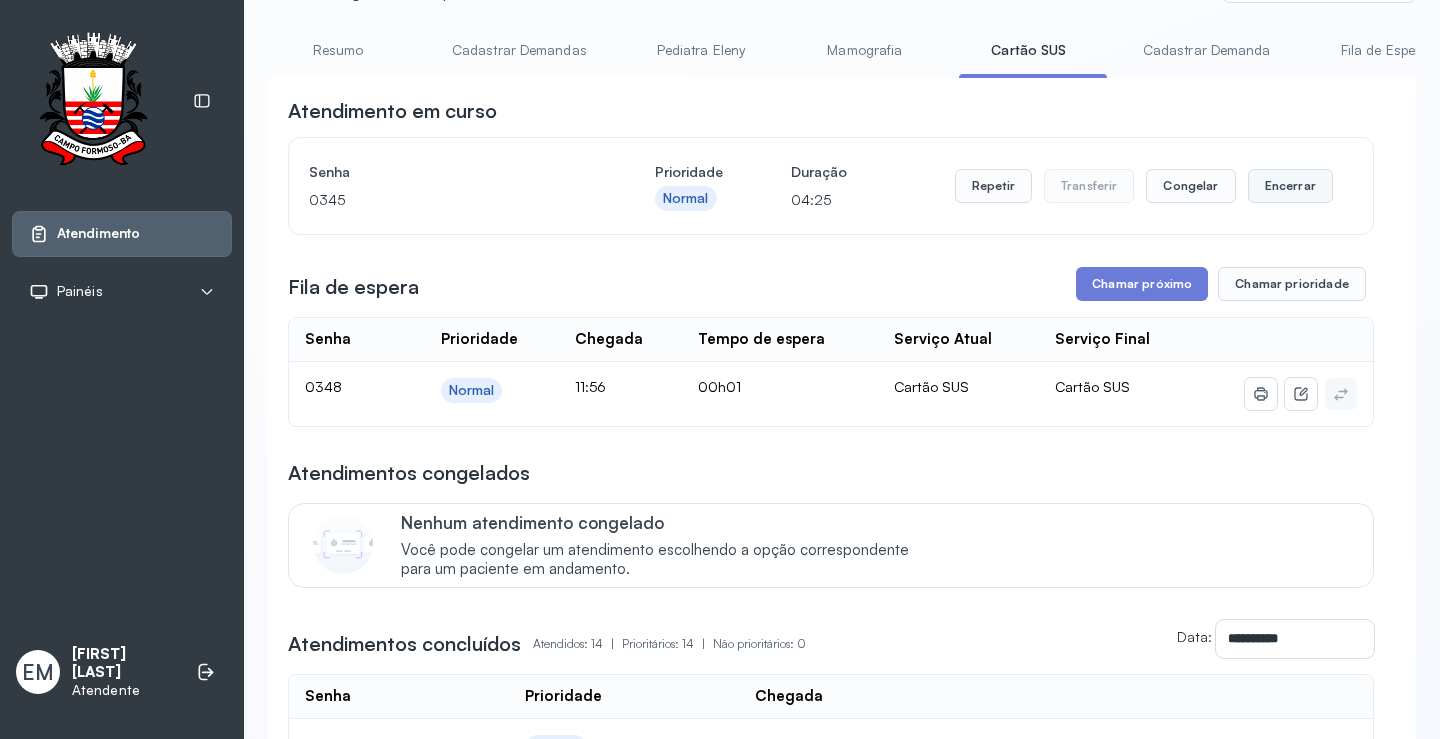 click on "Encerrar" at bounding box center (1290, 186) 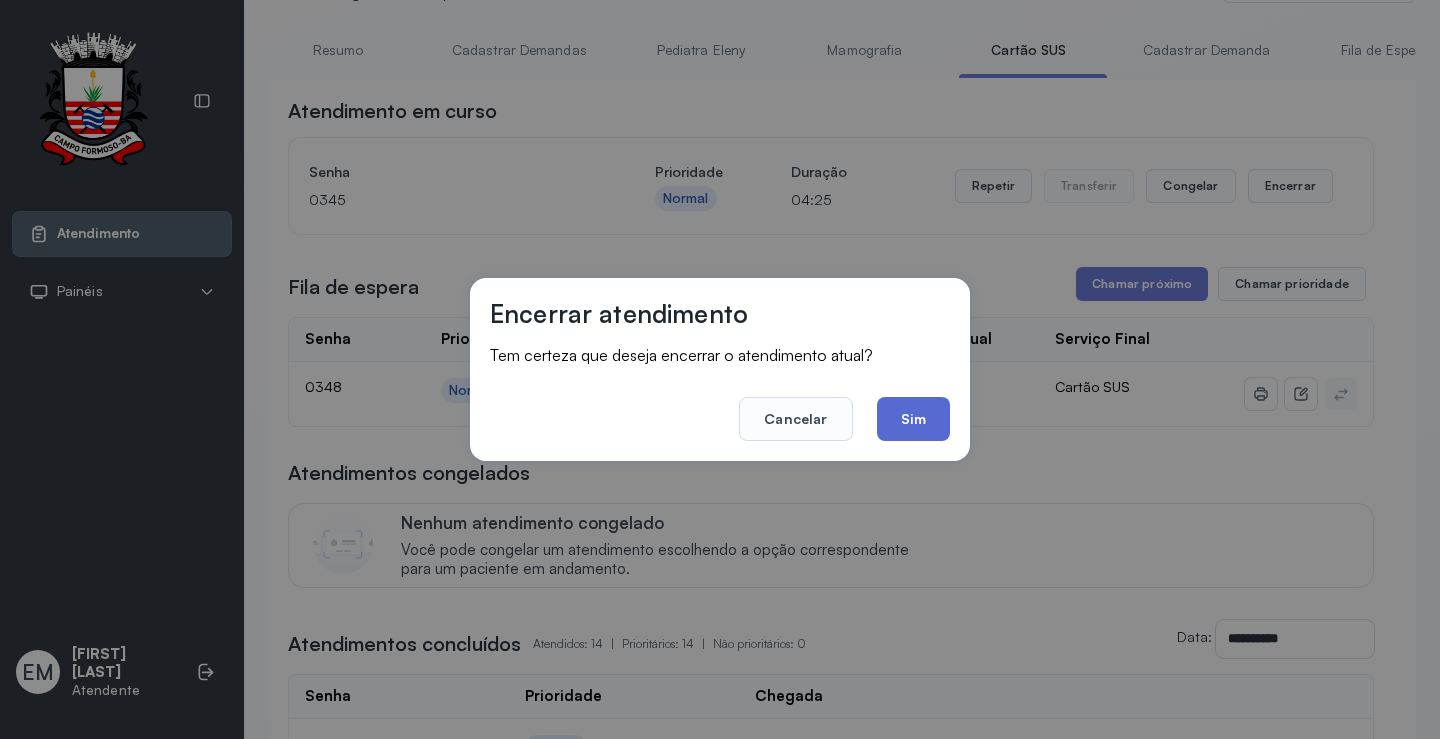 click on "Sim" 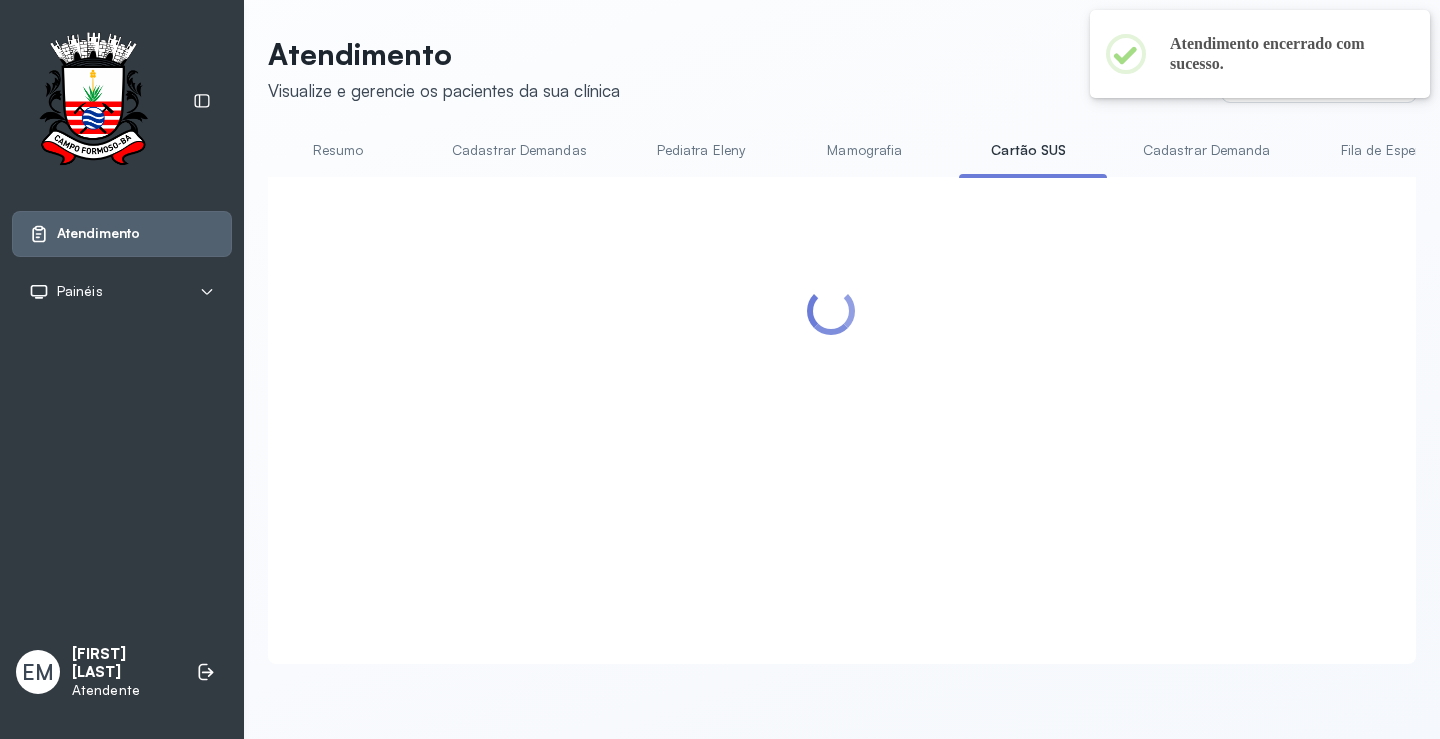 scroll, scrollTop: 1, scrollLeft: 0, axis: vertical 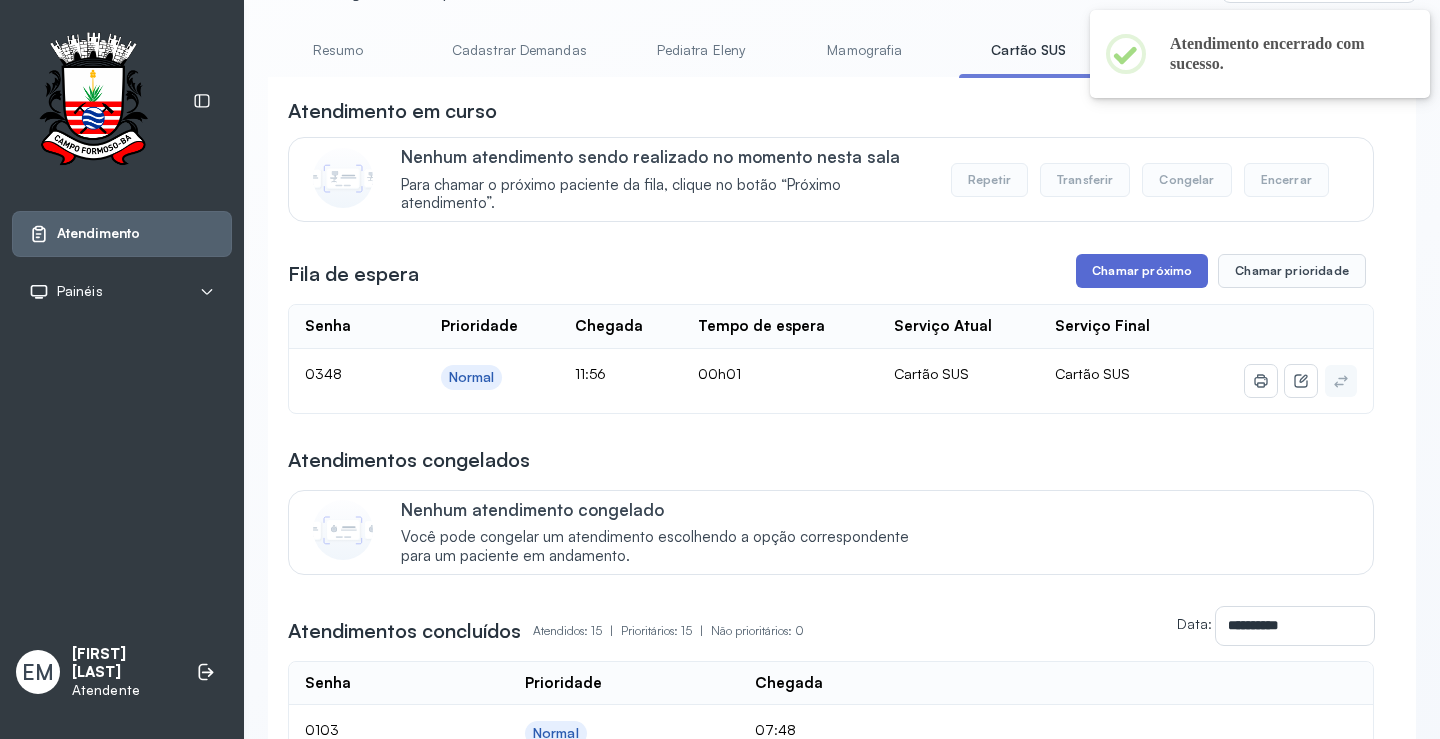 click on "Chamar próximo" at bounding box center (1142, 271) 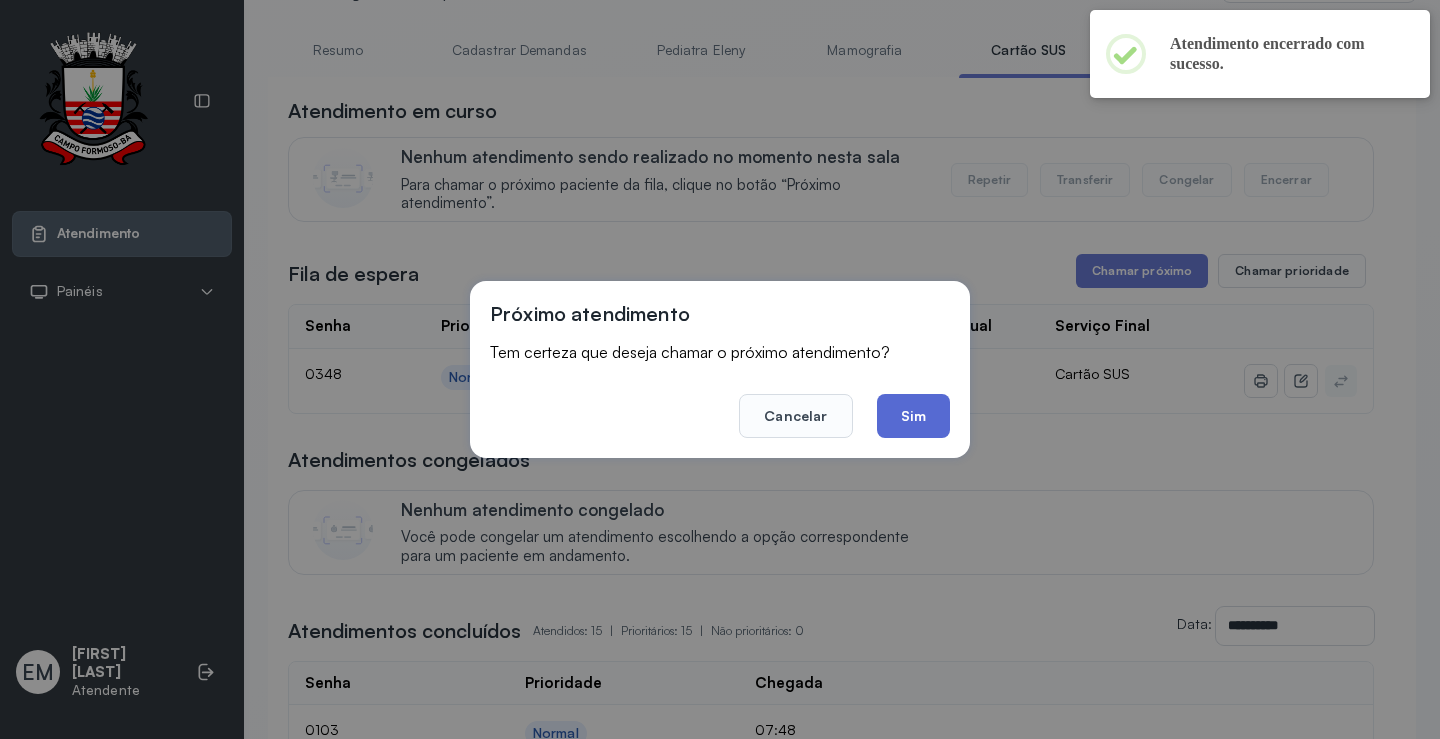 click on "Sim" 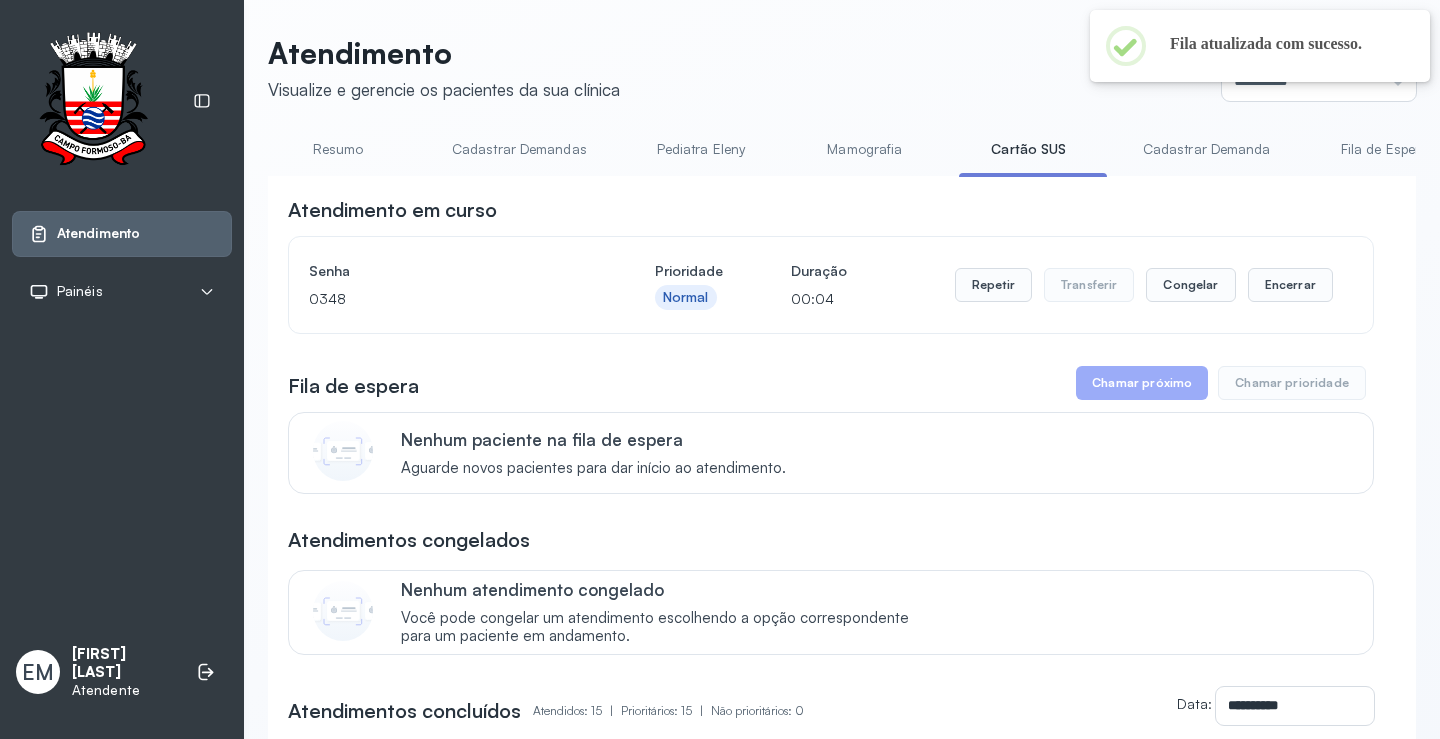 scroll, scrollTop: 100, scrollLeft: 0, axis: vertical 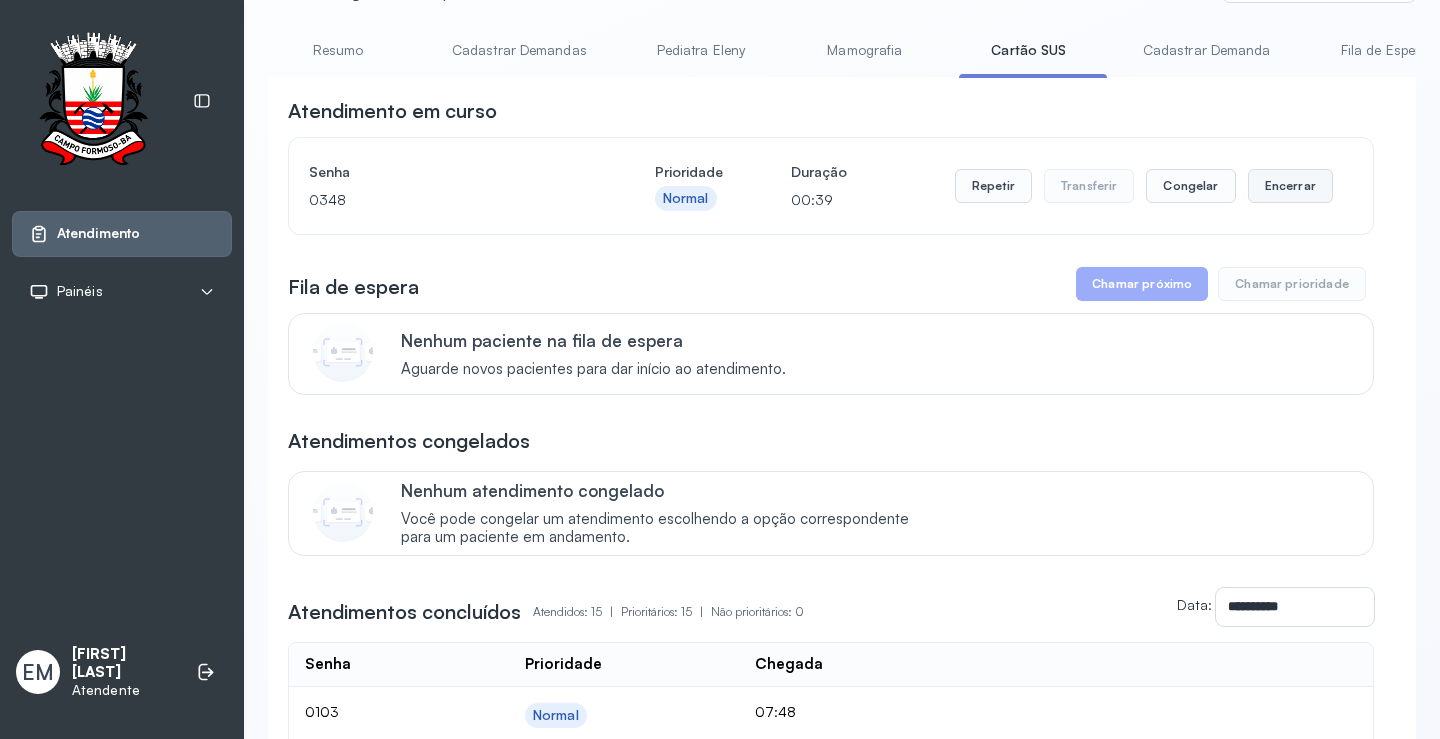 click on "Encerrar" at bounding box center (1290, 186) 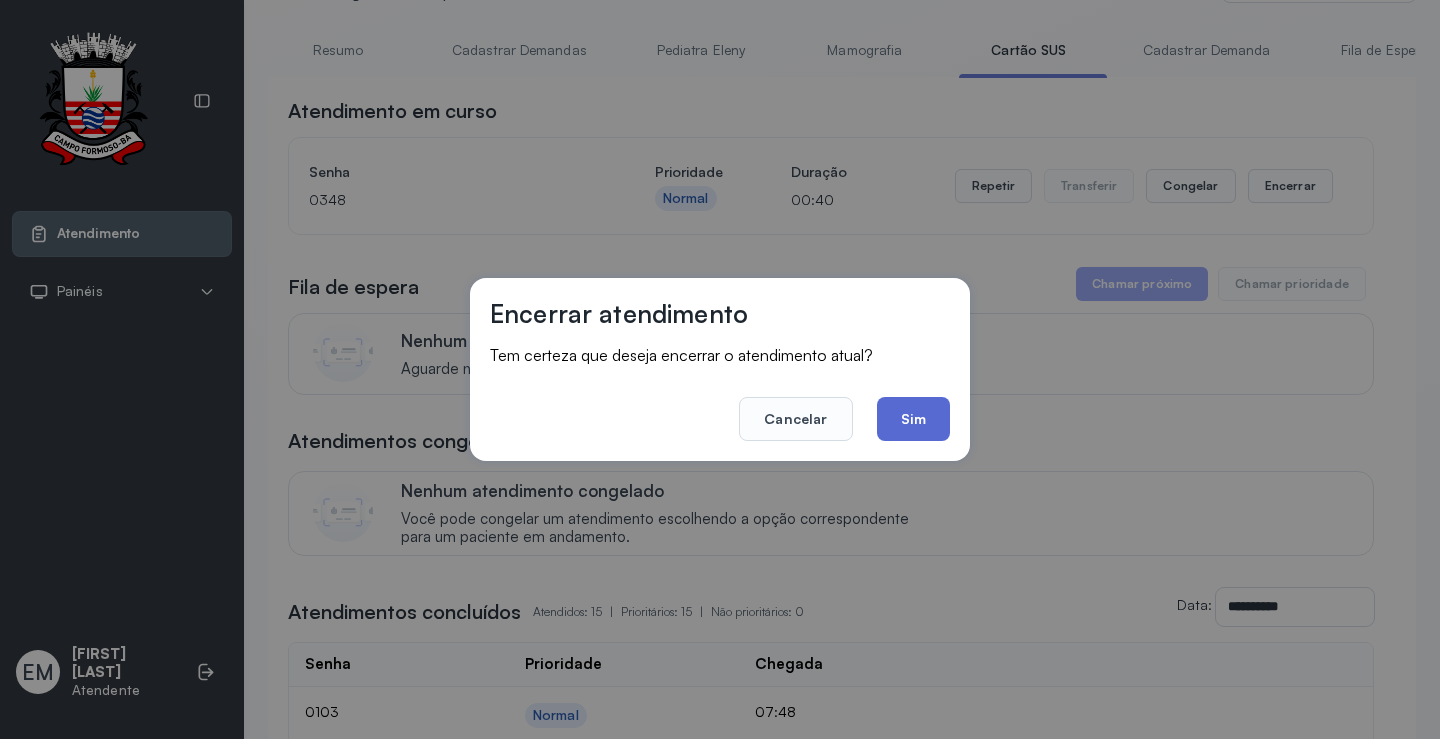 click on "Sim" 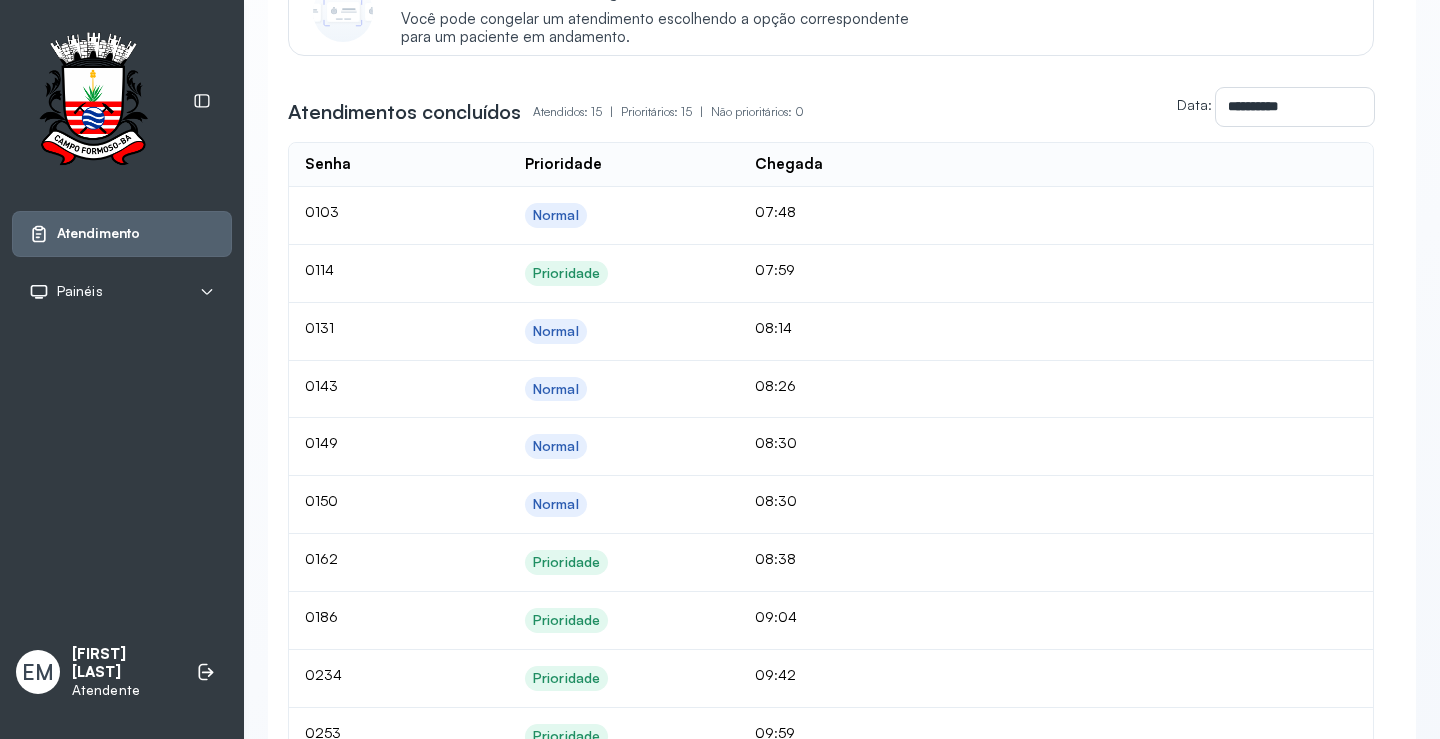 scroll, scrollTop: 0, scrollLeft: 0, axis: both 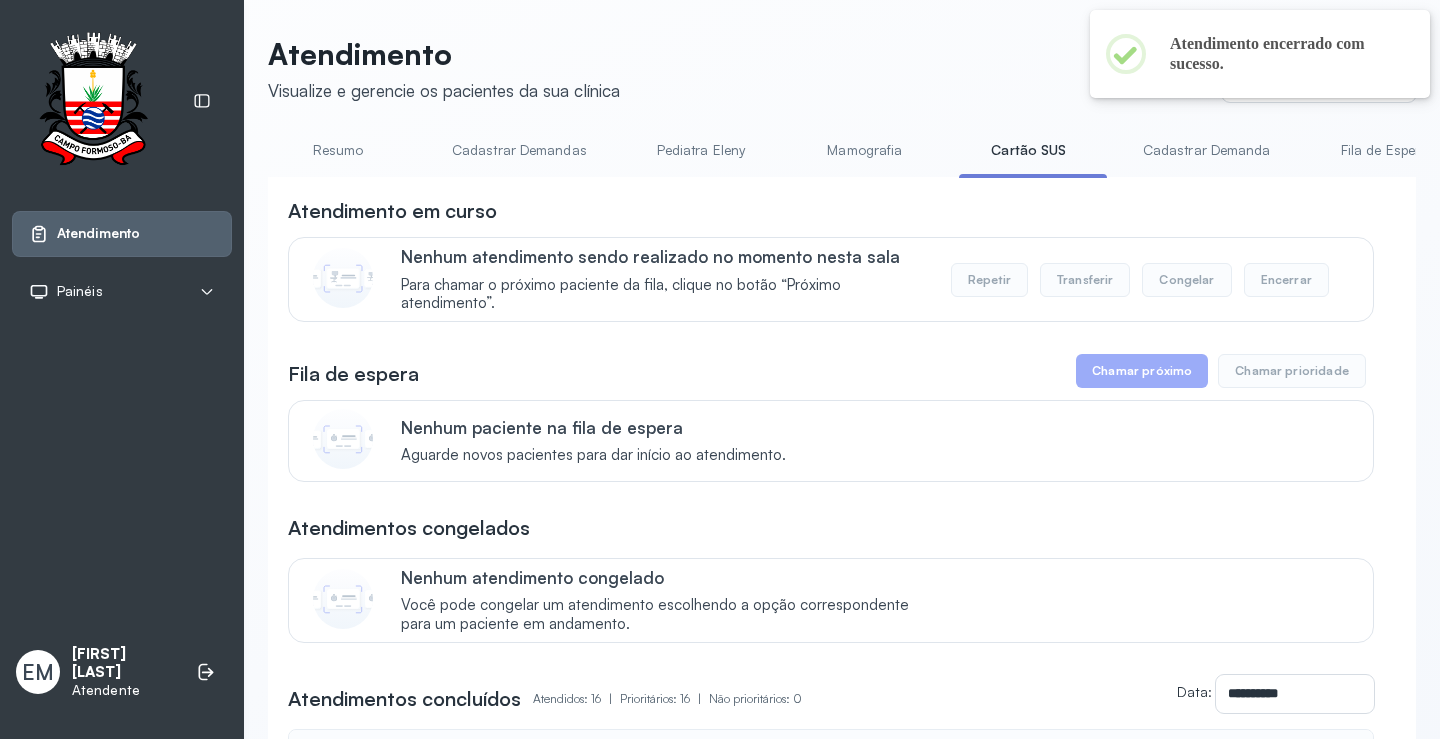 click on "Resumo" at bounding box center (338, 150) 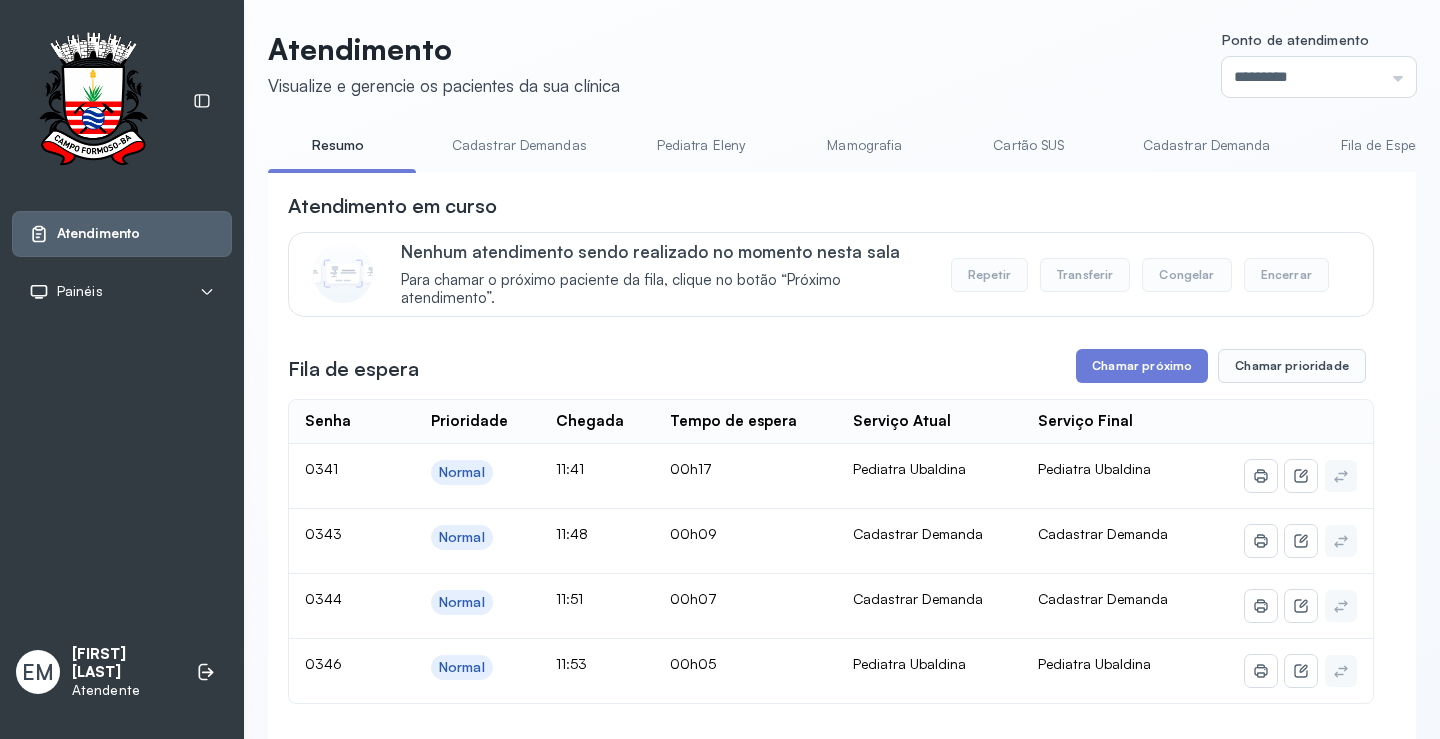 scroll, scrollTop: 0, scrollLeft: 0, axis: both 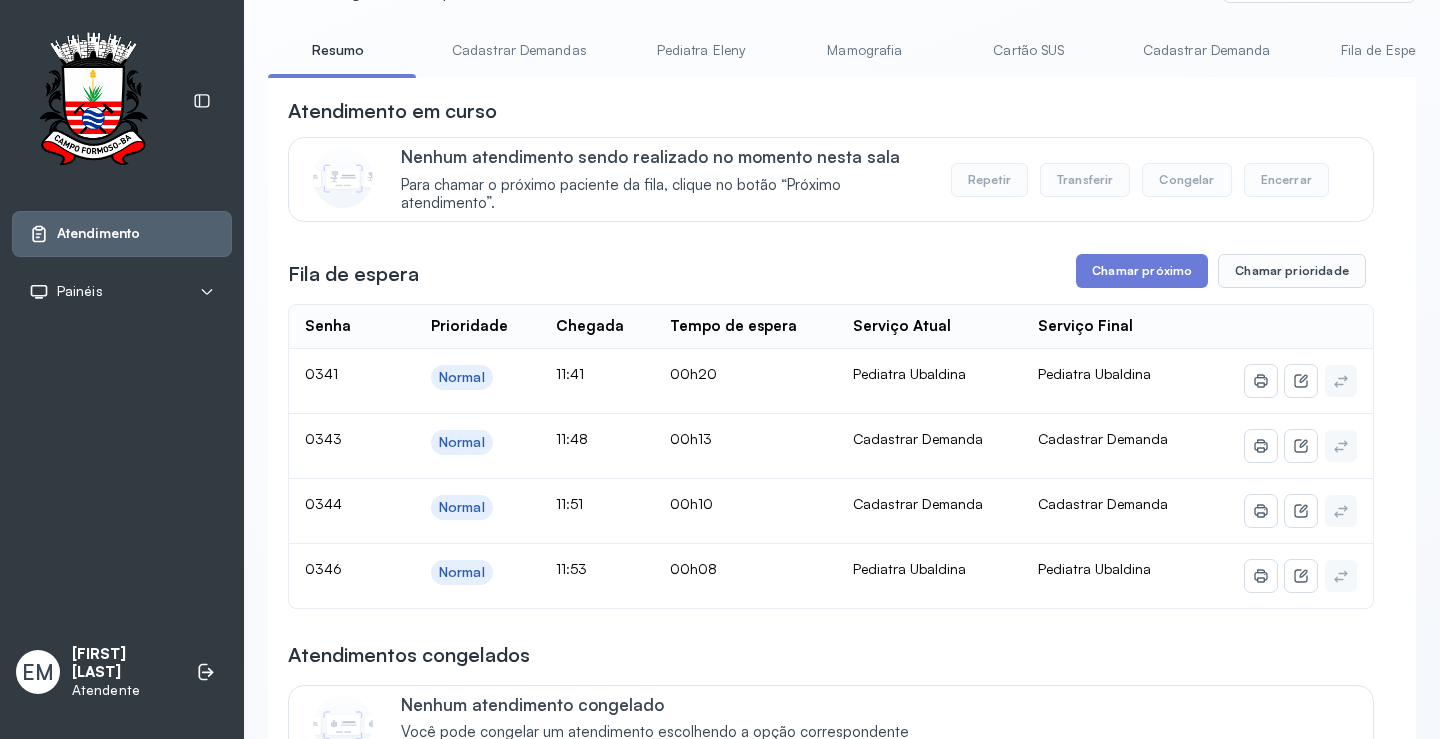 click on "Atendimento em curso" at bounding box center [831, 111] 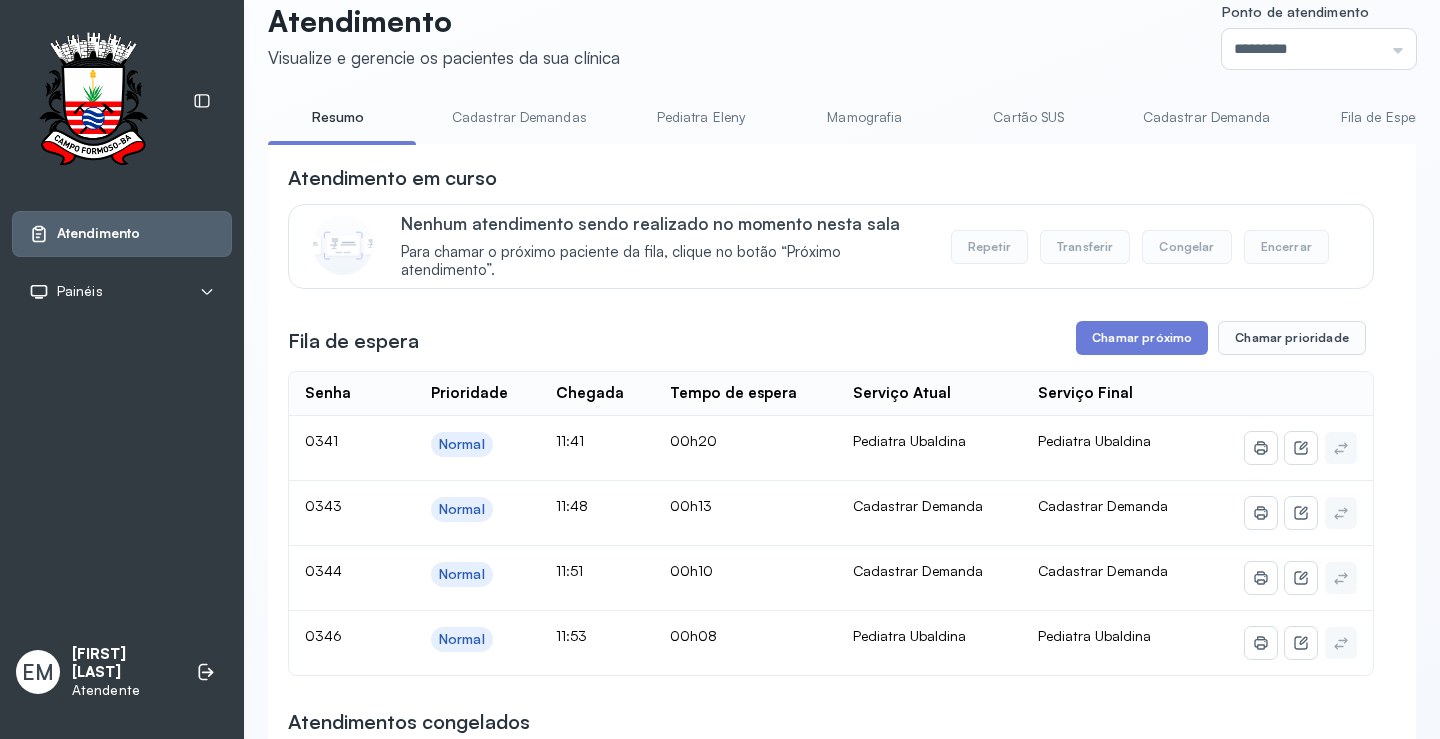 scroll, scrollTop: 0, scrollLeft: 0, axis: both 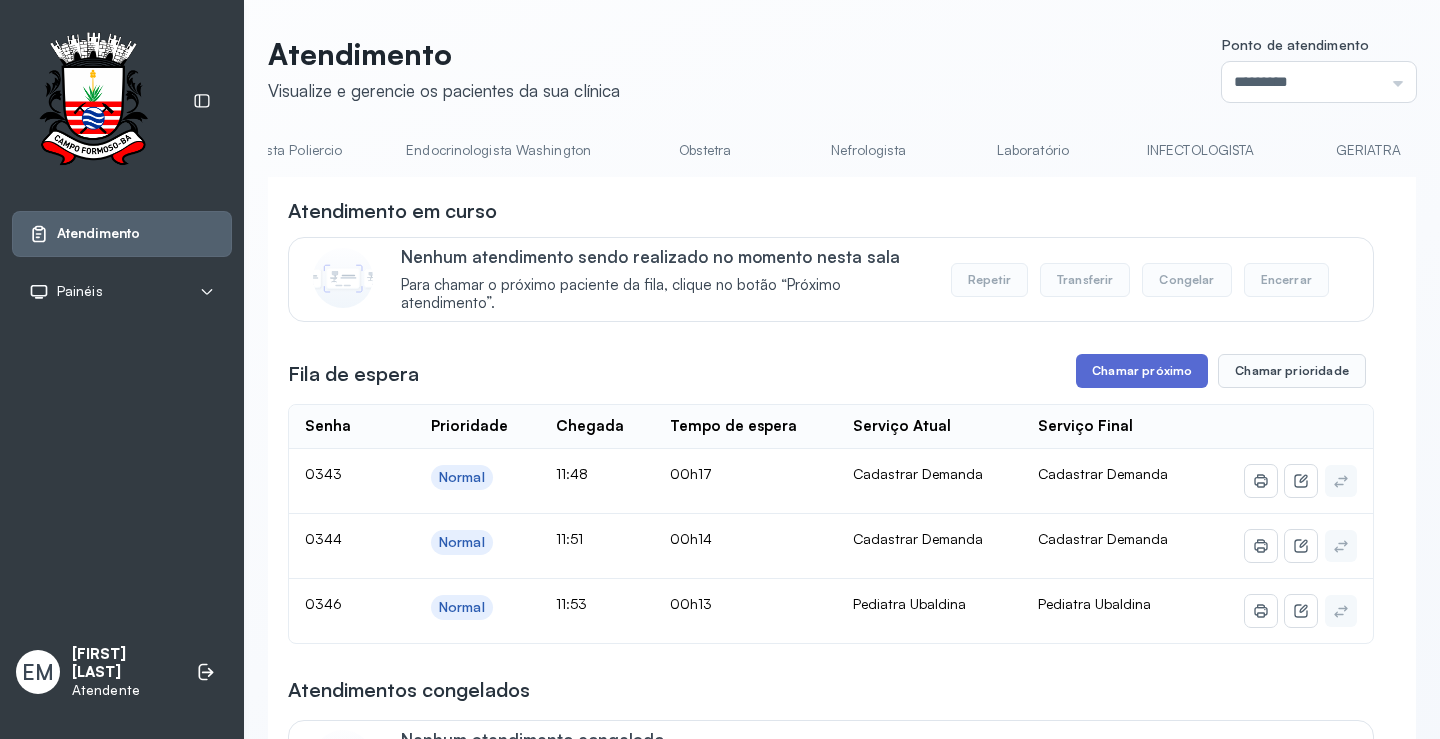 click on "Chamar próximo" at bounding box center [1142, 371] 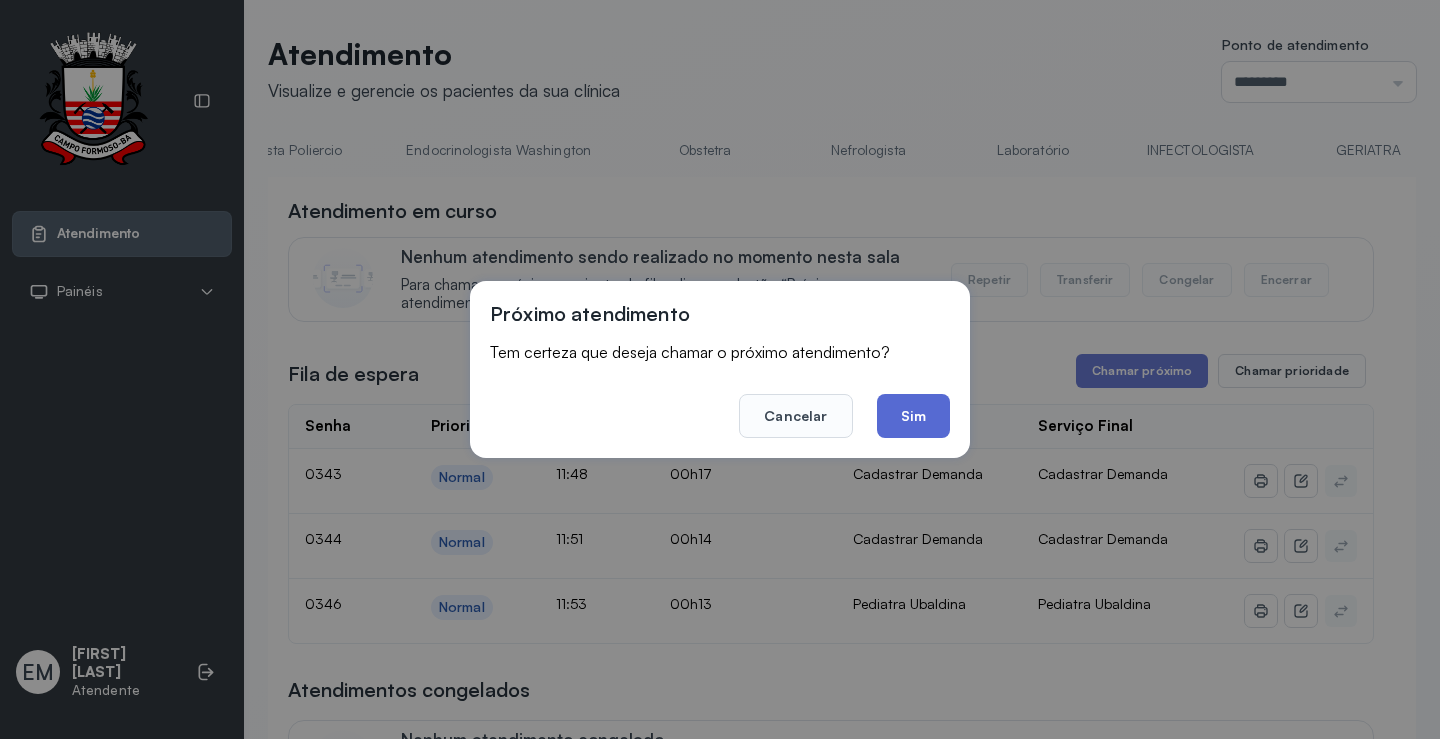 click on "Sim" 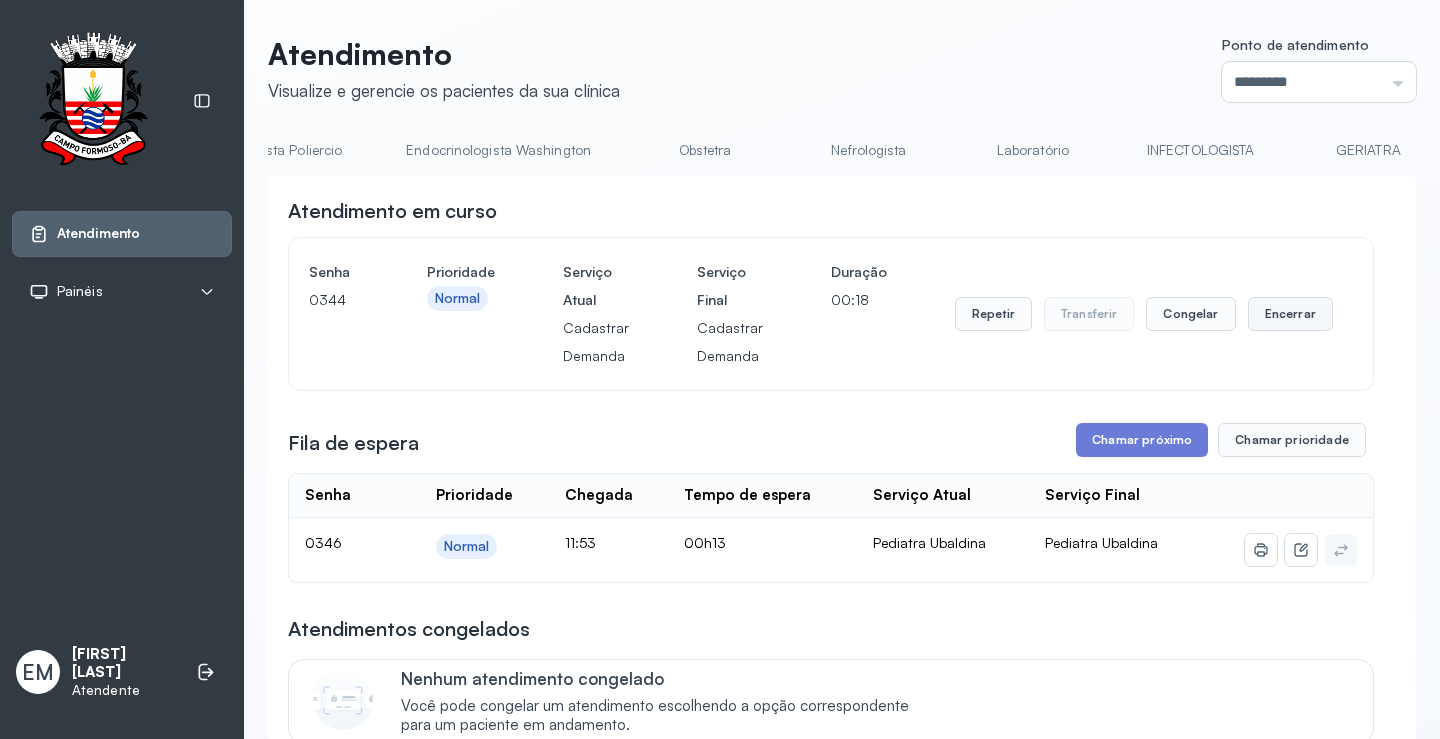 click on "Encerrar" at bounding box center [1290, 314] 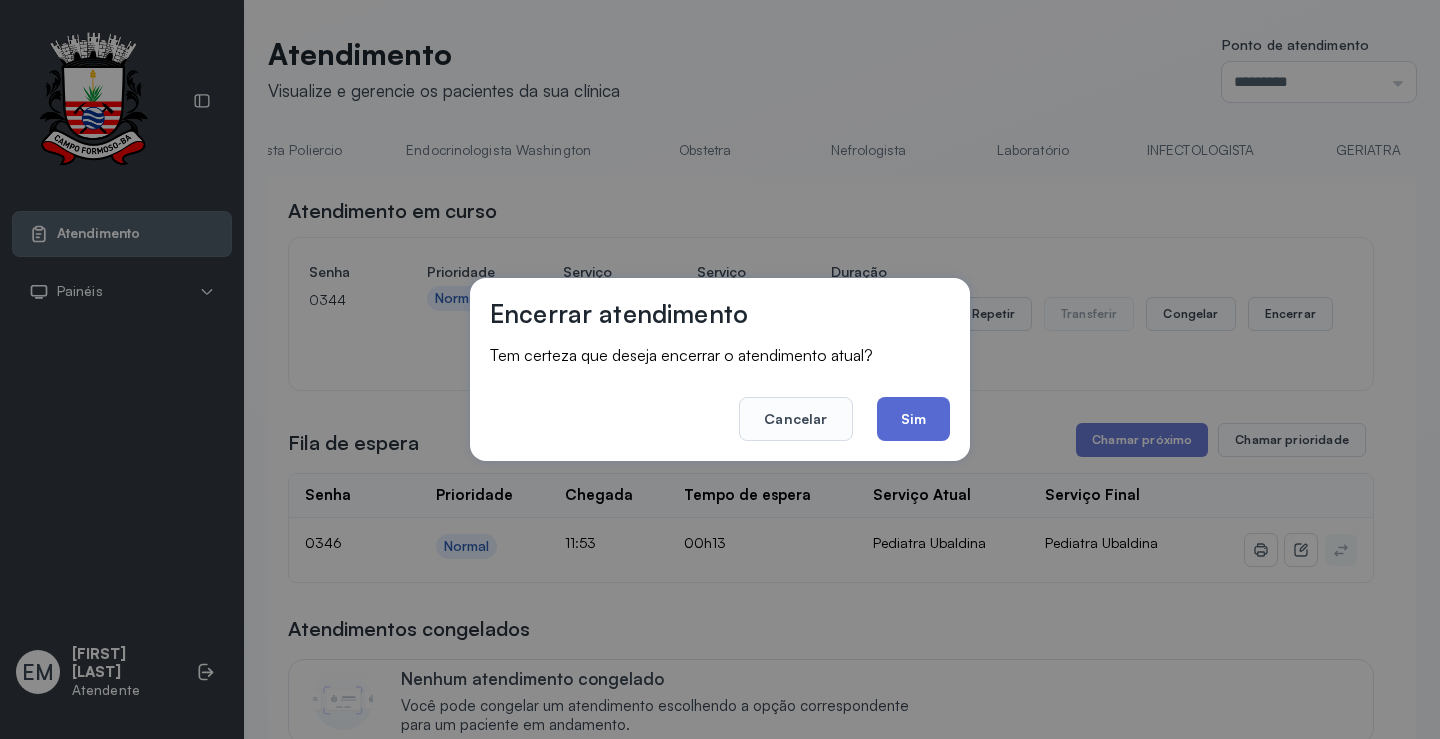 click on "Sim" 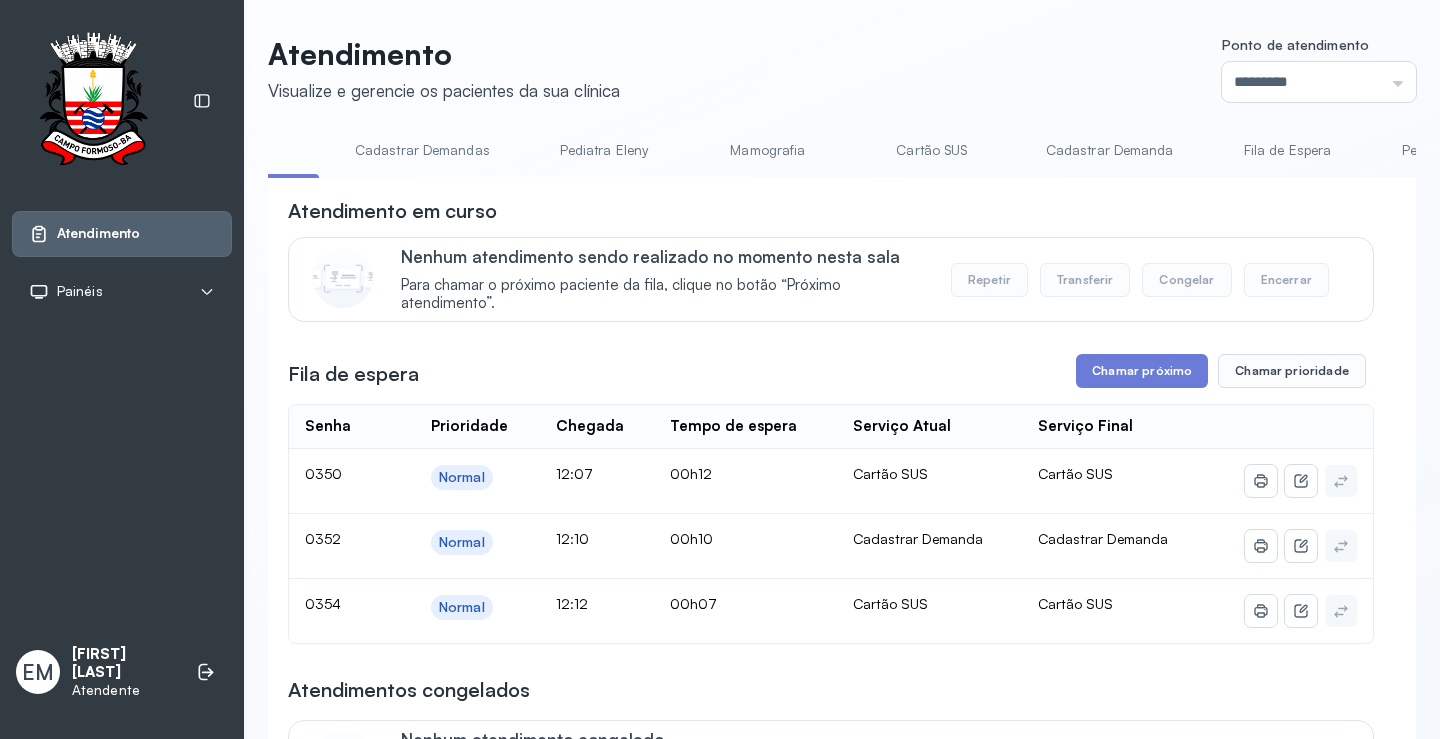 scroll, scrollTop: 0, scrollLeft: 0, axis: both 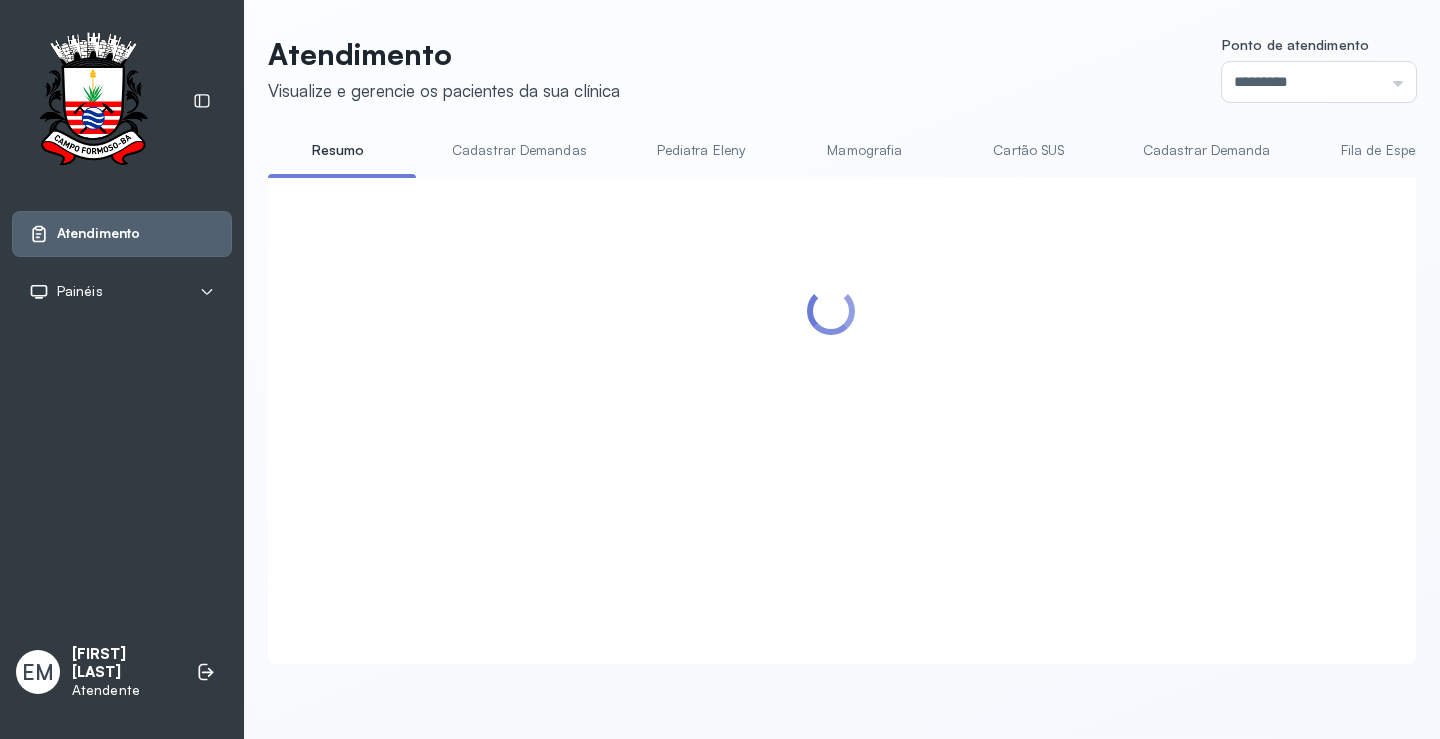 click on "Cartão SUS" at bounding box center [1029, 150] 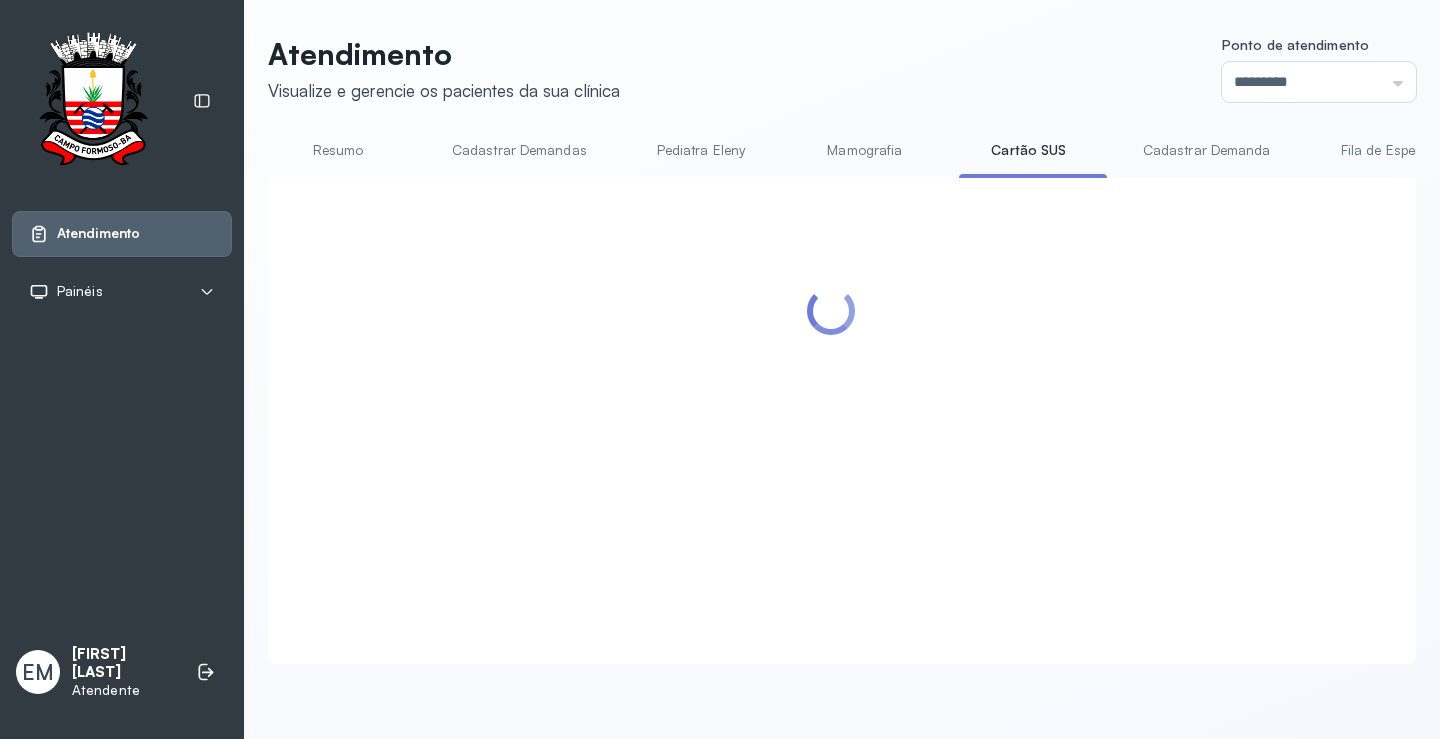 click on "Cartão SUS" at bounding box center (1029, 150) 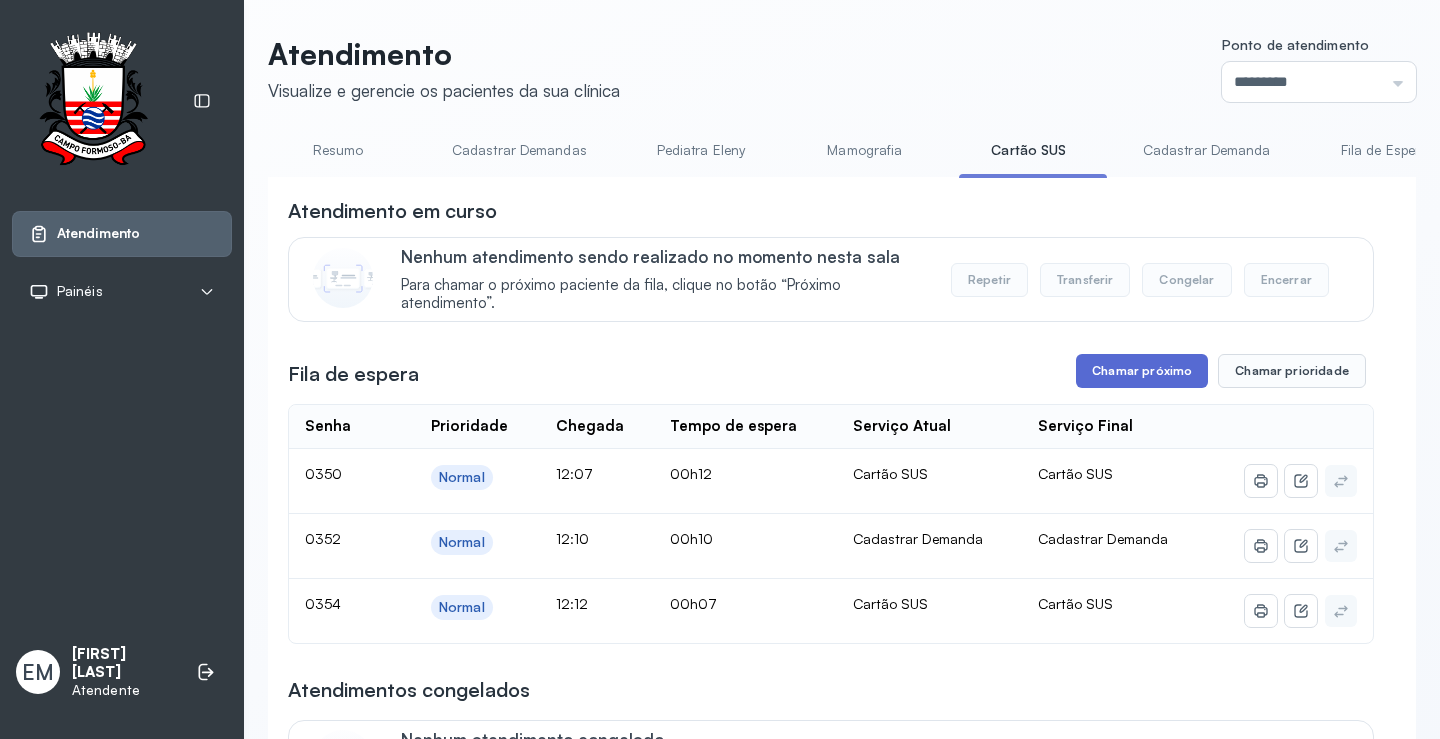 click on "Chamar próximo" at bounding box center [1142, 371] 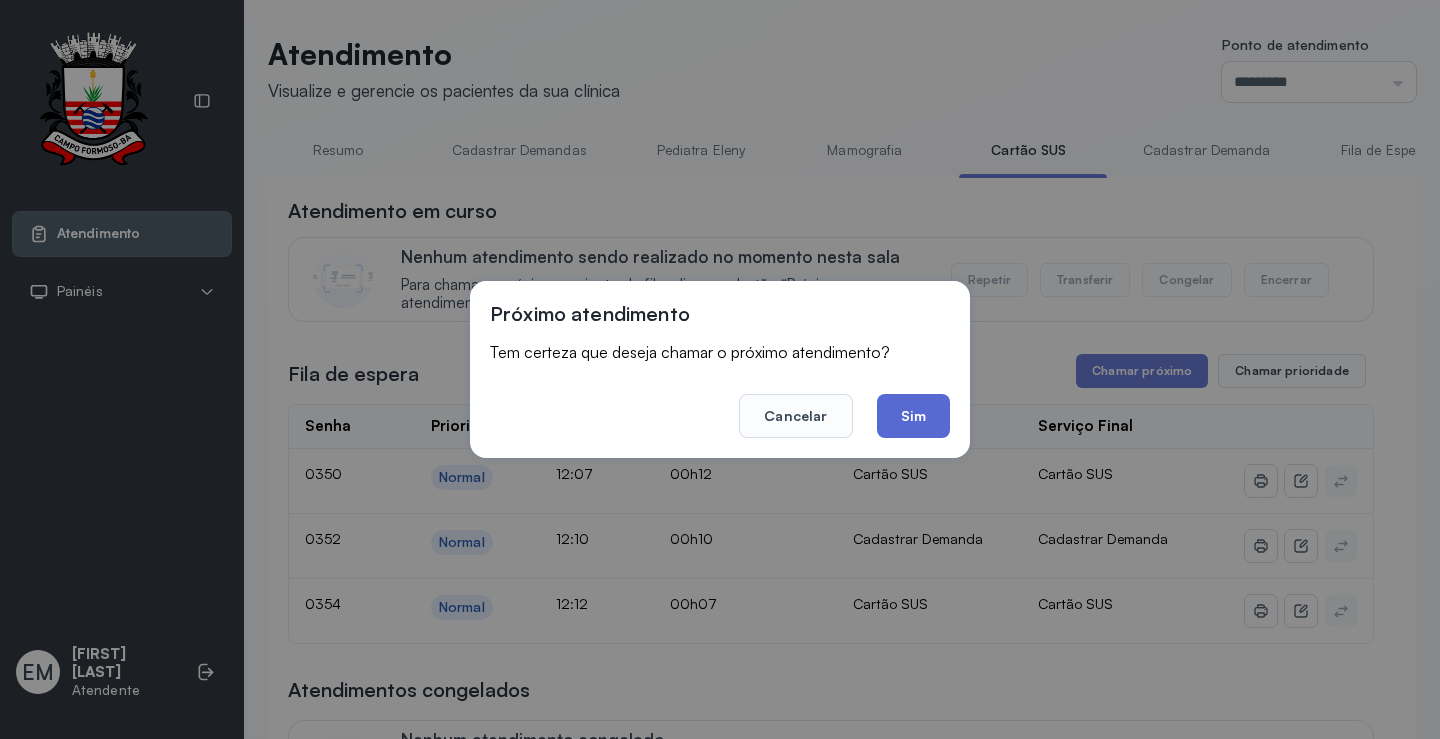 click on "Sim" 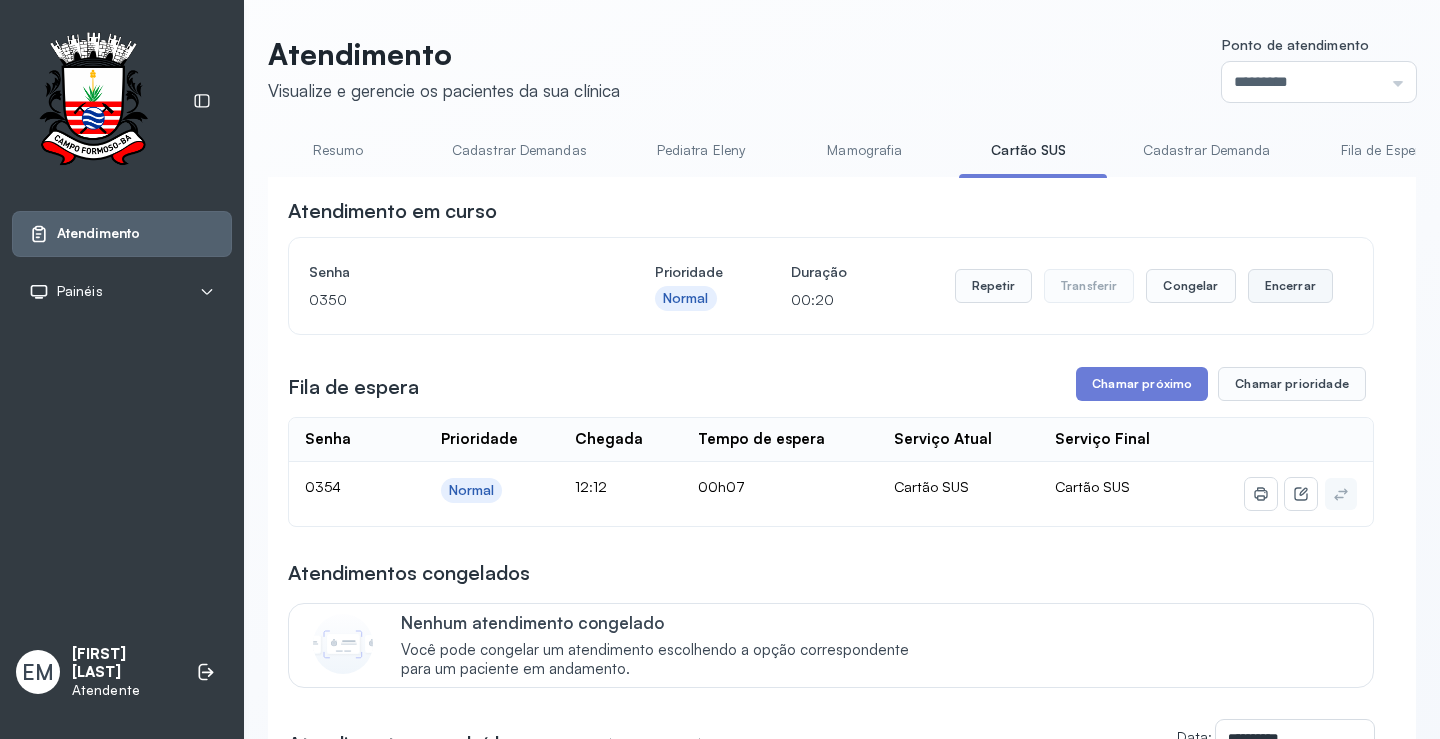 click on "Encerrar" at bounding box center [1290, 286] 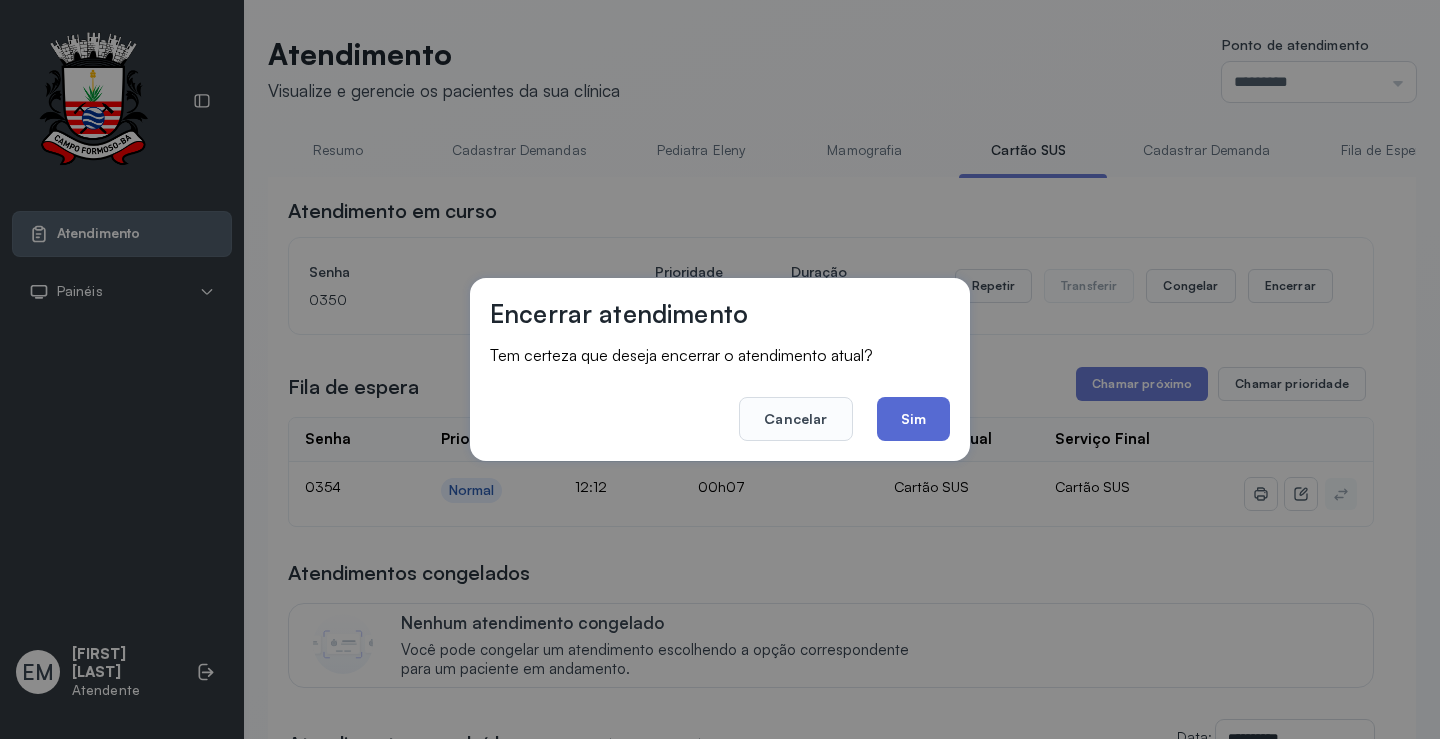 click on "Sim" 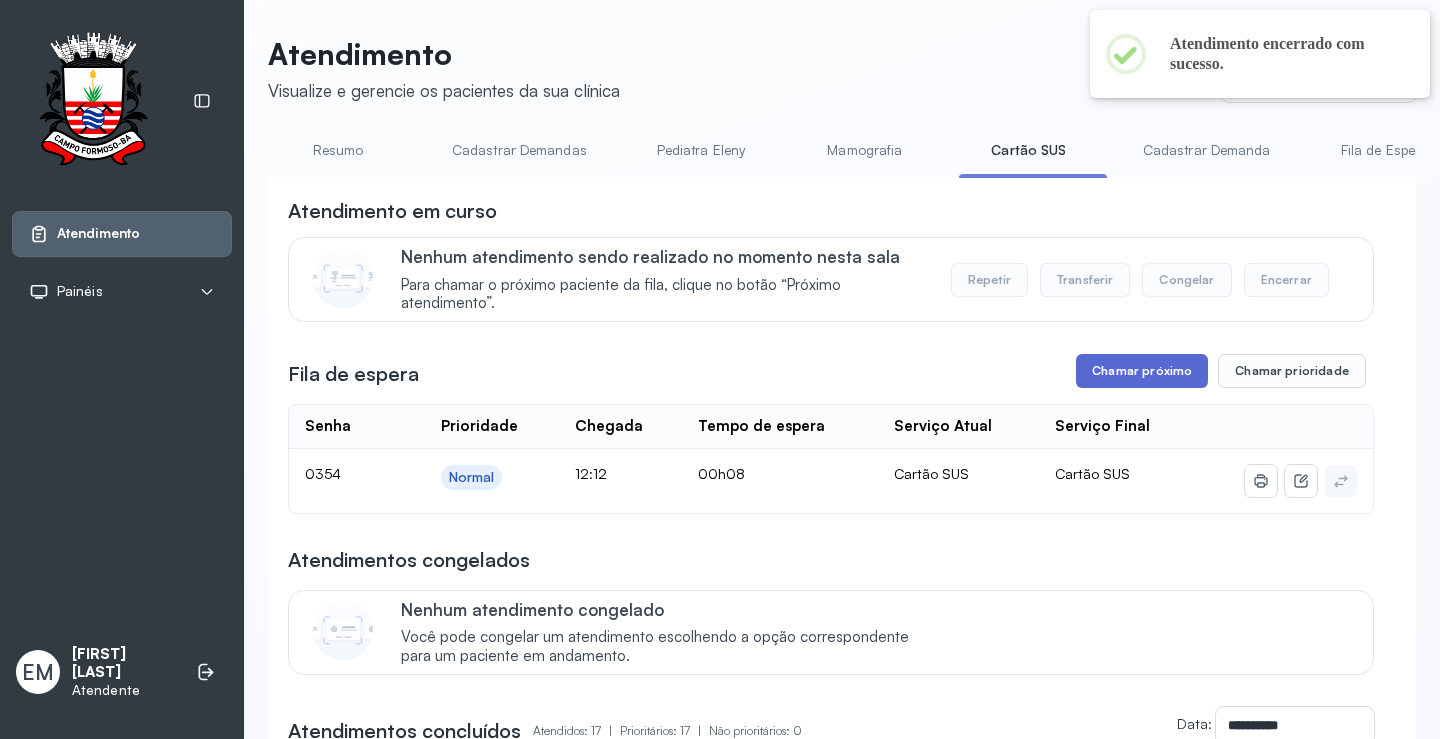 click on "Chamar próximo" at bounding box center [1142, 371] 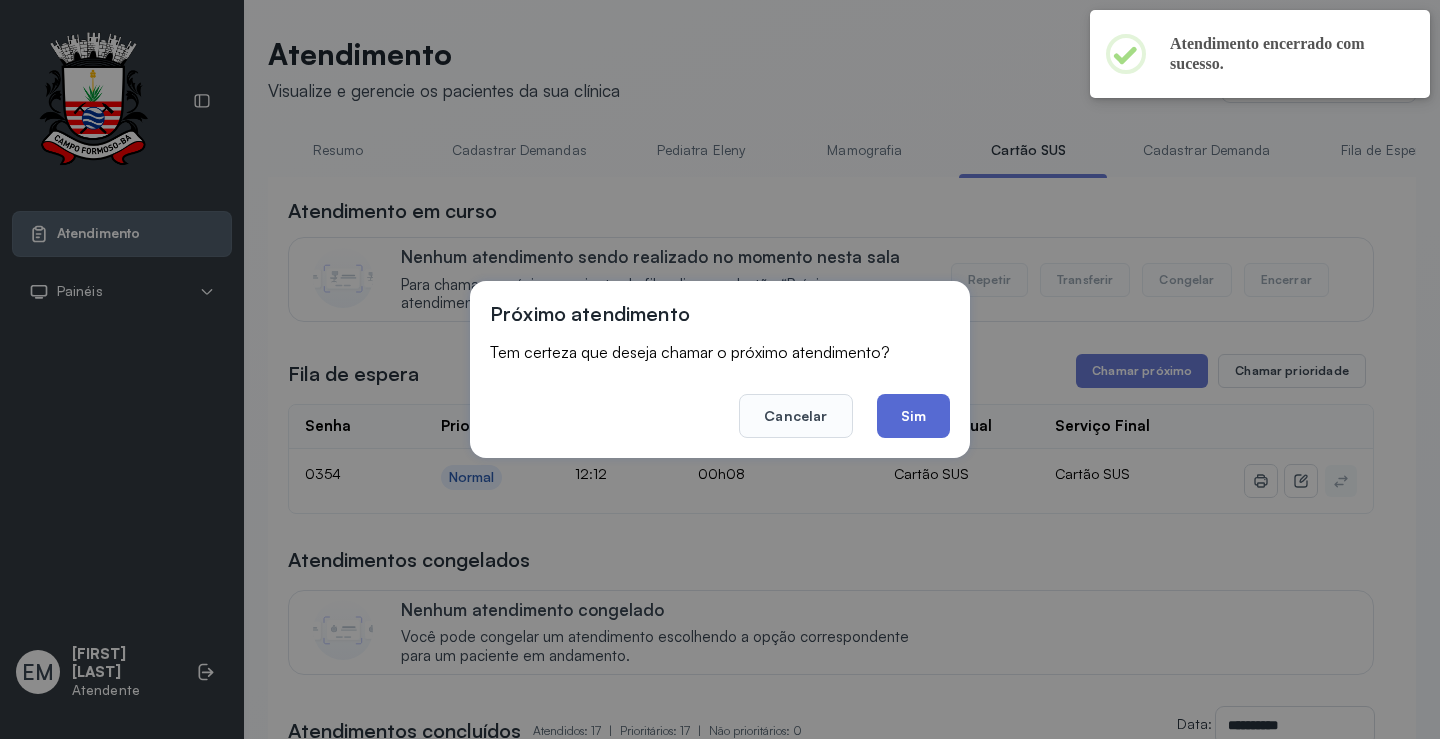 click on "Sim" 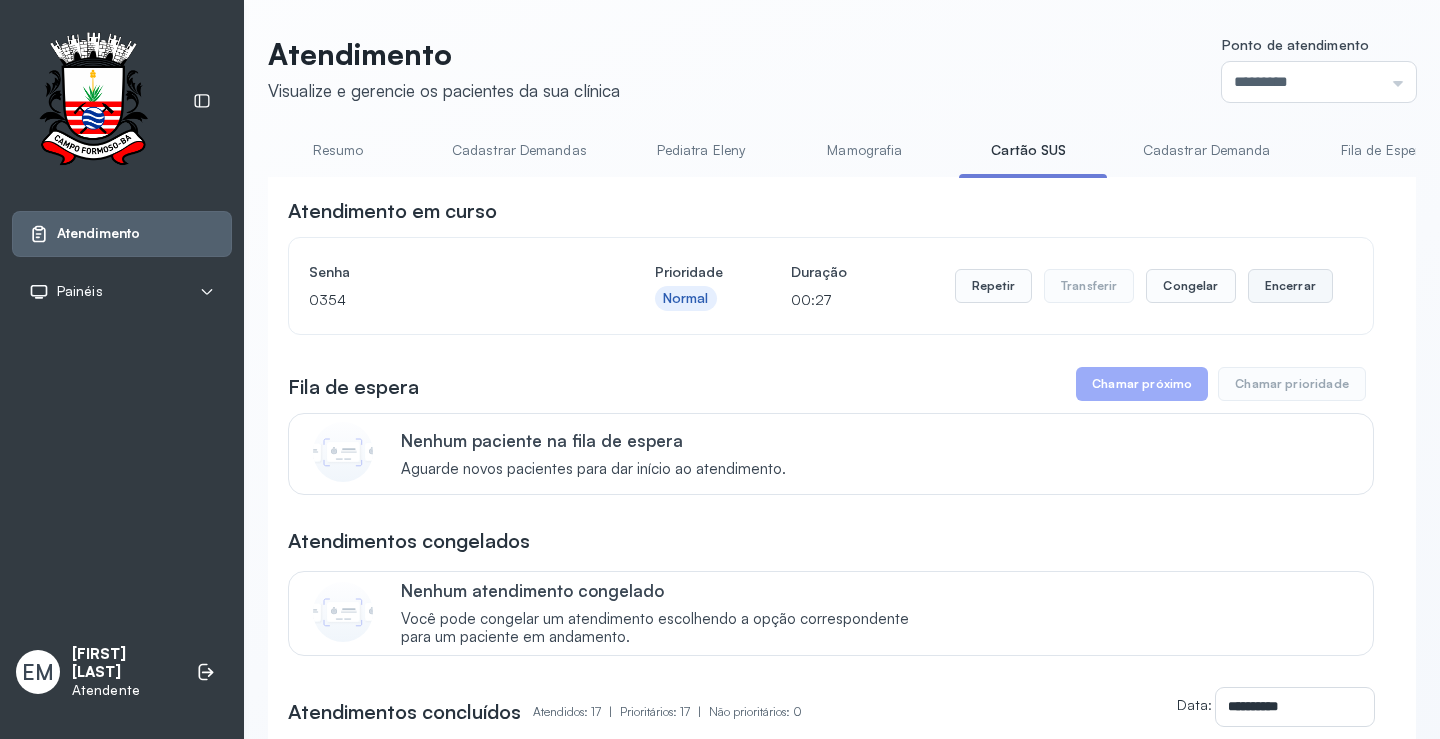 click on "Encerrar" at bounding box center (1290, 286) 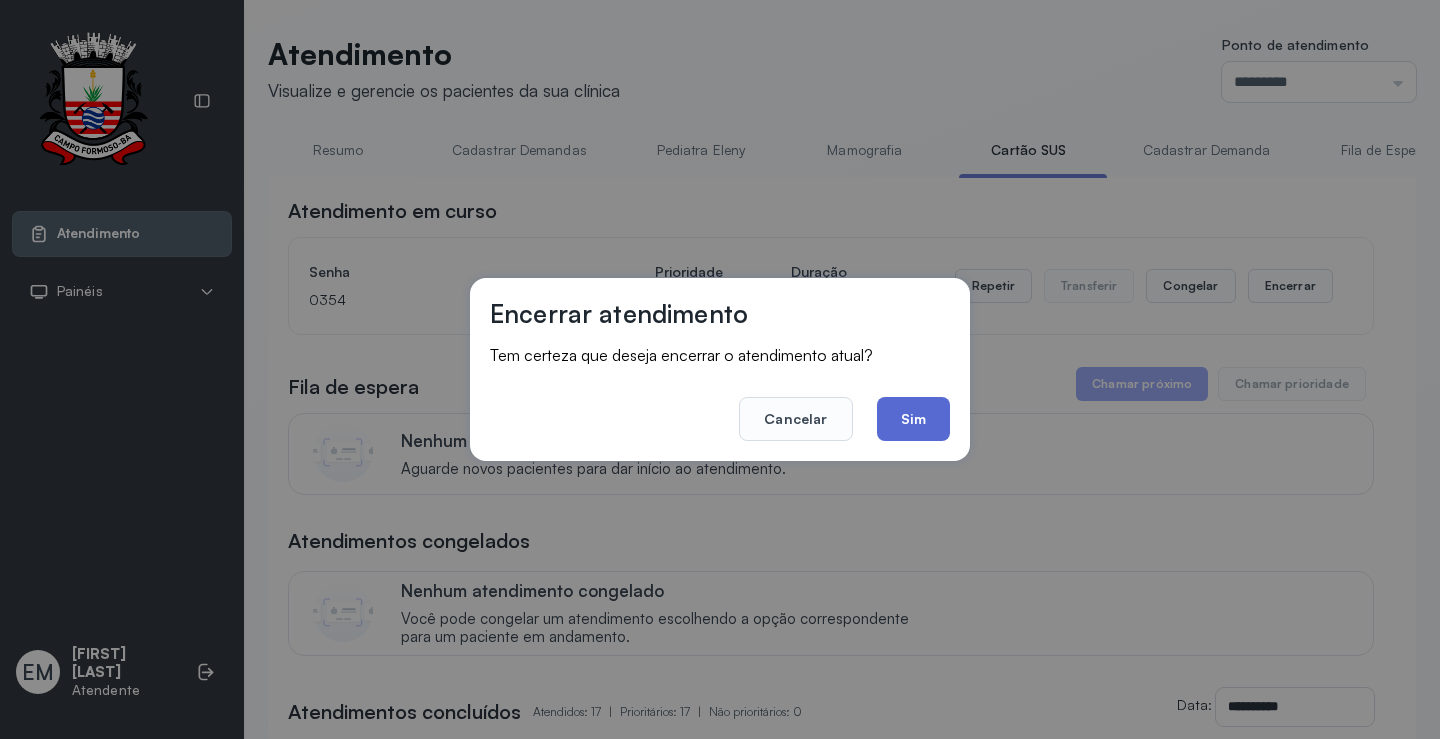 click on "Sim" 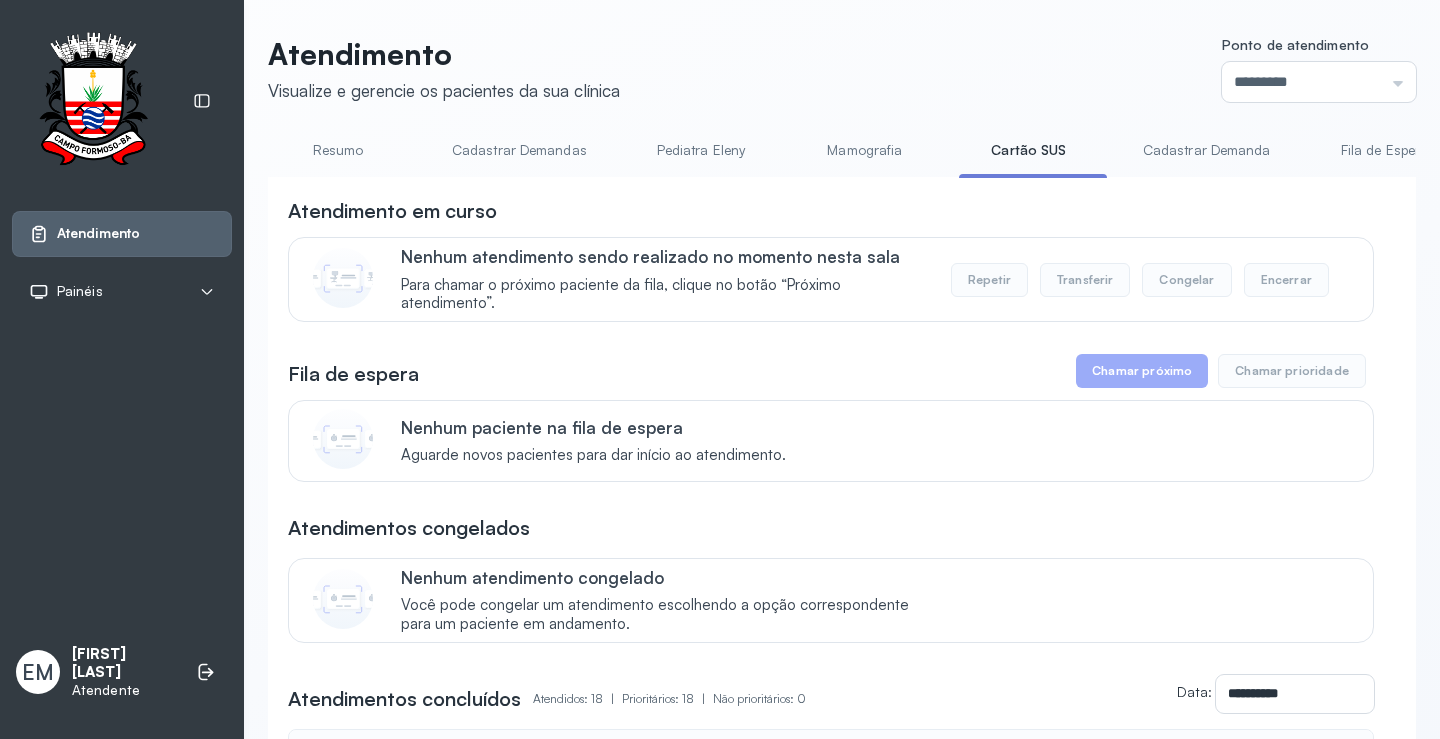 click on "Atendimento Visualize e gerencie os pacientes da sua clínica Ponto de atendimento ********* Nenhum Guichê 01 Guichê 02 Guichê 03 Guichê 04 Guichê 05 Guichê 06 Guichê 07 Guichê 08" at bounding box center [842, 69] 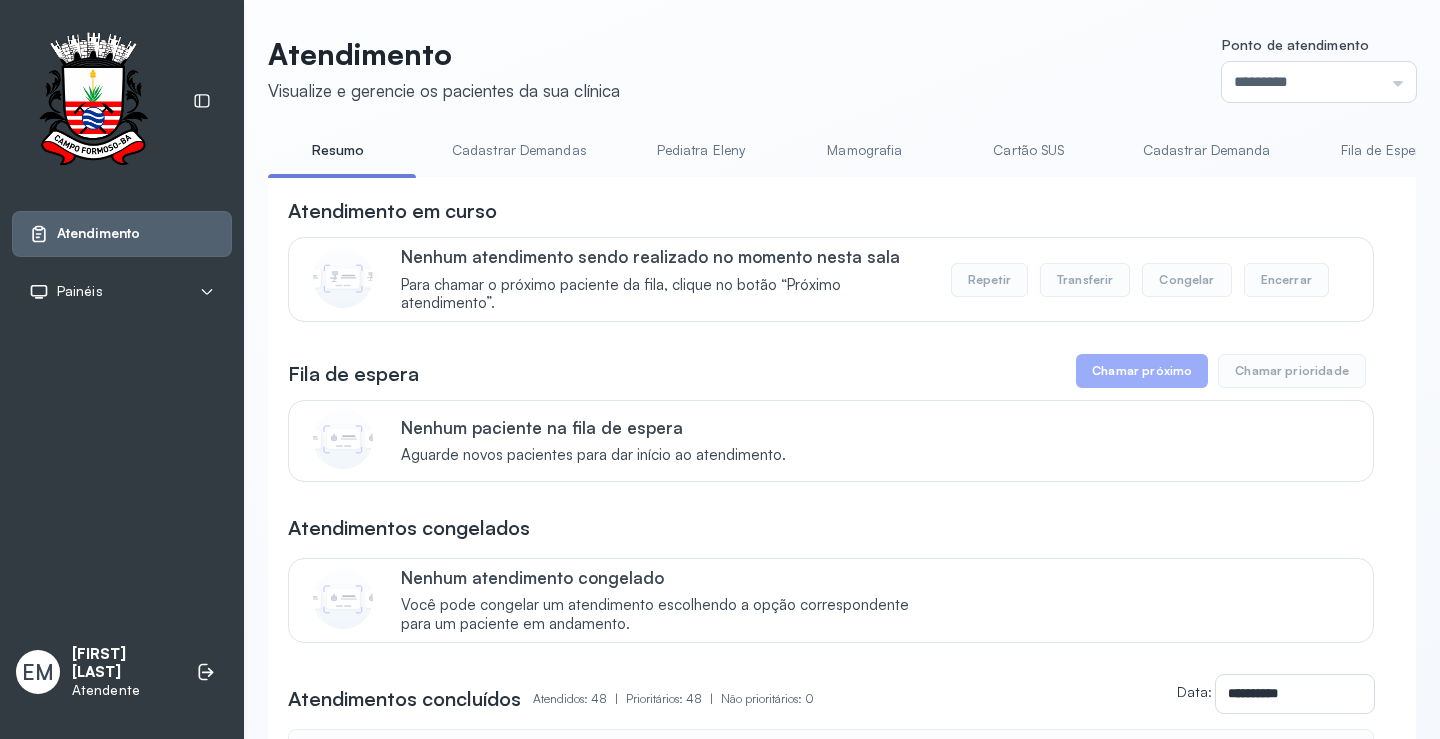 click on "Cartão SUS" at bounding box center [1029, 150] 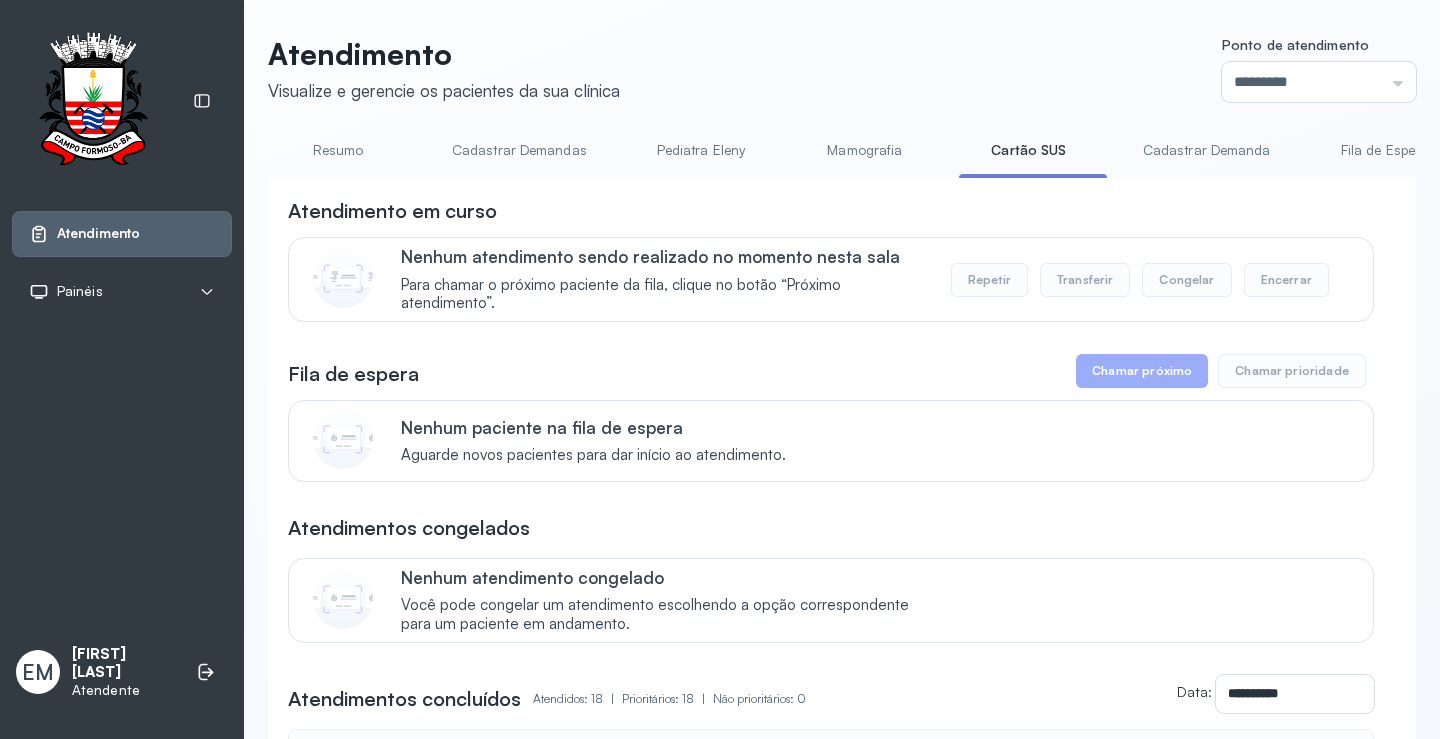 click on "Resumo" at bounding box center [338, 150] 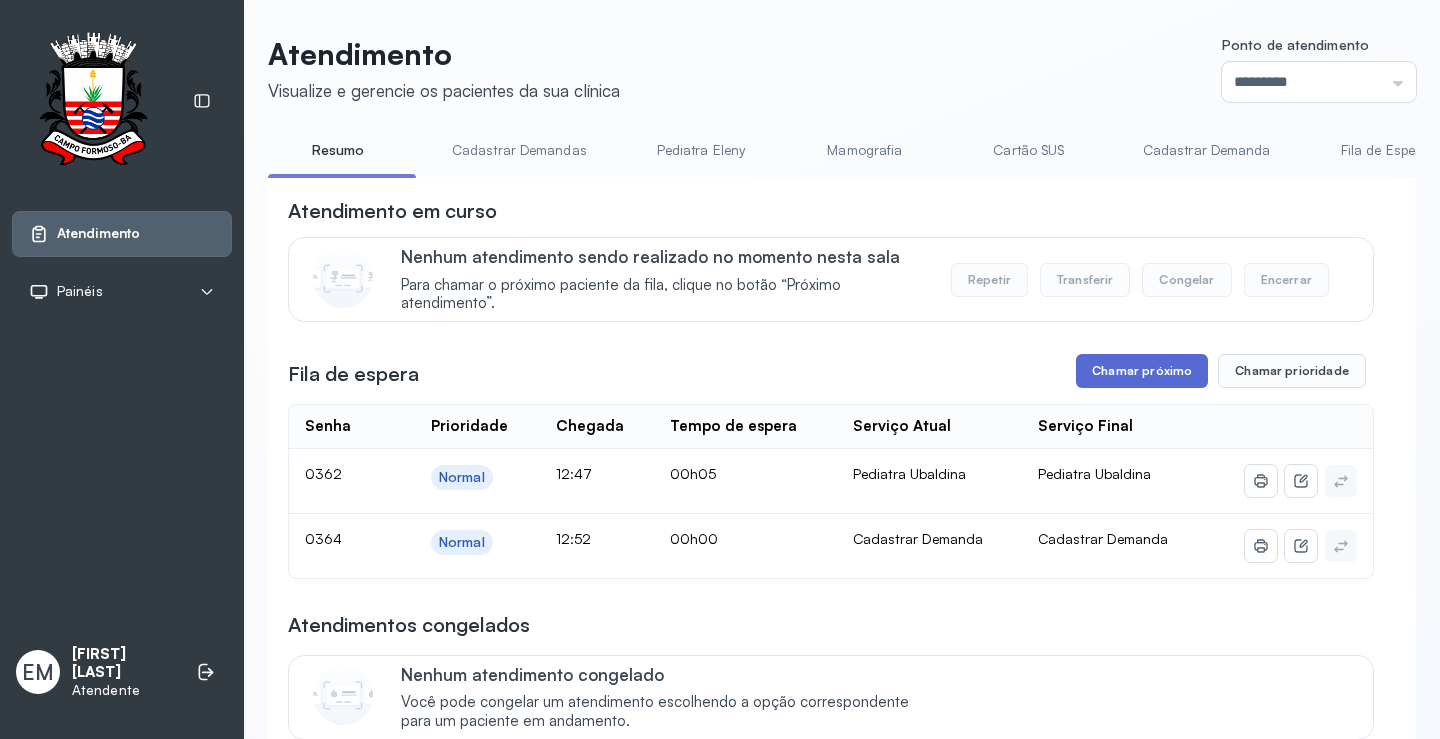 click on "Chamar próximo" at bounding box center [1142, 371] 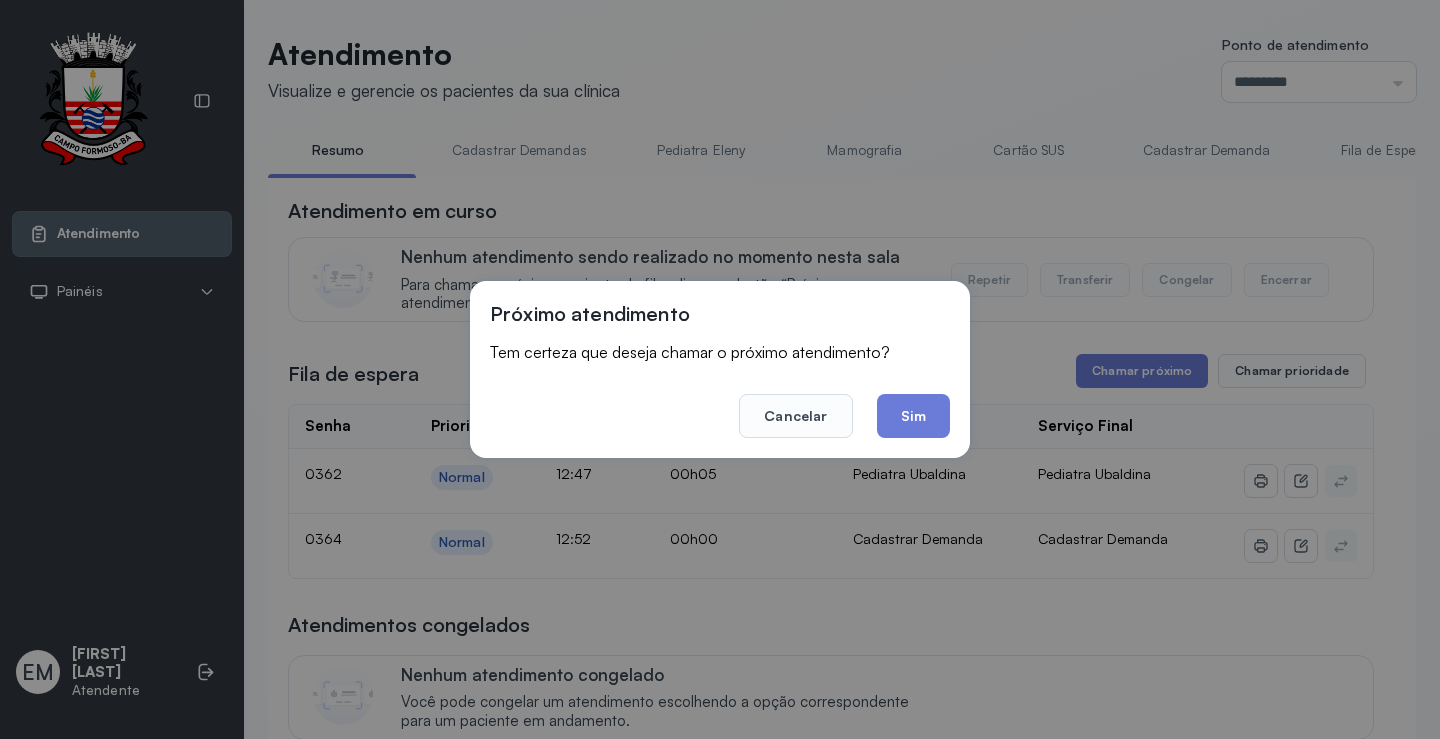 click on "Sim" 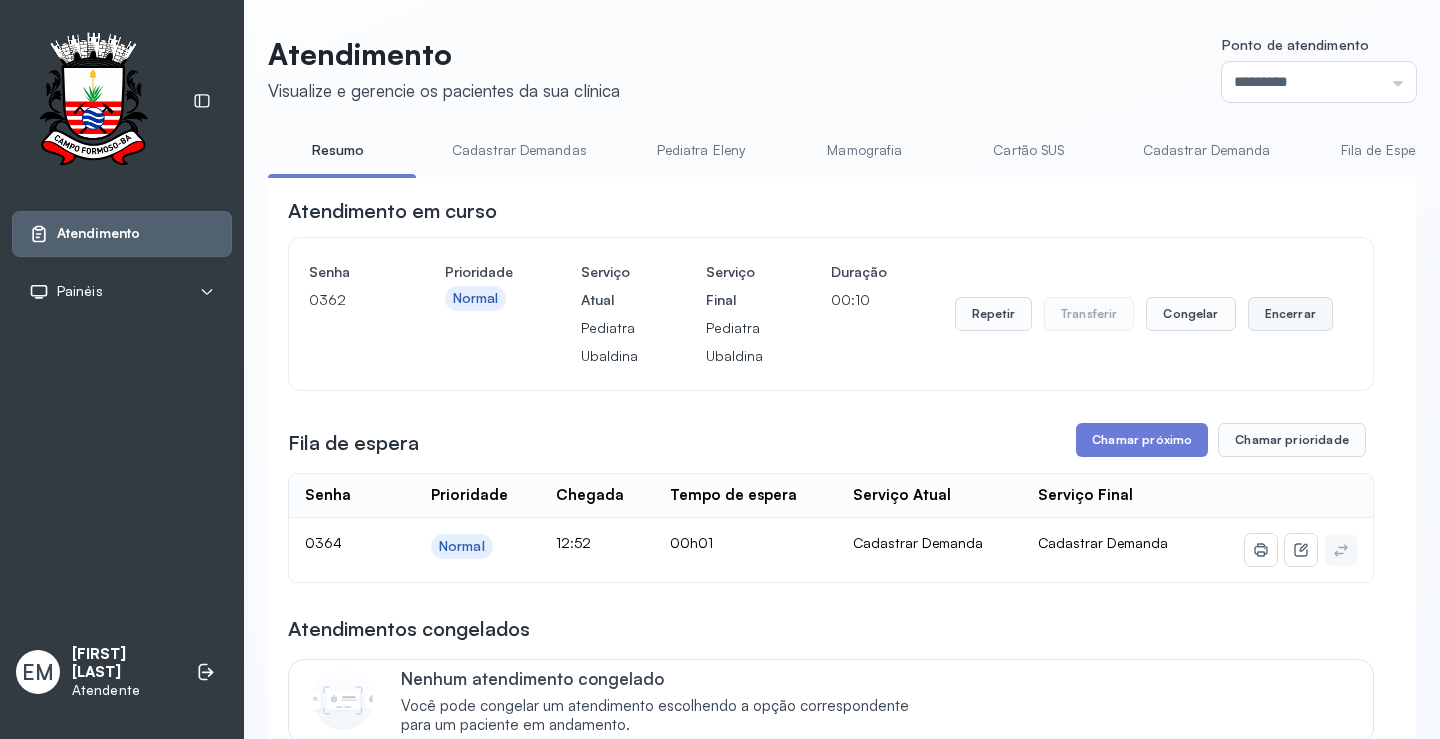 click on "Encerrar" at bounding box center [1290, 314] 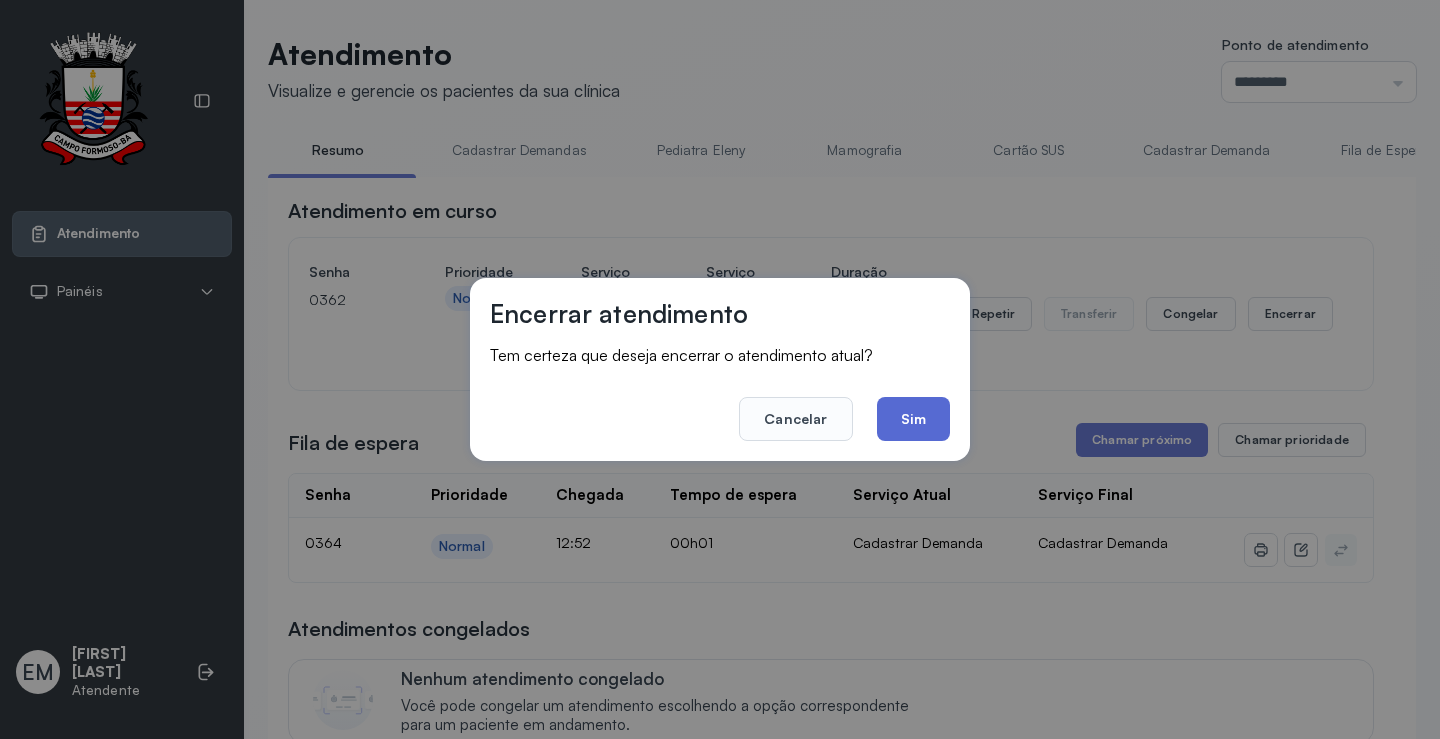 click on "Sim" 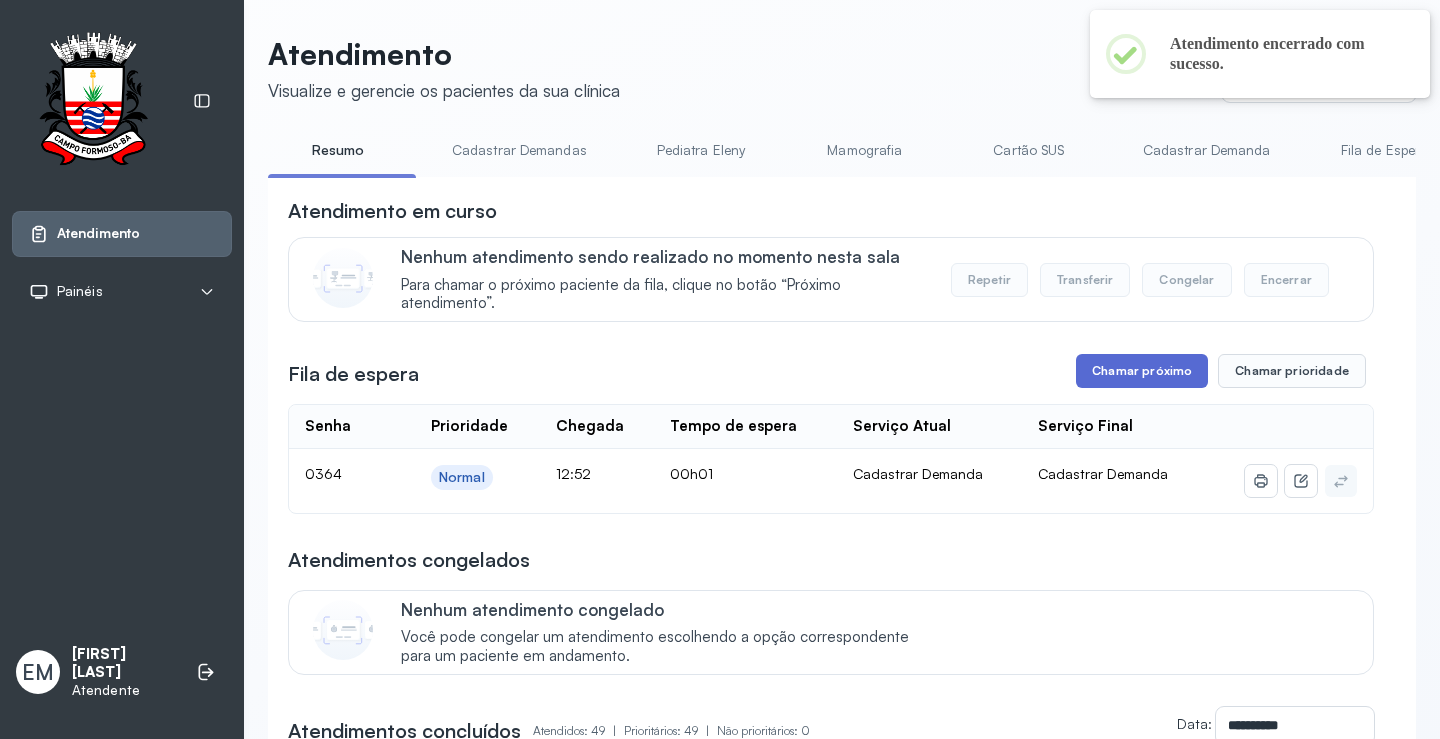 click on "Chamar próximo" at bounding box center (1142, 371) 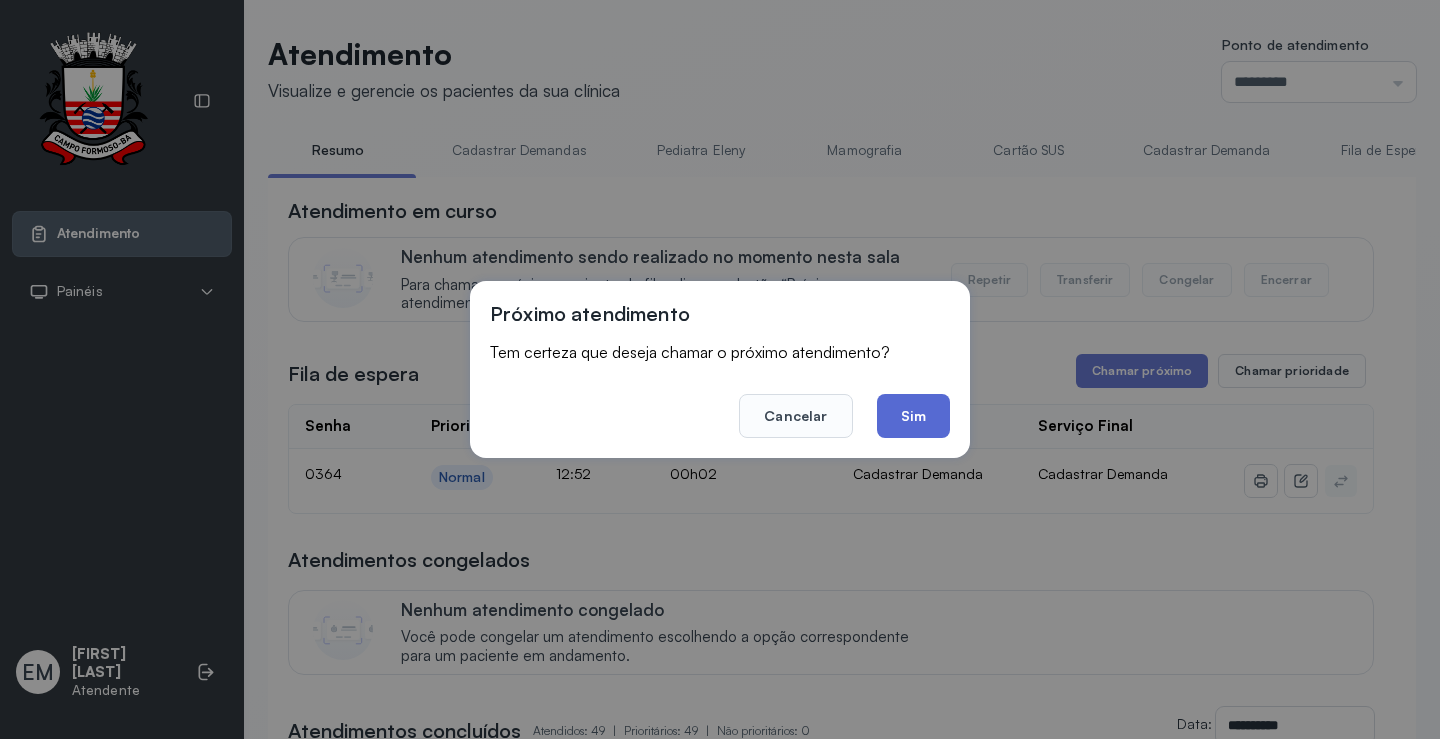 click on "Sim" 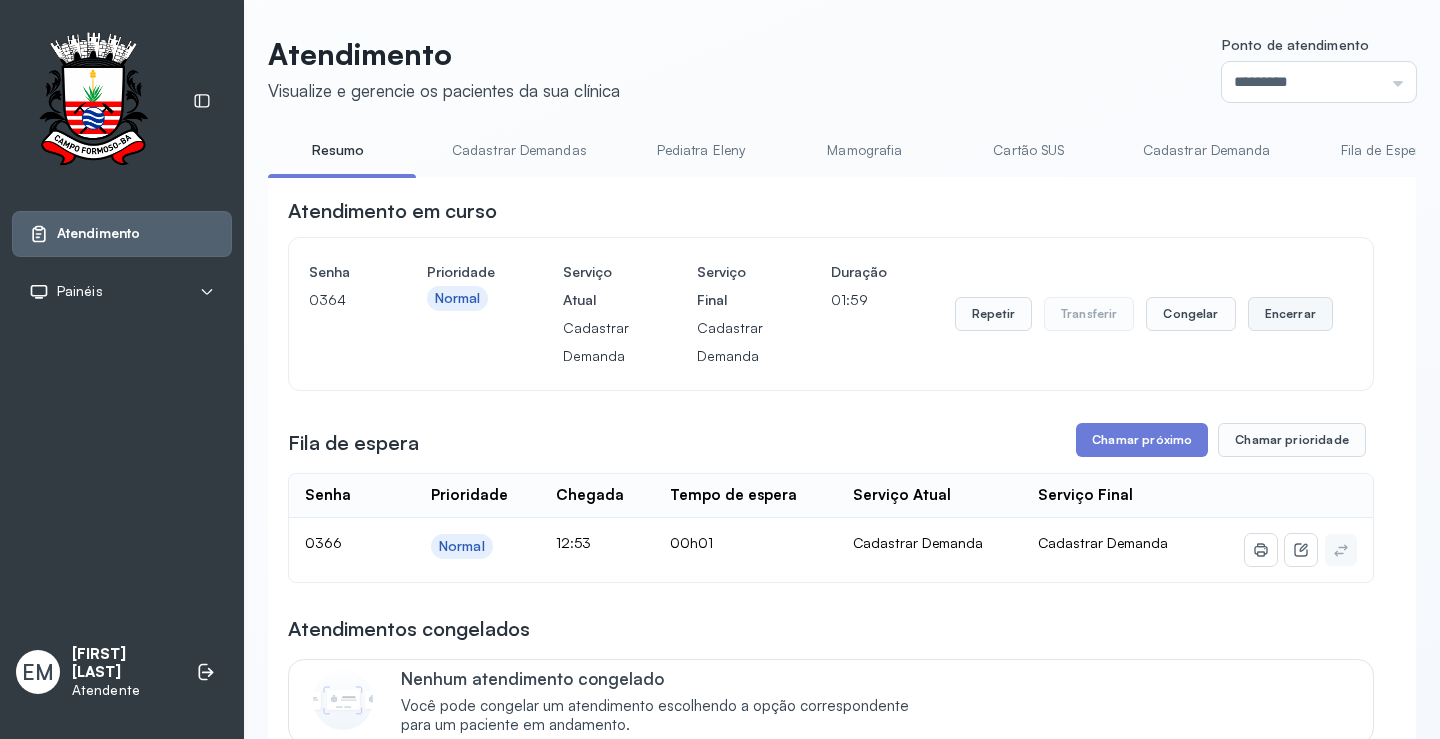 click on "Encerrar" at bounding box center (1290, 314) 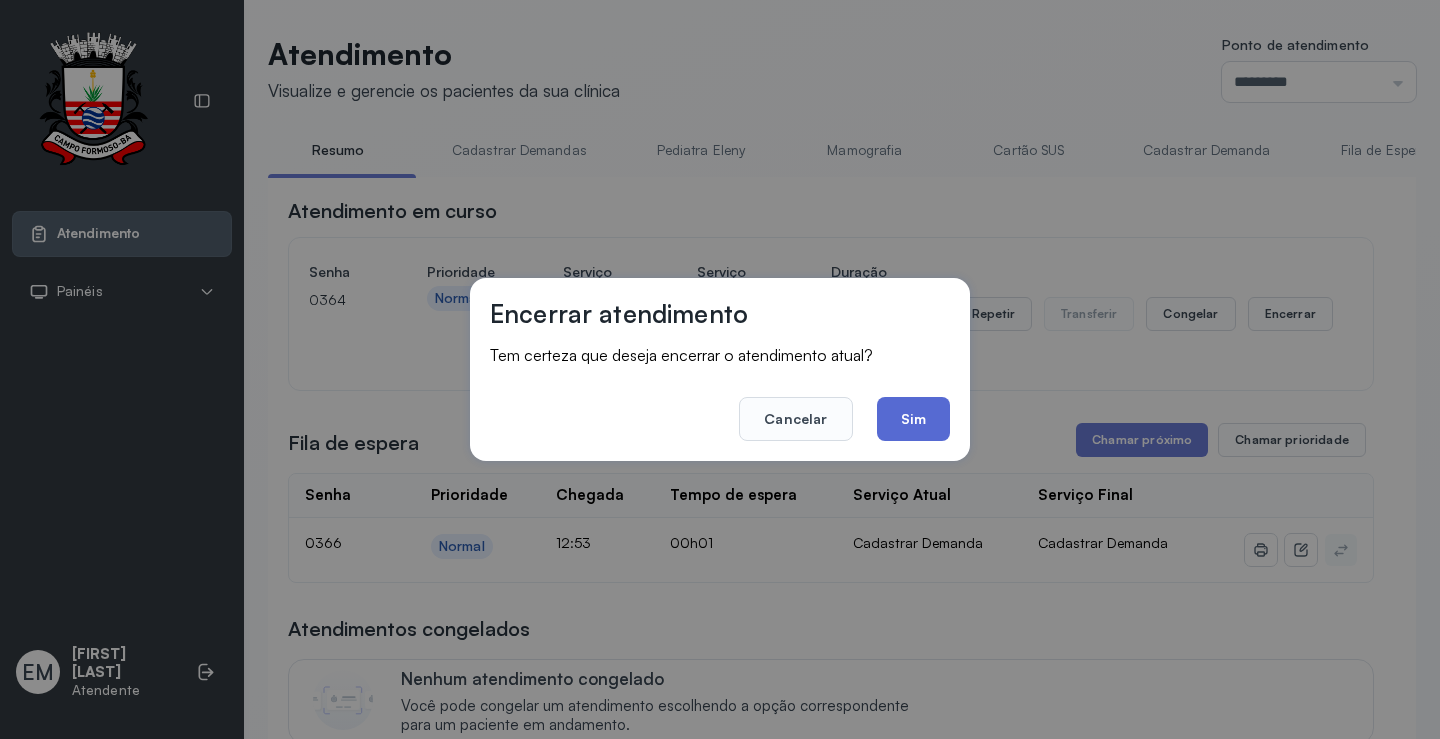 click on "Sim" 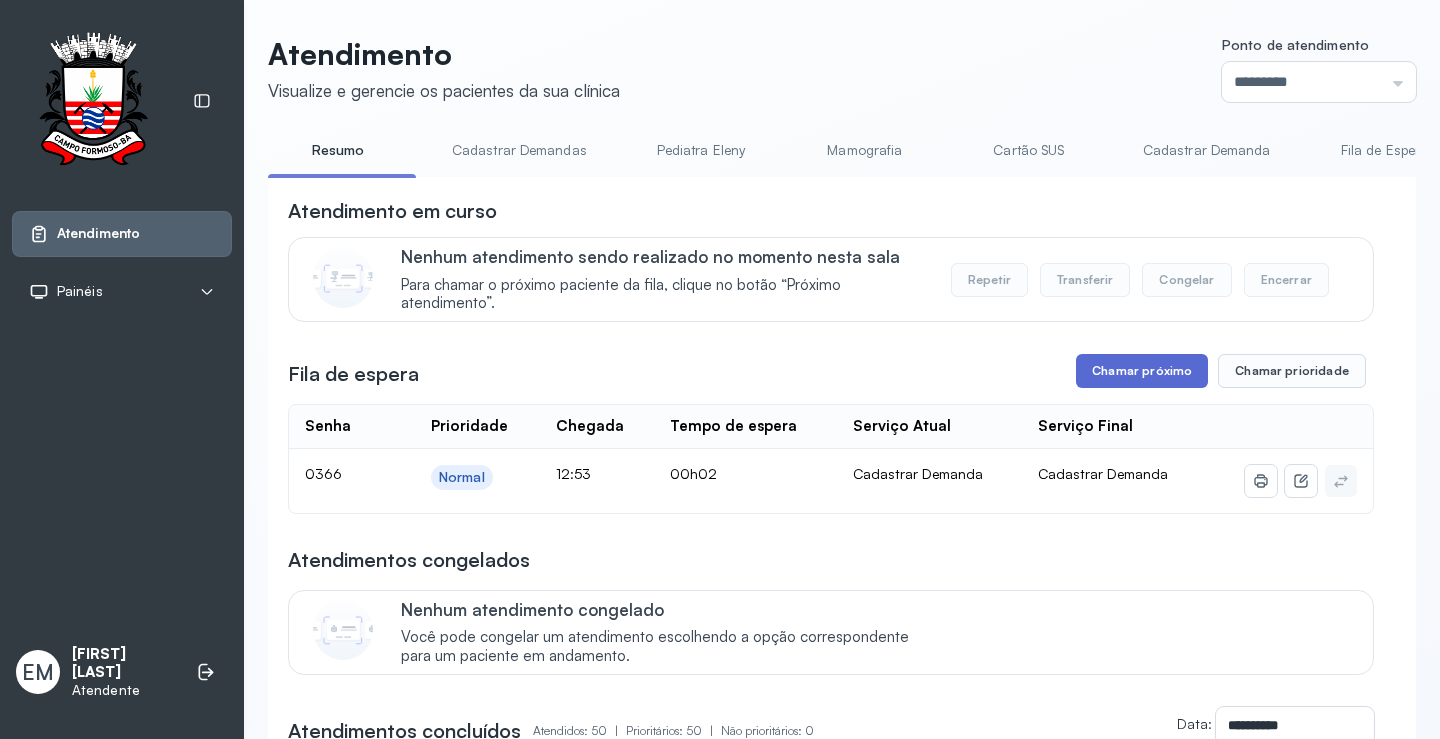 drag, startPoint x: 1144, startPoint y: 360, endPoint x: 1133, endPoint y: 363, distance: 11.401754 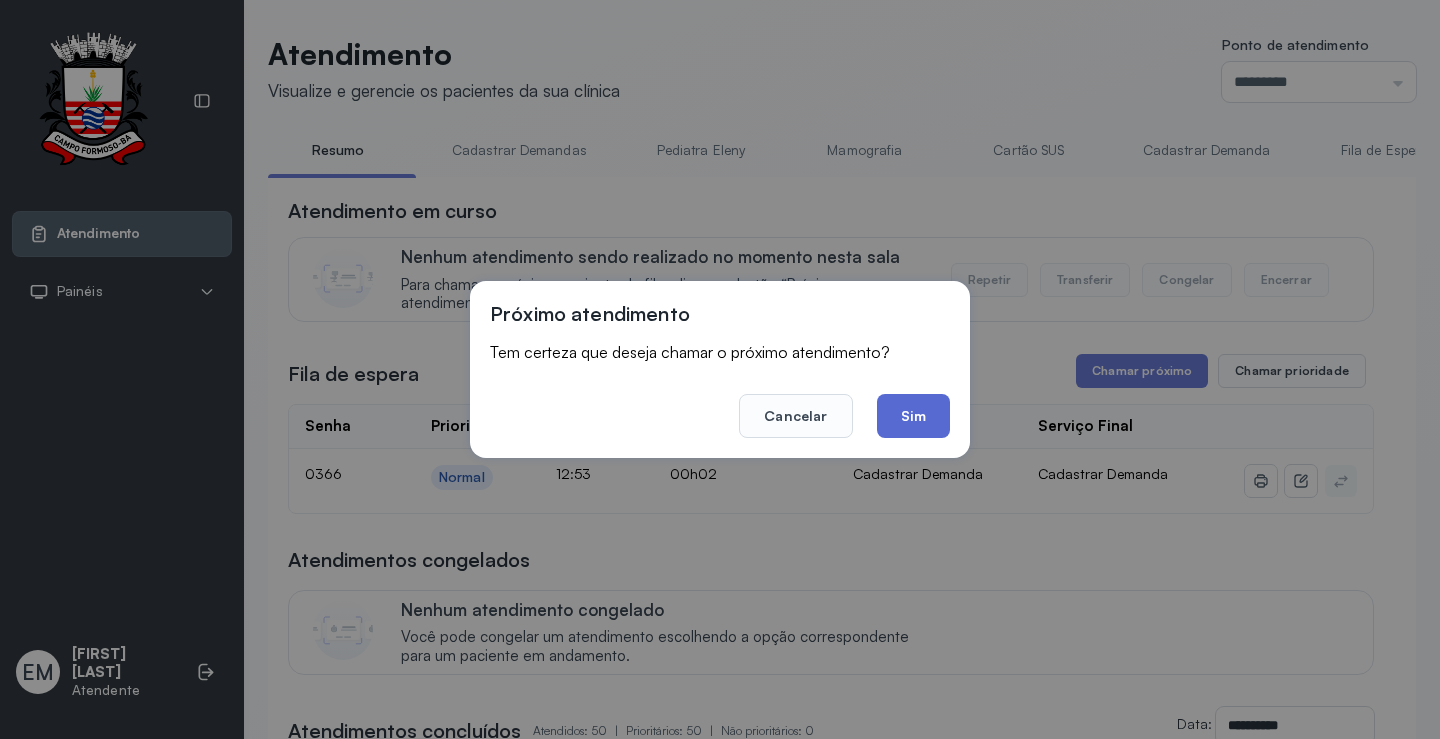 click on "Sim" 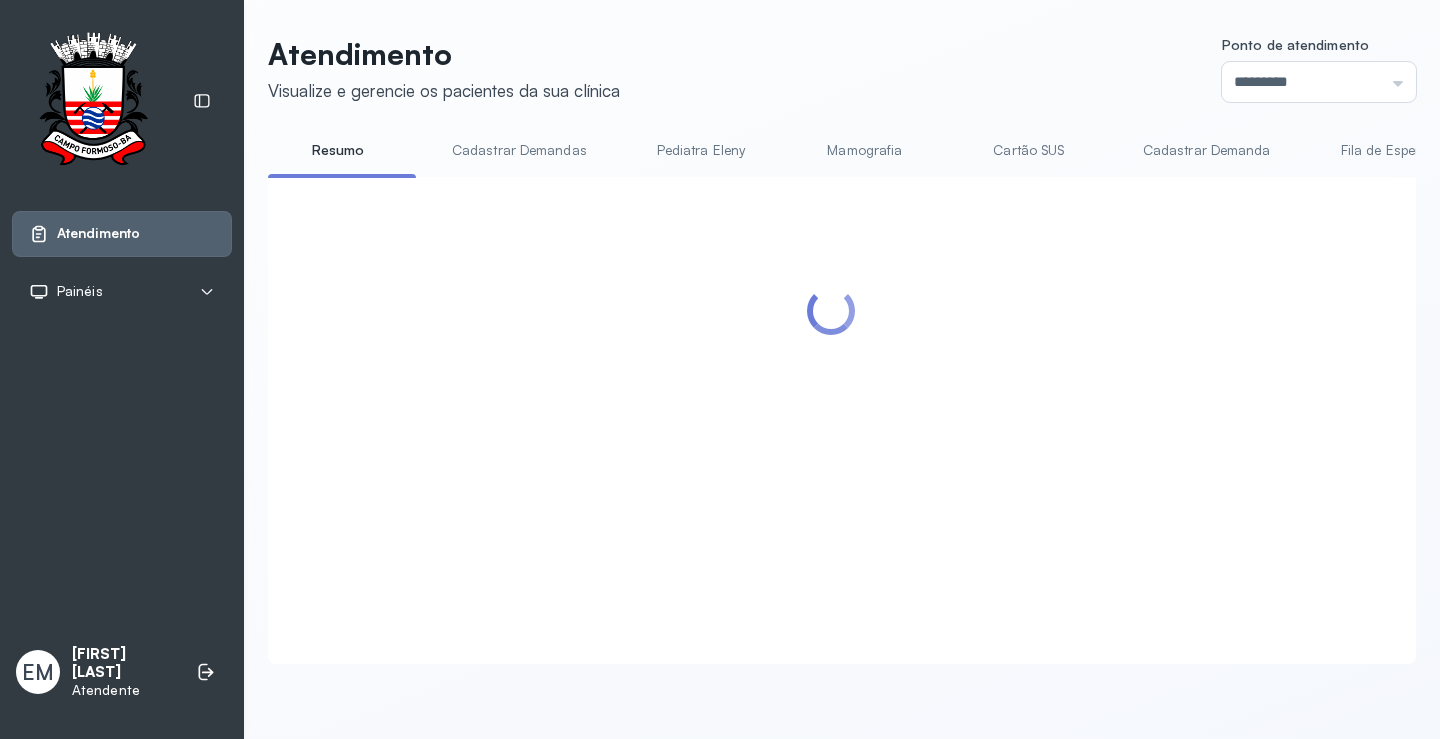 click on "Atendimento Visualize e gerencie os pacientes da sua clínica Ponto de atendimento ********* Nenhum Guichê 01 Guichê 02 Guichê 03 Guichê 04 Guichê 05 Guichê 06 Guichê 07 Guichê 08" at bounding box center (842, 69) 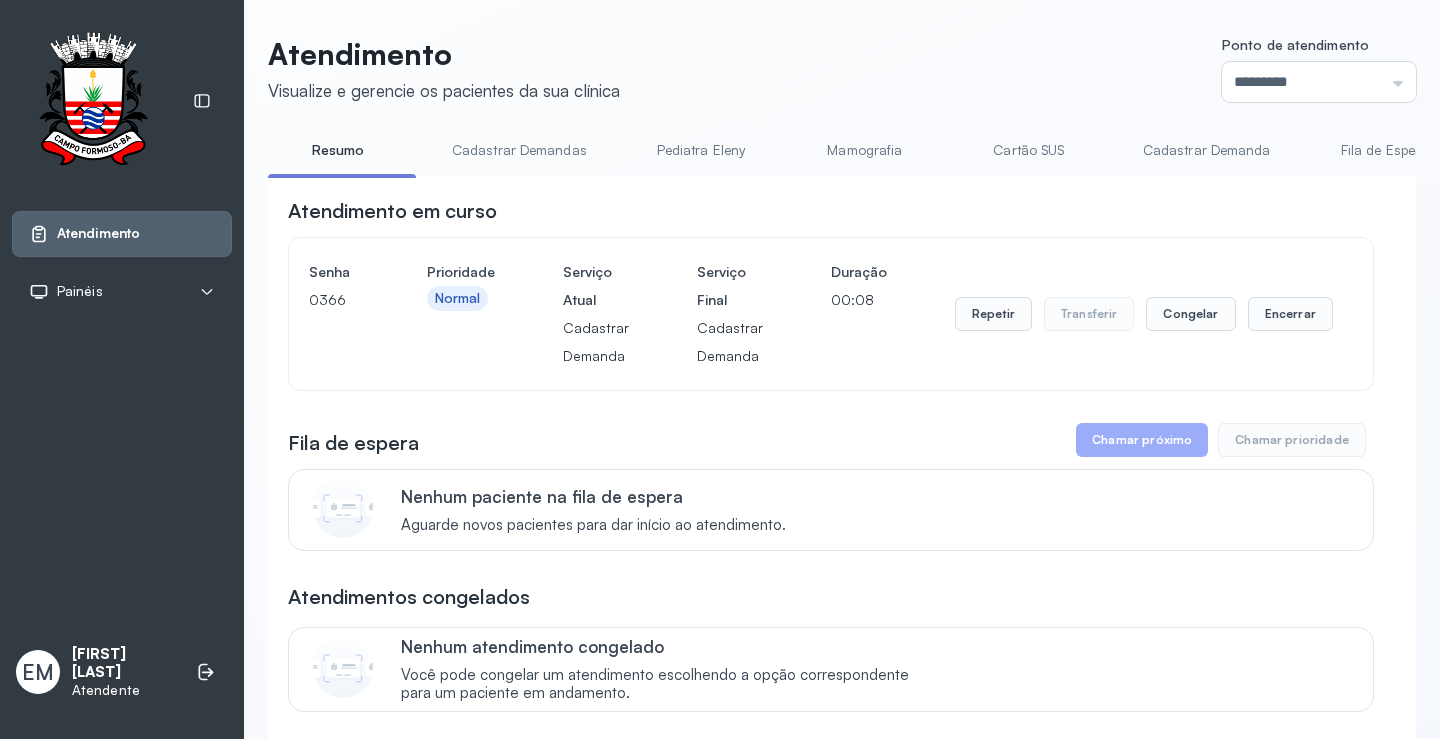 click on "Atendimento Visualize e gerencie os pacientes da sua clínica Ponto de atendimento ********* Nenhum Guichê 01 Guichê 02 Guichê 03 Guichê 04 Guichê 05 Guichê 06 Guichê 07 Guichê 08" at bounding box center [842, 69] 